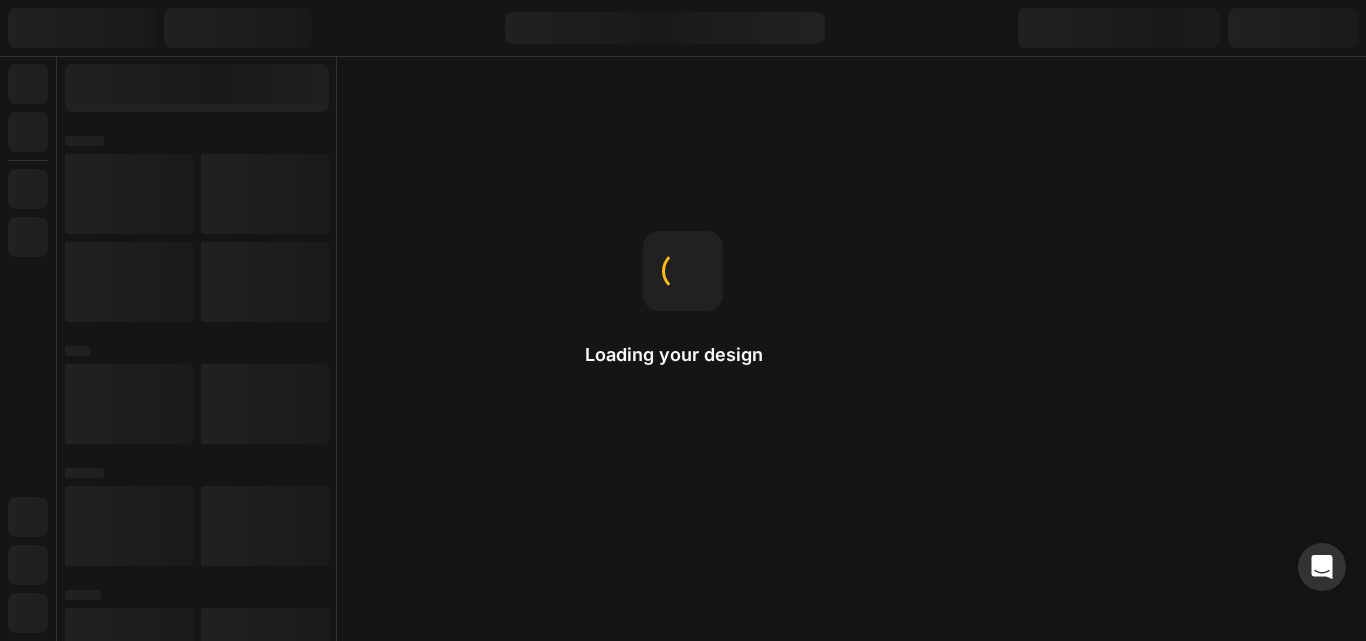 scroll, scrollTop: 0, scrollLeft: 0, axis: both 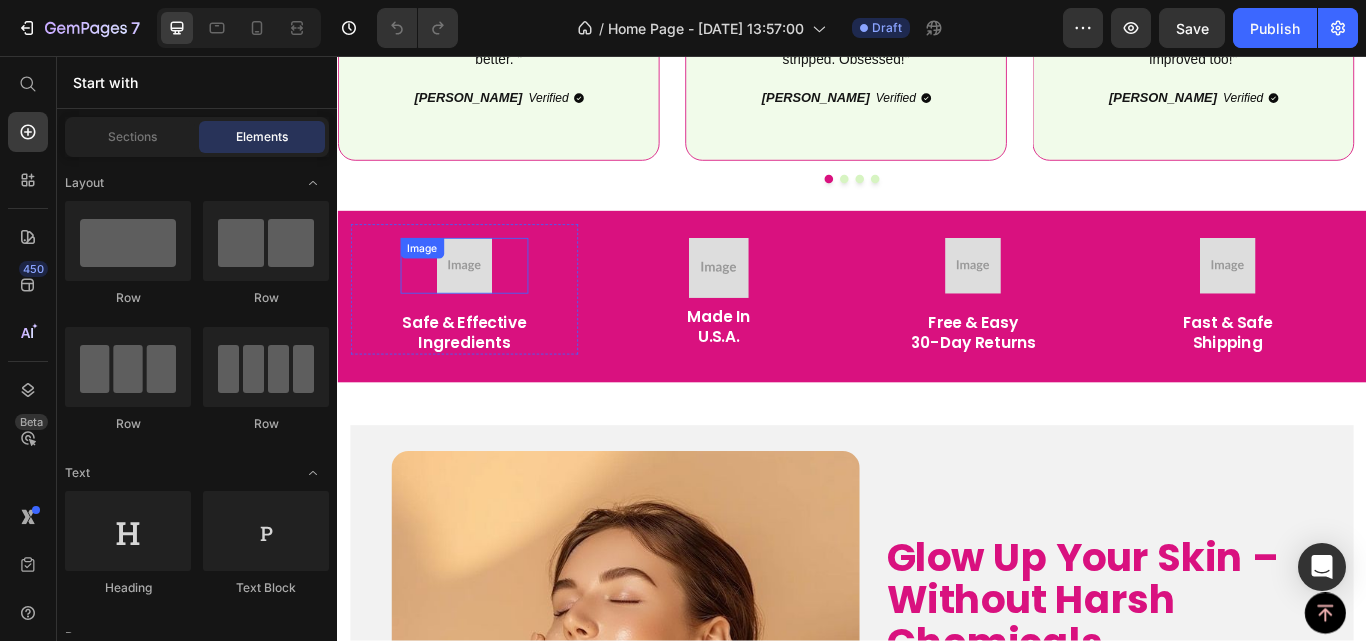 click on "Image" at bounding box center [484, 301] 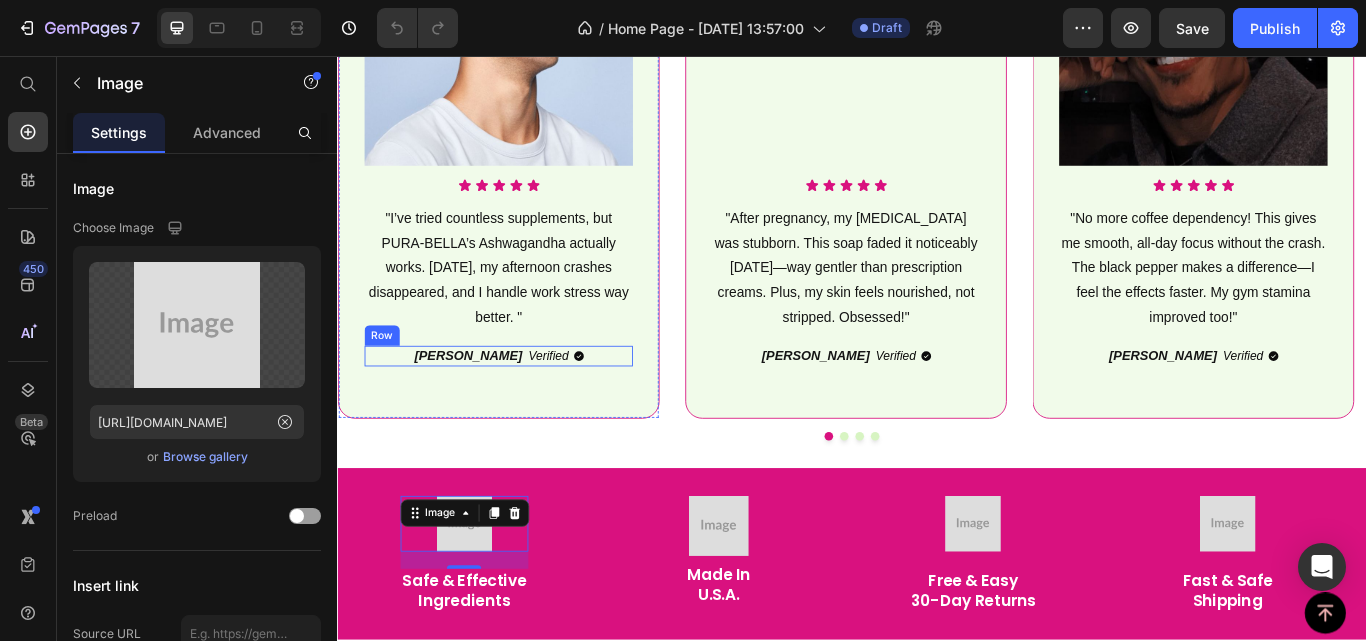 scroll, scrollTop: 2900, scrollLeft: 0, axis: vertical 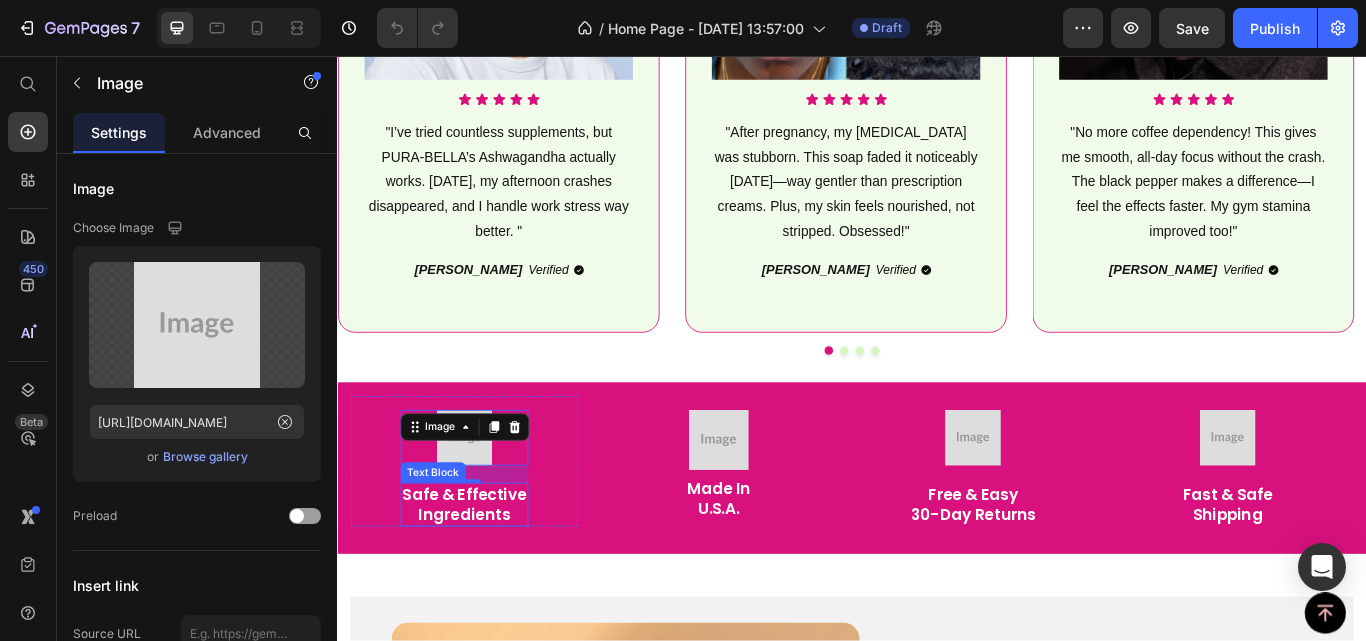 click on "Safe & Effective Ingredients" at bounding box center [484, 579] 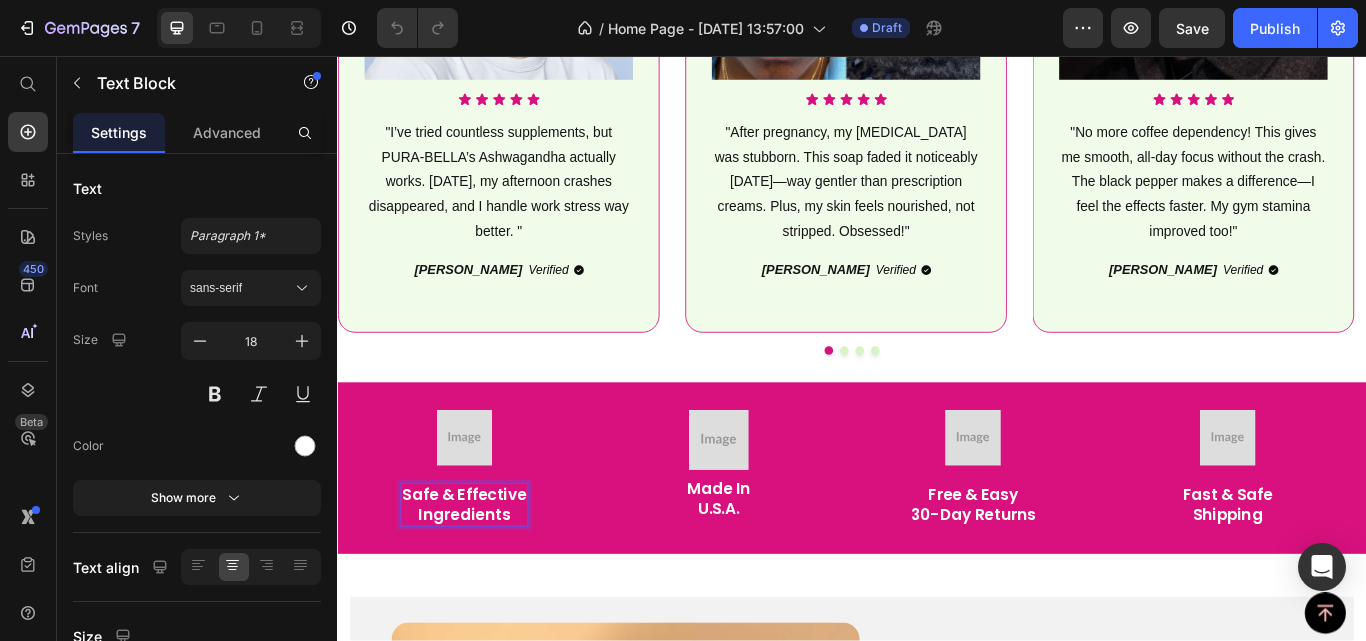click on "Safe & Effective Ingredients" at bounding box center (484, 579) 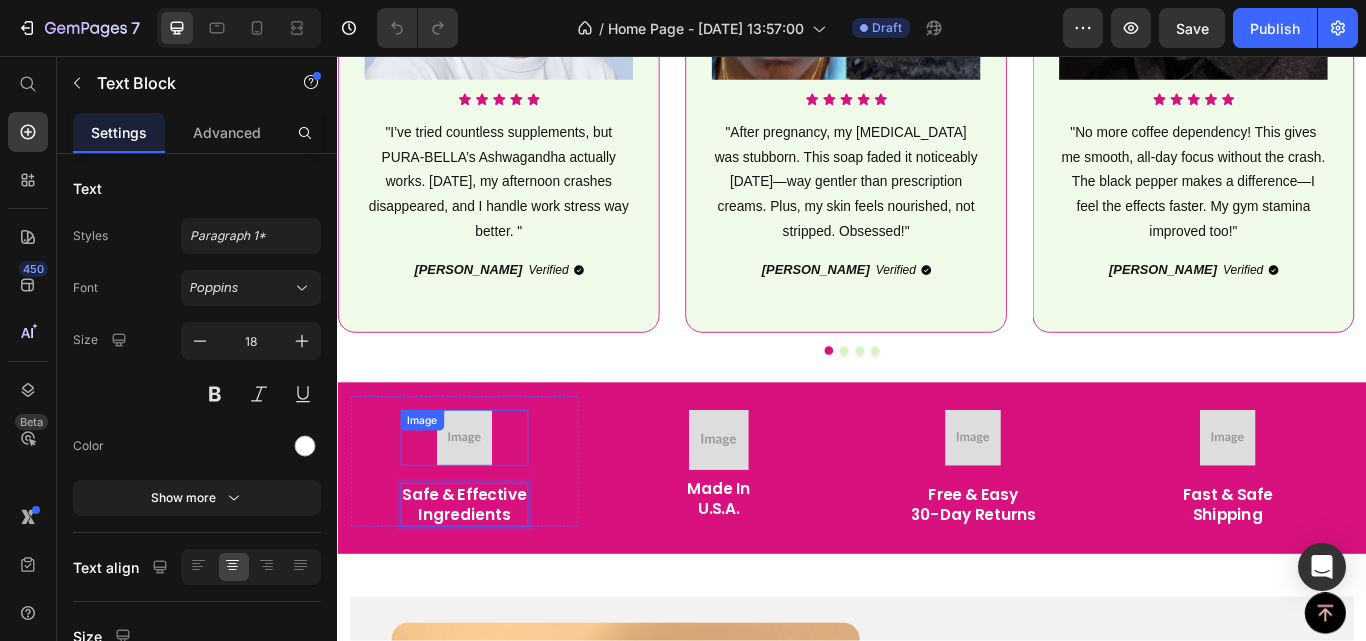 click at bounding box center [484, 501] 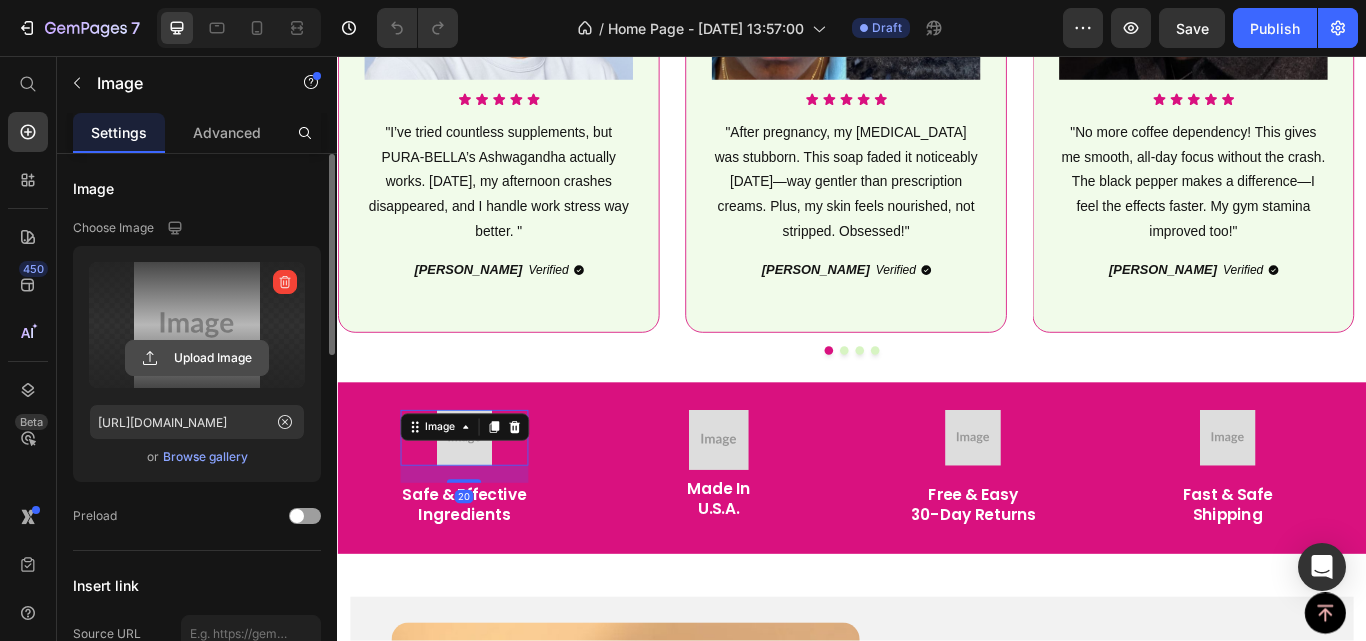 click 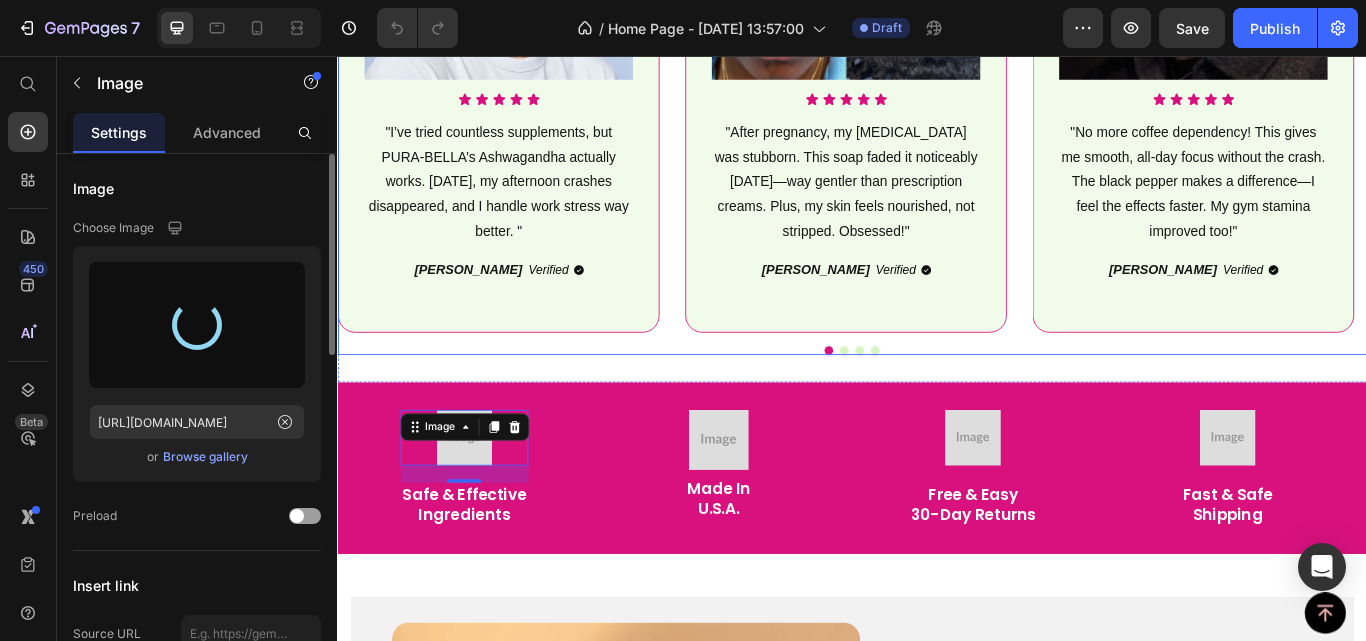 type on "https://cdn.shopify.com/s/files/1/0586/3129/1013/files/gempages_574853901321241829-29d92116-32c7-4c4b-b805-5c87423211d4.svg" 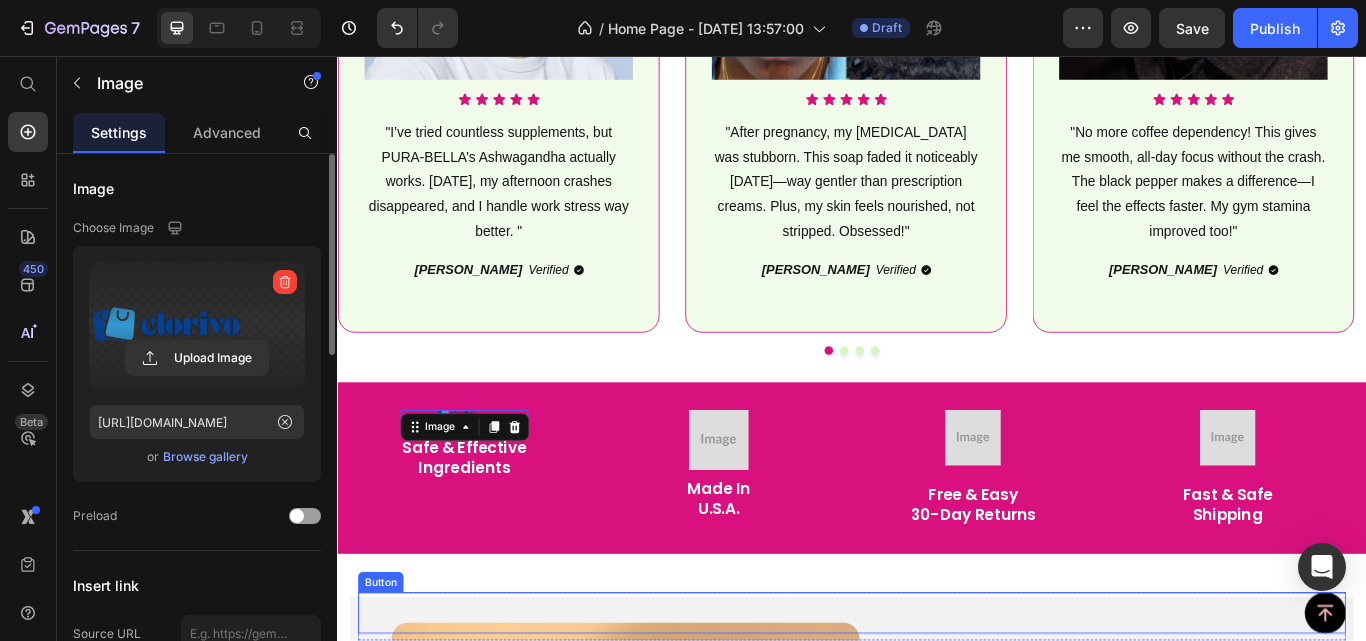 click on "Button" at bounding box center (937, 706) 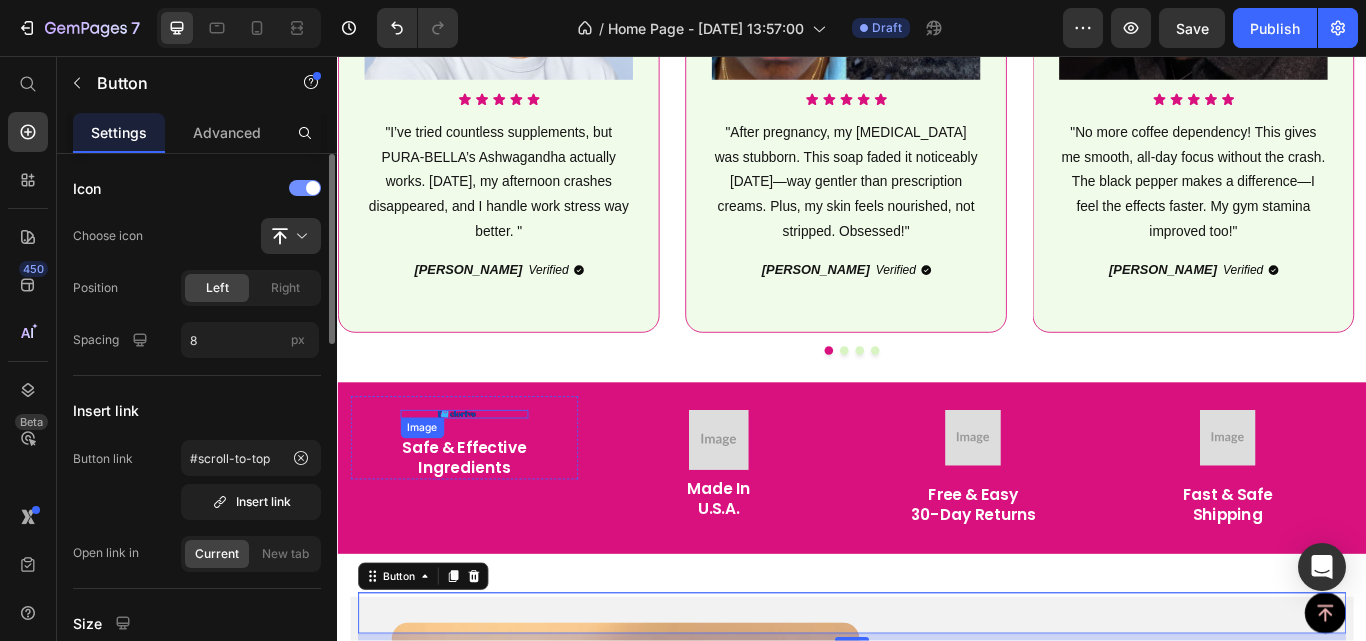 click at bounding box center [484, 474] 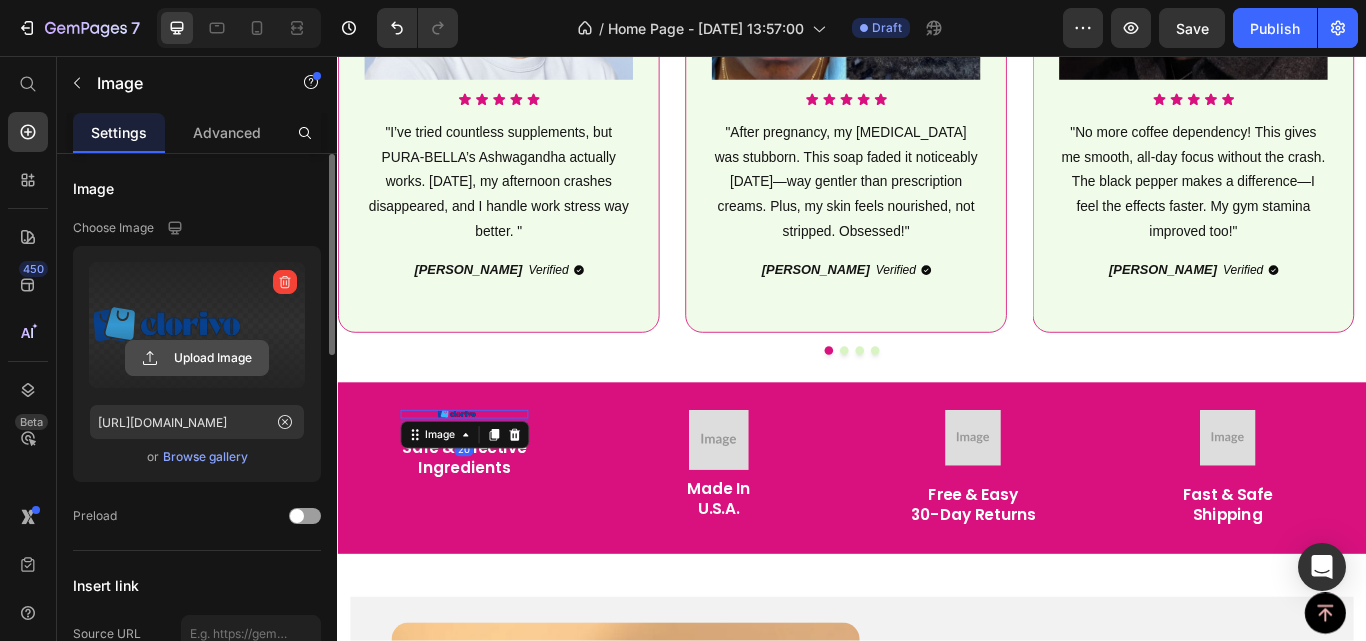 click 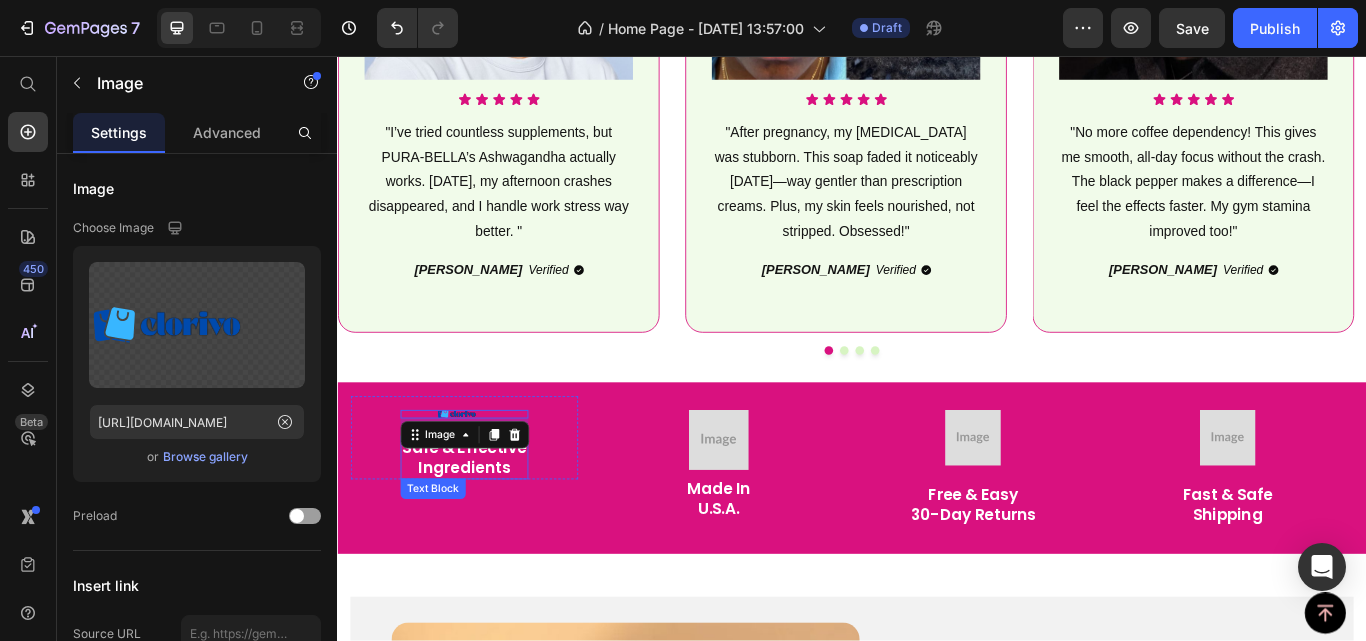 click on "Safe & Effective Ingredients" at bounding box center (484, 524) 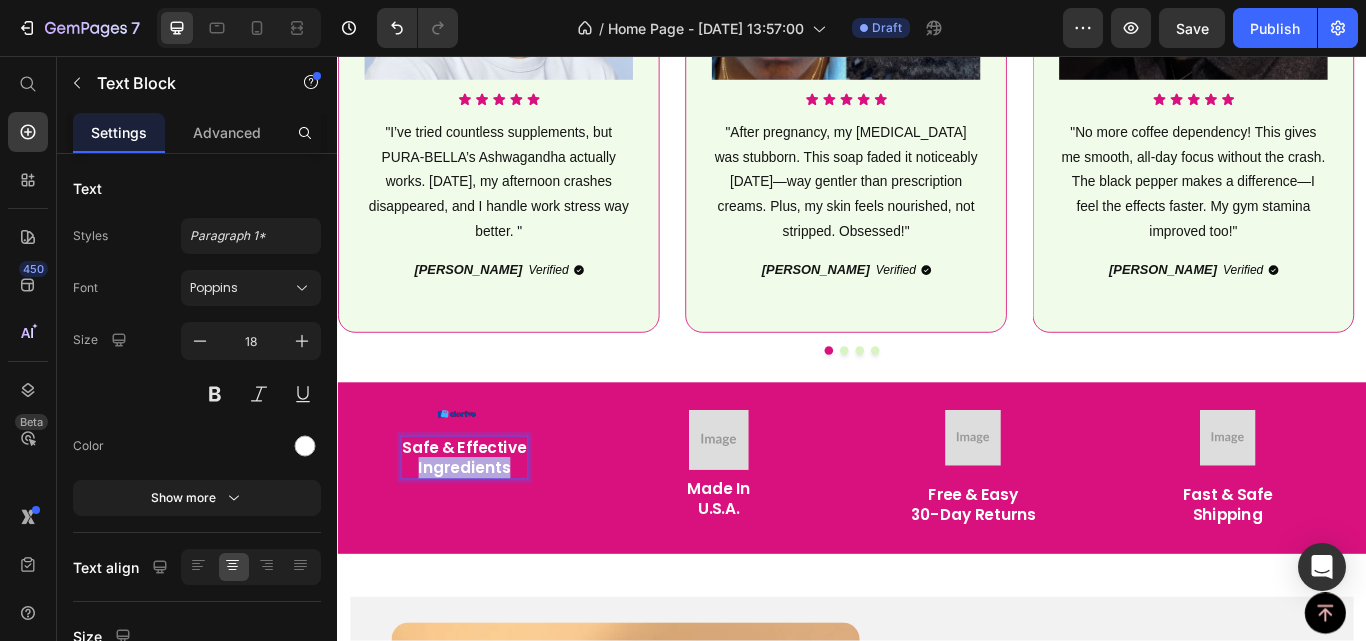 click on "Safe & Effective Ingredients" at bounding box center [484, 524] 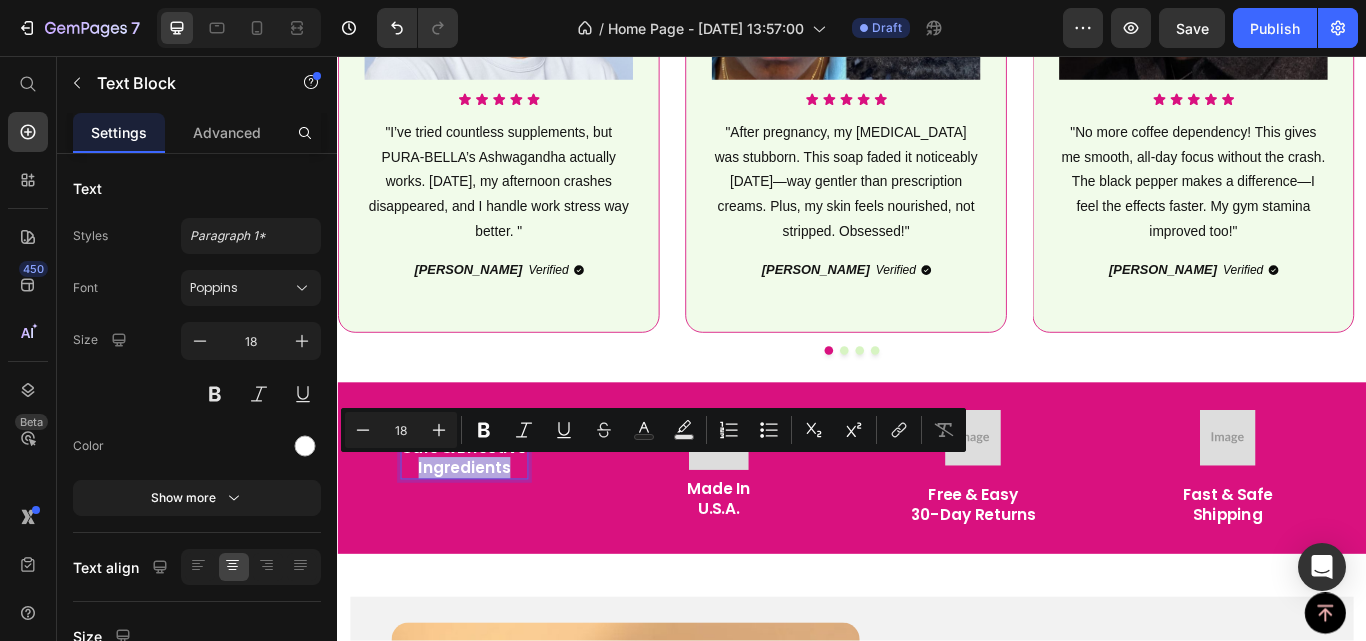 click on "Safe & Effective Ingredients" at bounding box center [484, 524] 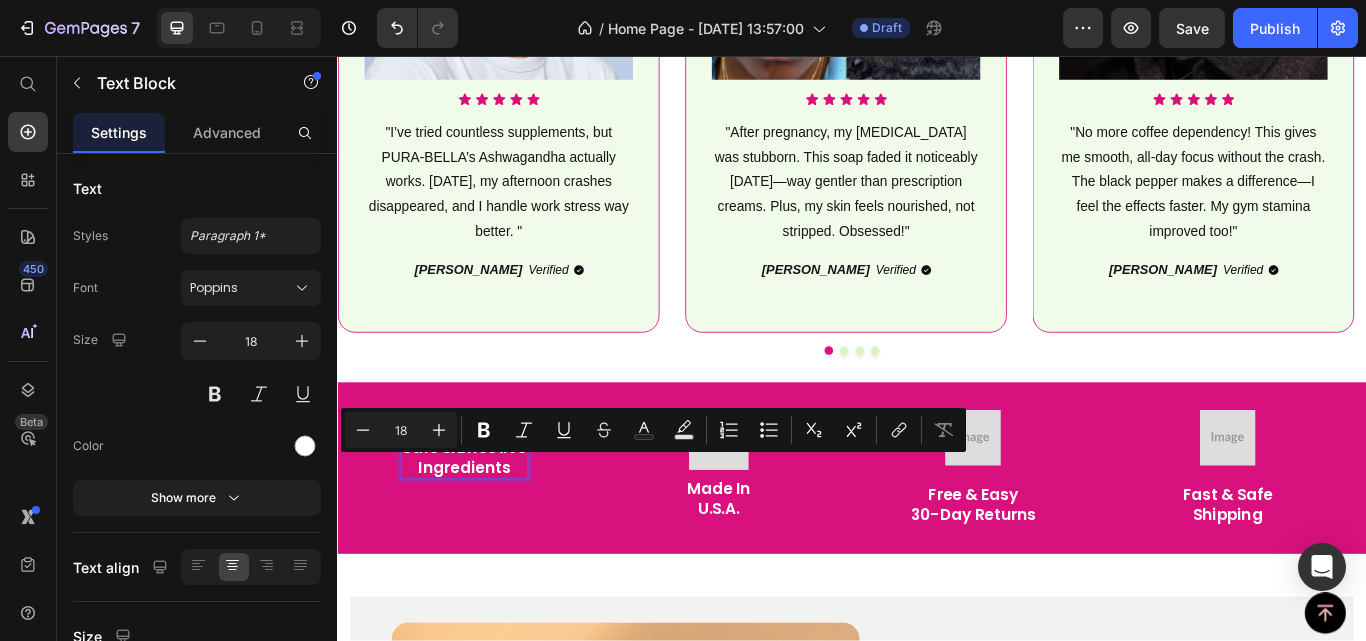 click on "Safe & Effective Ingredients" at bounding box center [484, 524] 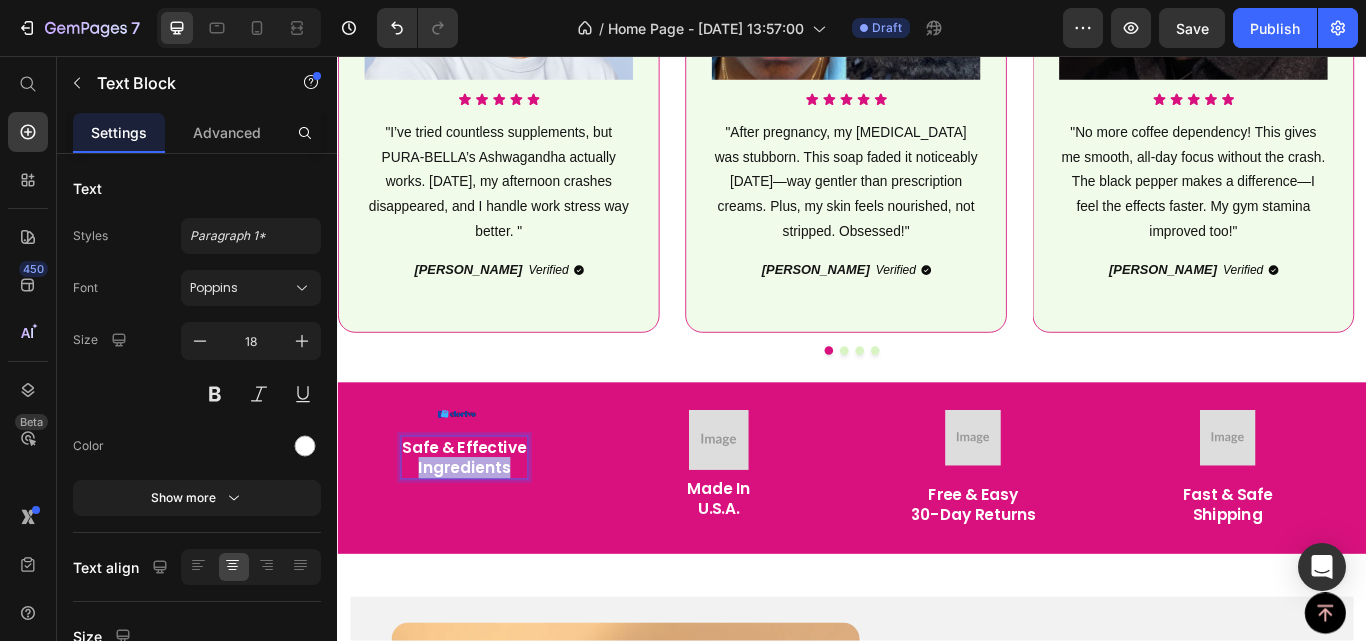 click on "Safe & Effective Ingredients" at bounding box center [484, 524] 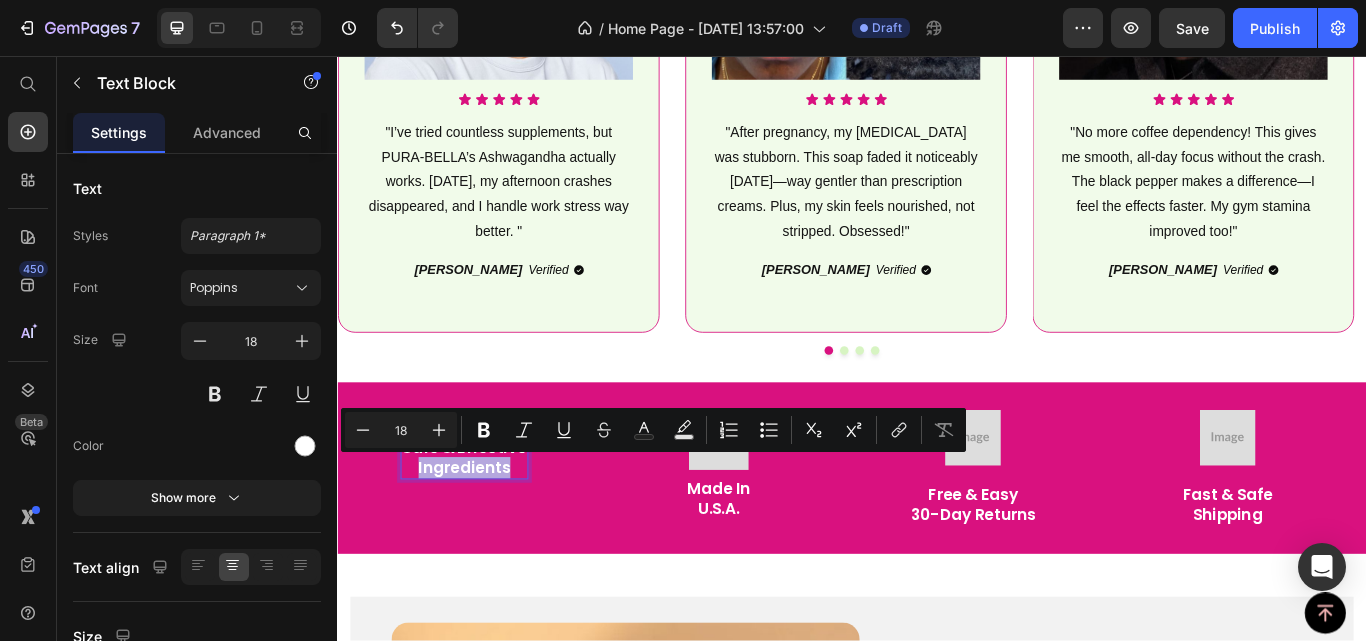 click on "Safe & Effective Ingredients" at bounding box center [484, 524] 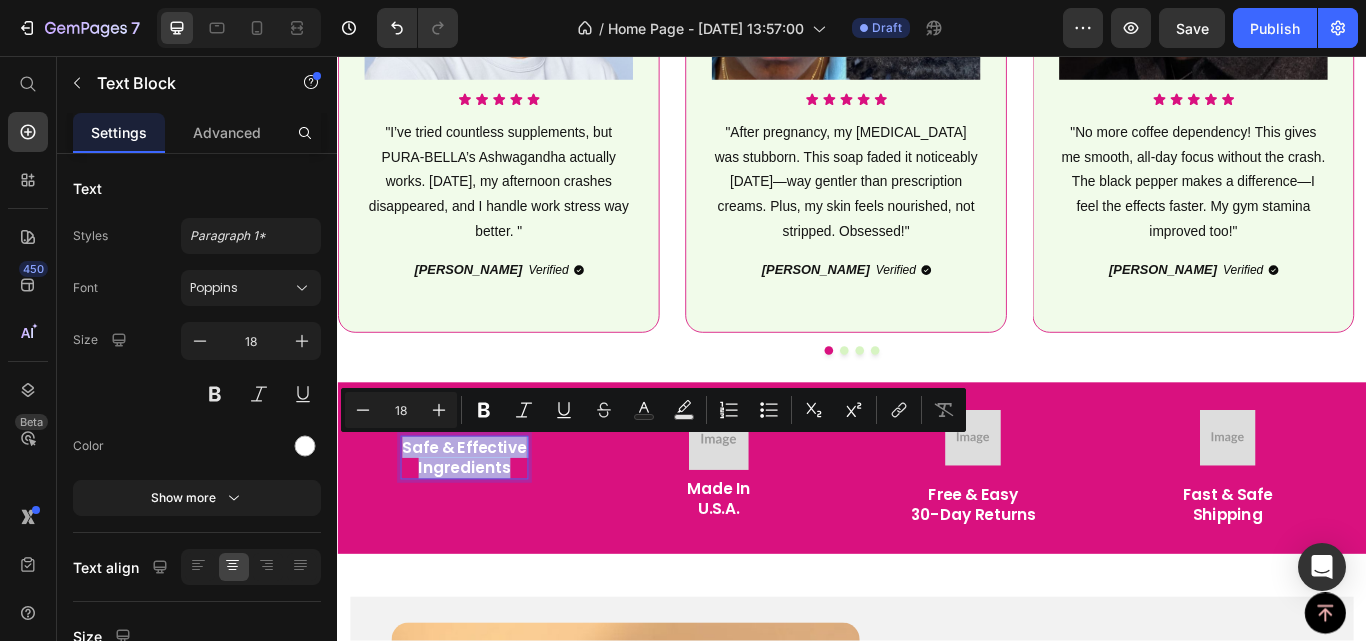 copy on "Safe & Effective Ingredients" 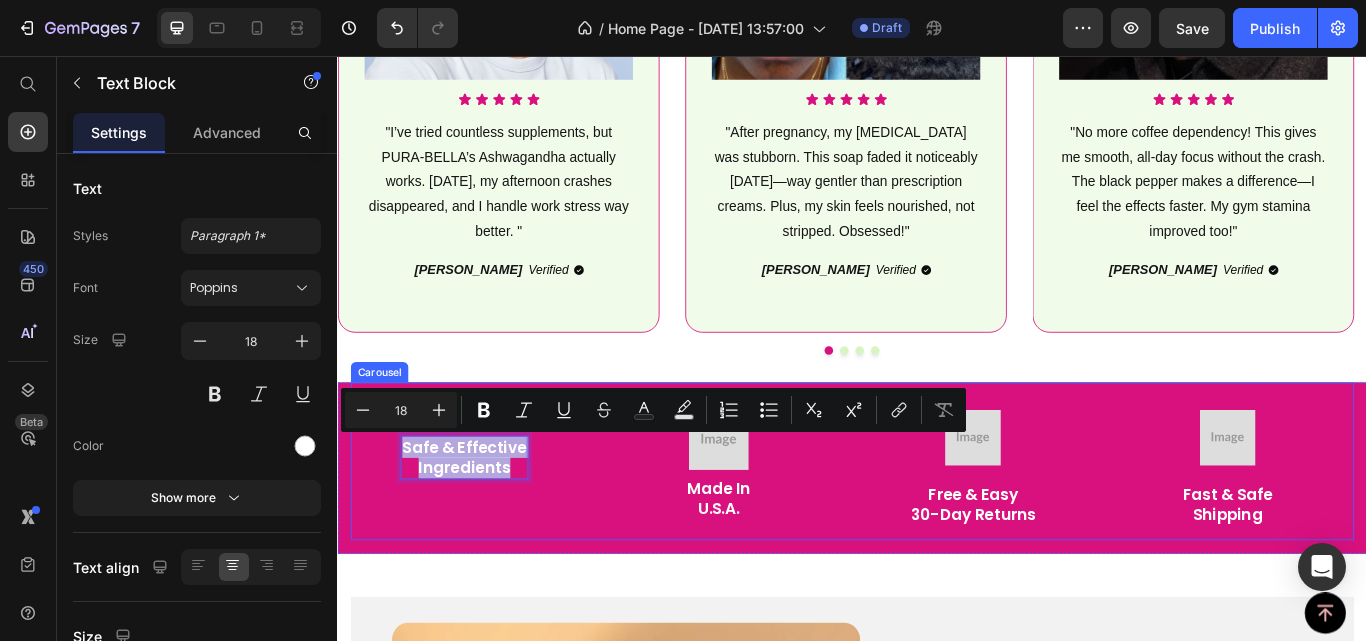 click on "Image Safe & Effective Ingredients Text Block   0 Row" at bounding box center (484, 537) 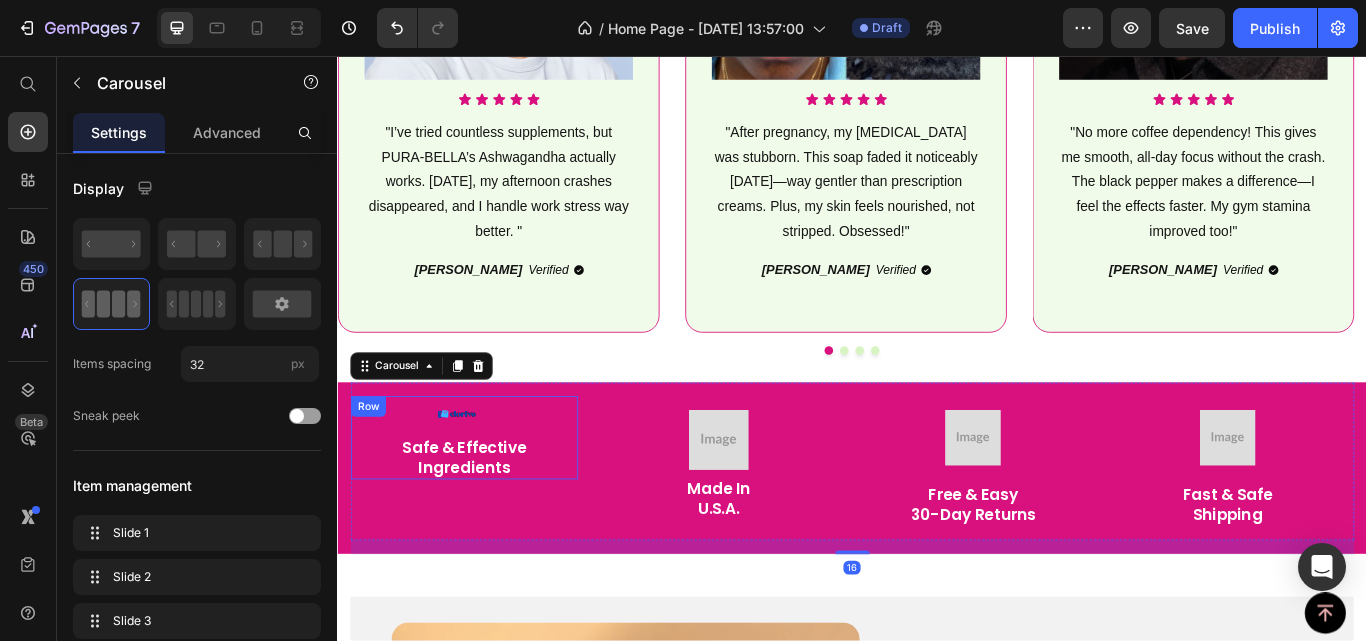 click on "Image Safe & Effective Ingredients Text Block" at bounding box center [484, 509] 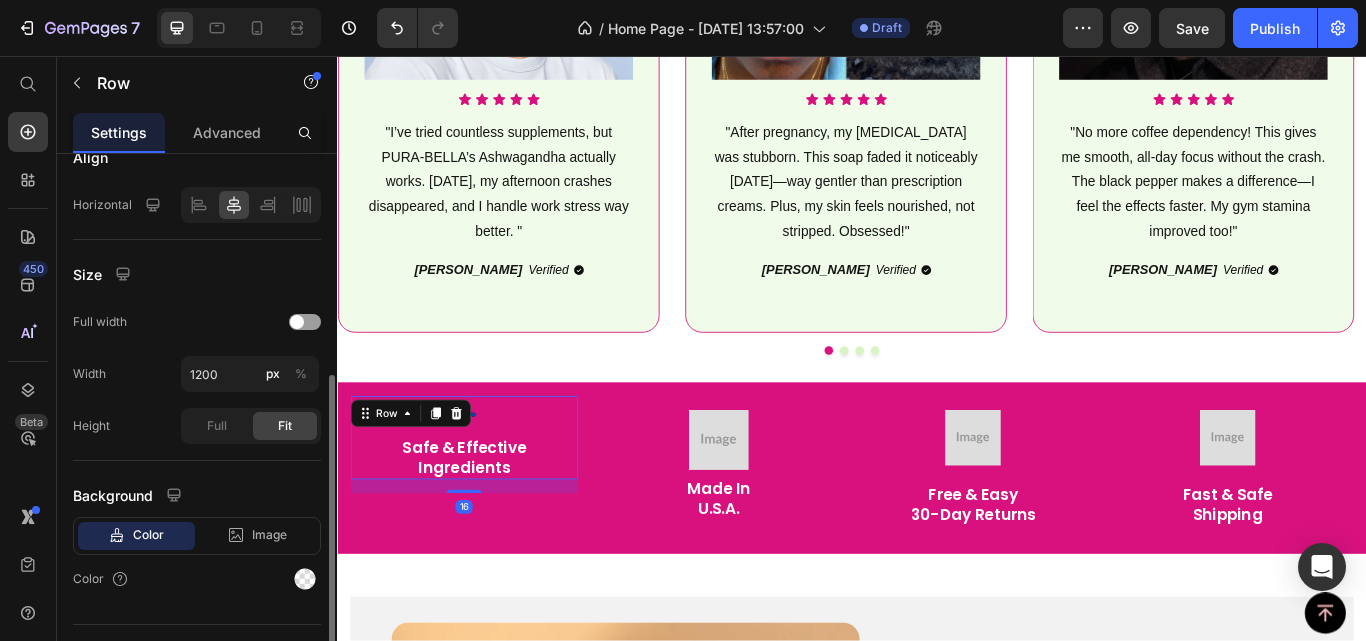 scroll, scrollTop: 441, scrollLeft: 0, axis: vertical 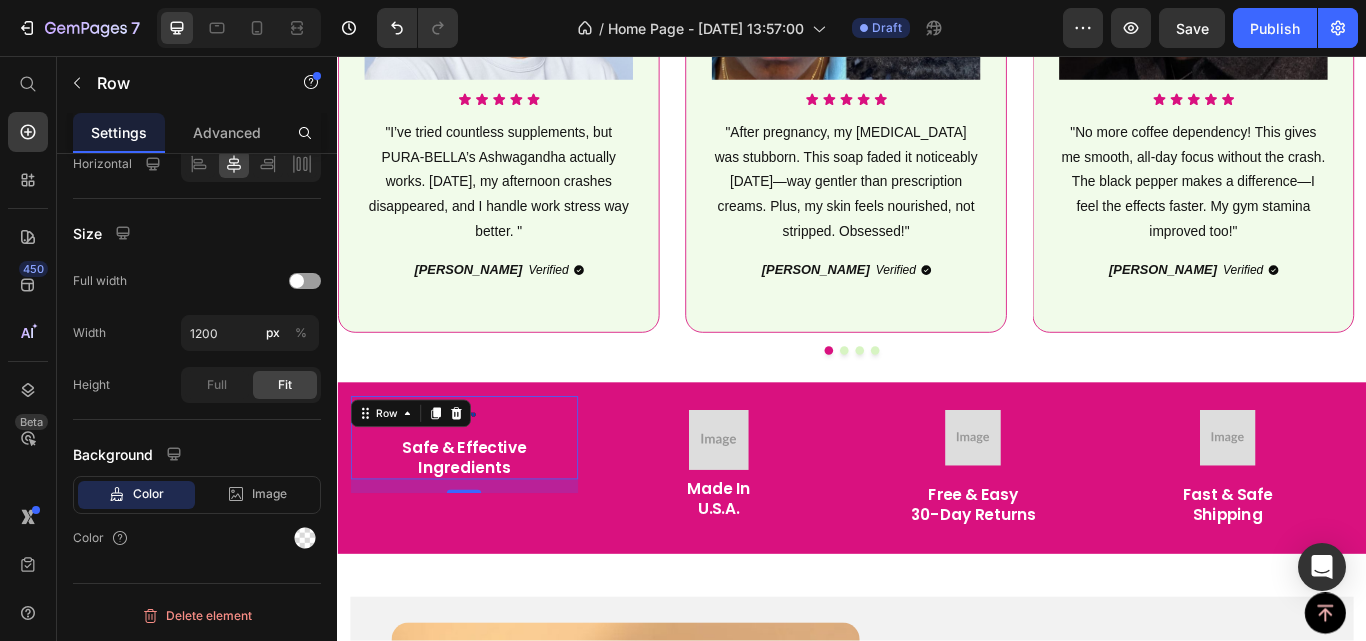 click on "Image Safe & Effective Ingredients Text Block Row   16" at bounding box center [484, 501] 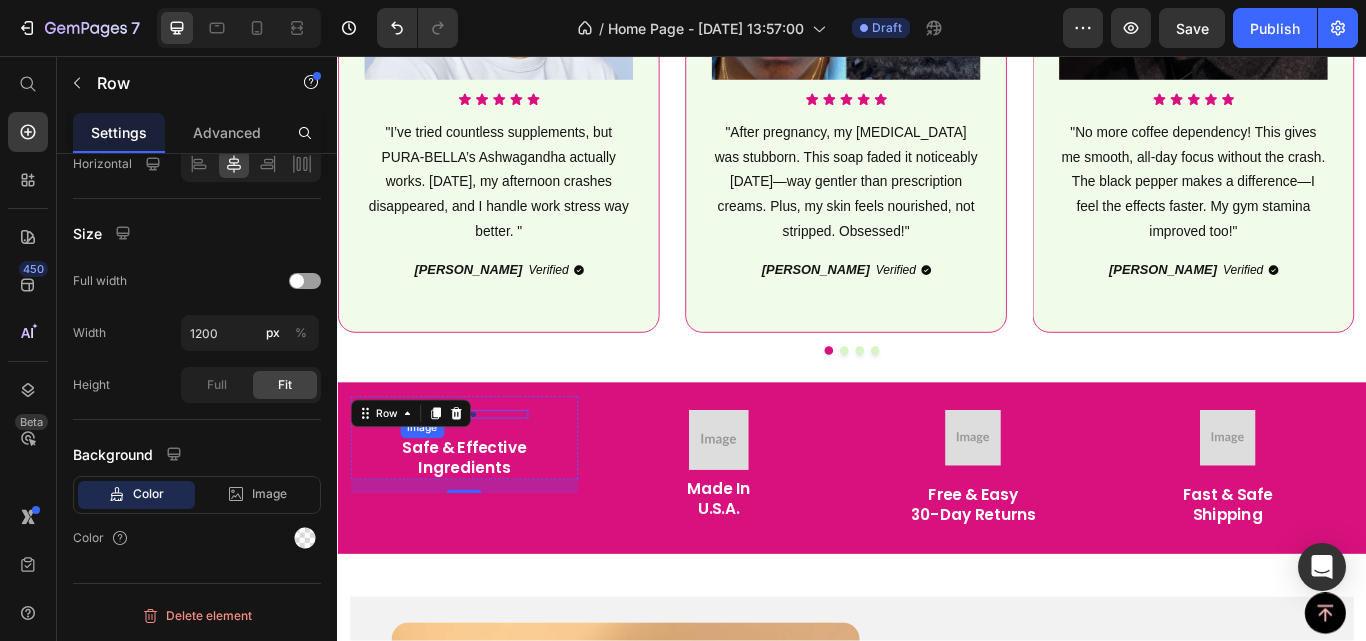click at bounding box center (484, 474) 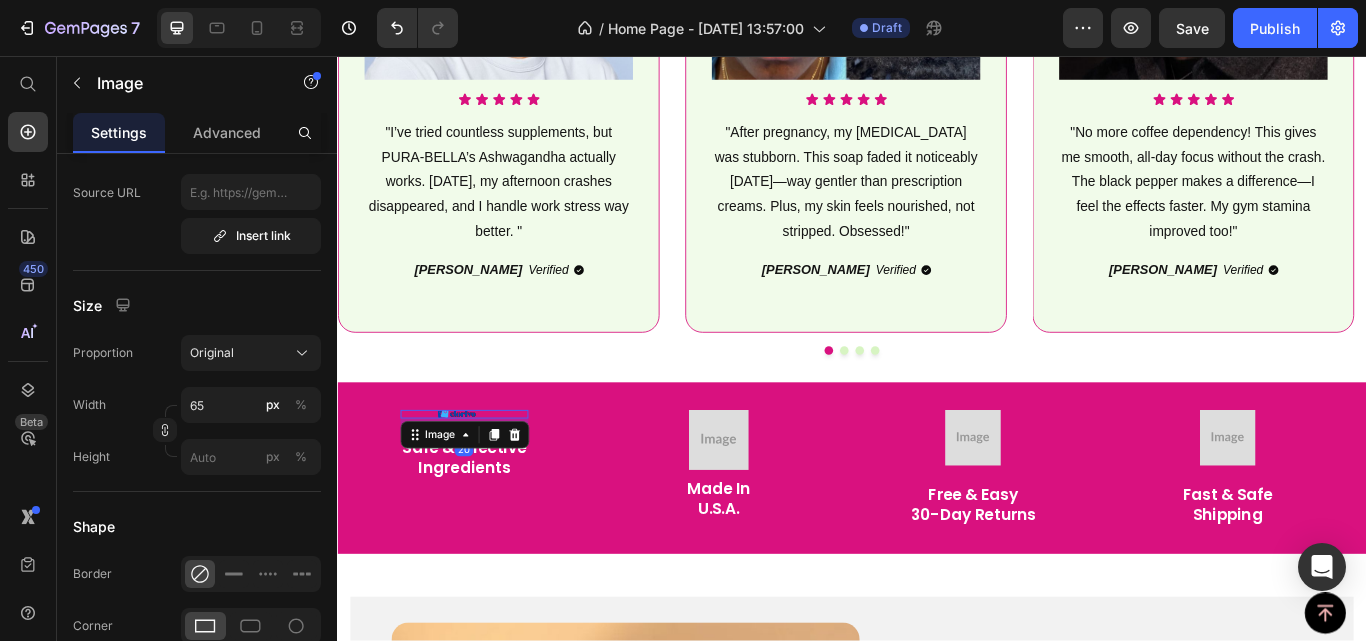 scroll, scrollTop: 0, scrollLeft: 0, axis: both 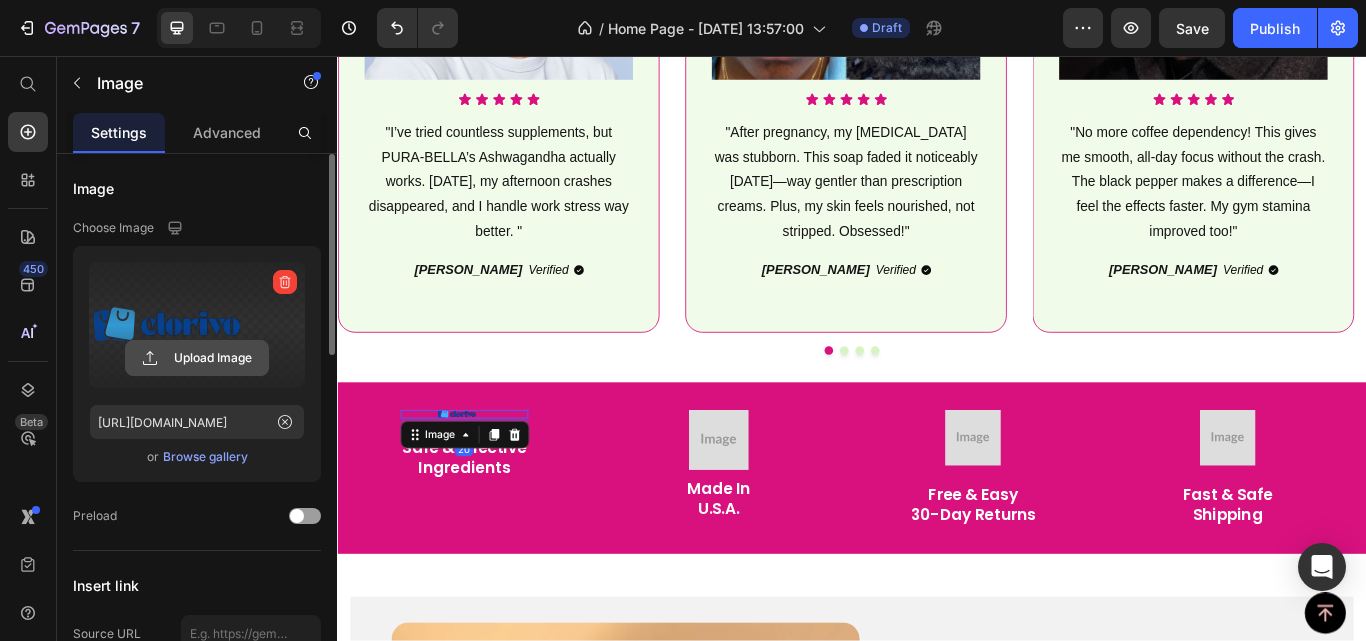click 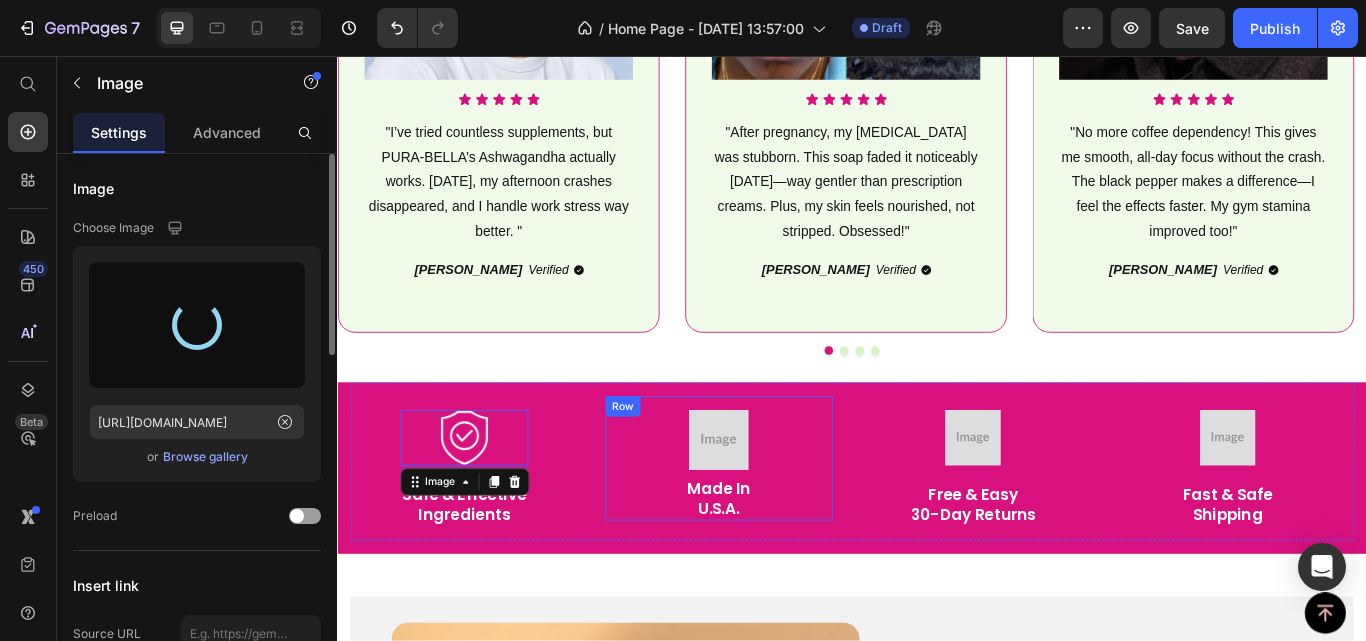type on "https://cdn.shopify.com/s/files/1/0586/3129/1013/files/gempages_574853901321241829-2aa42644-f398-4ab4-8c82-7c12ab97f5f3.png" 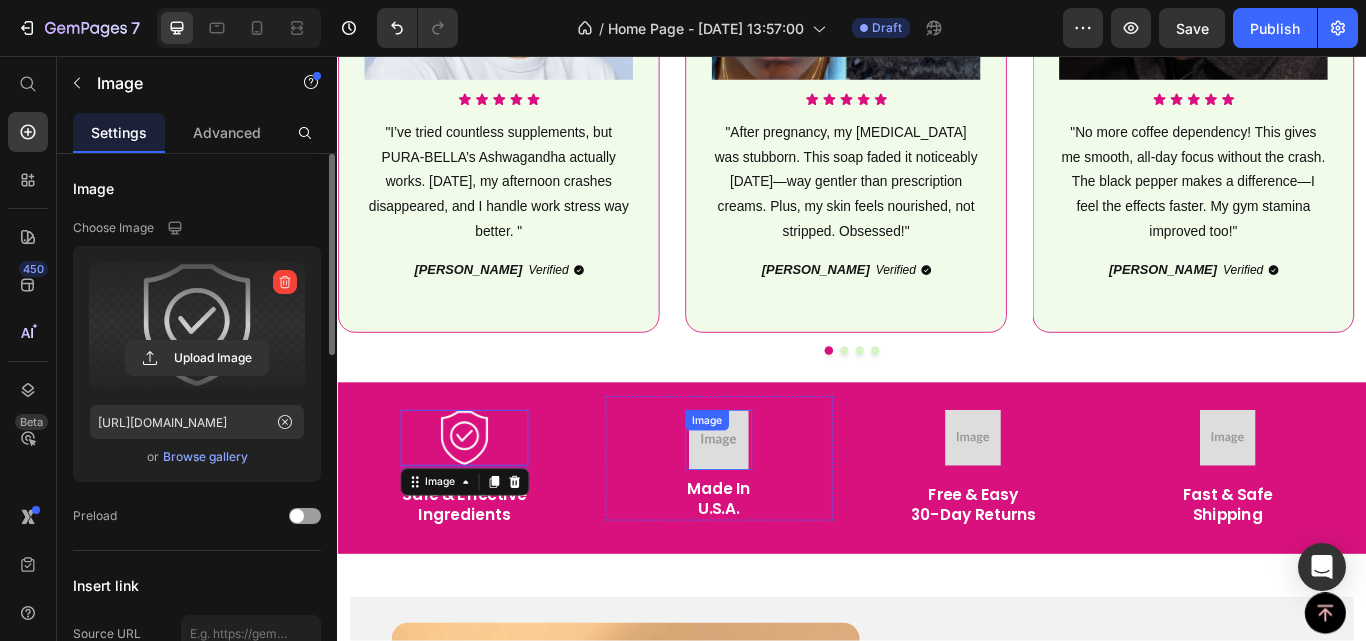 click at bounding box center (781, 504) 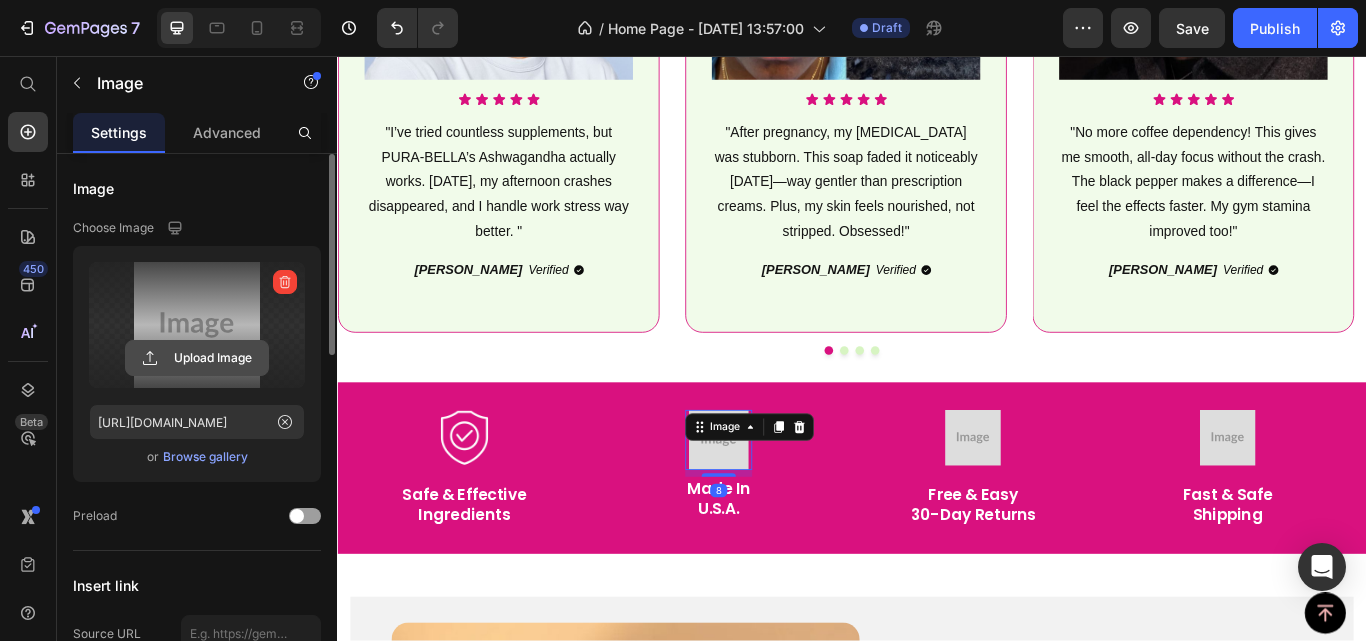 click 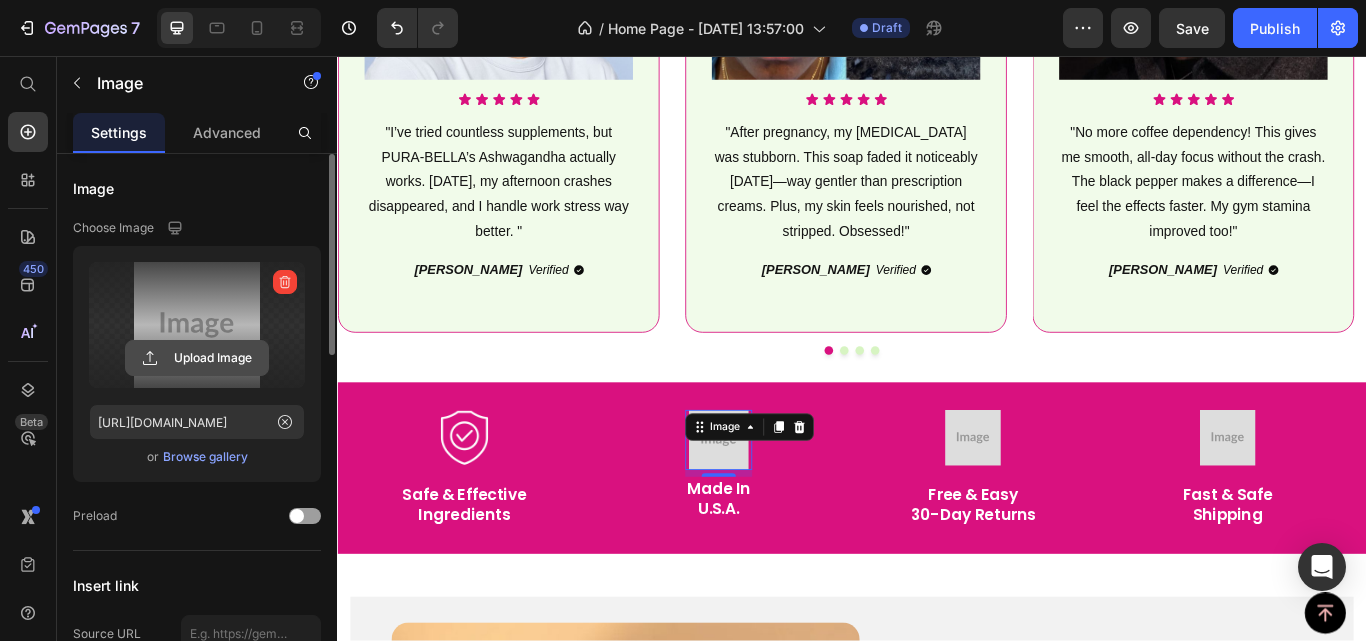click 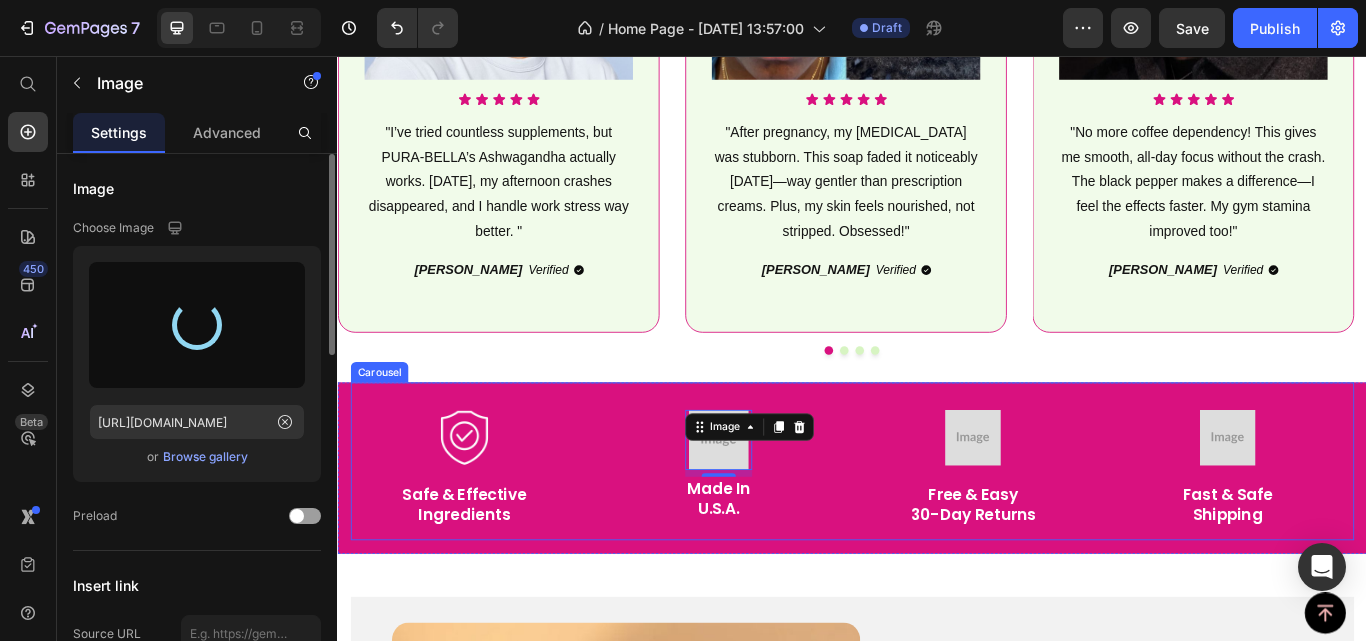 type on "https://cdn.shopify.com/s/files/1/0586/3129/1013/files/gempages_574853901321241829-e3265be6-173b-4616-8f35-b3818ae4e90f.png" 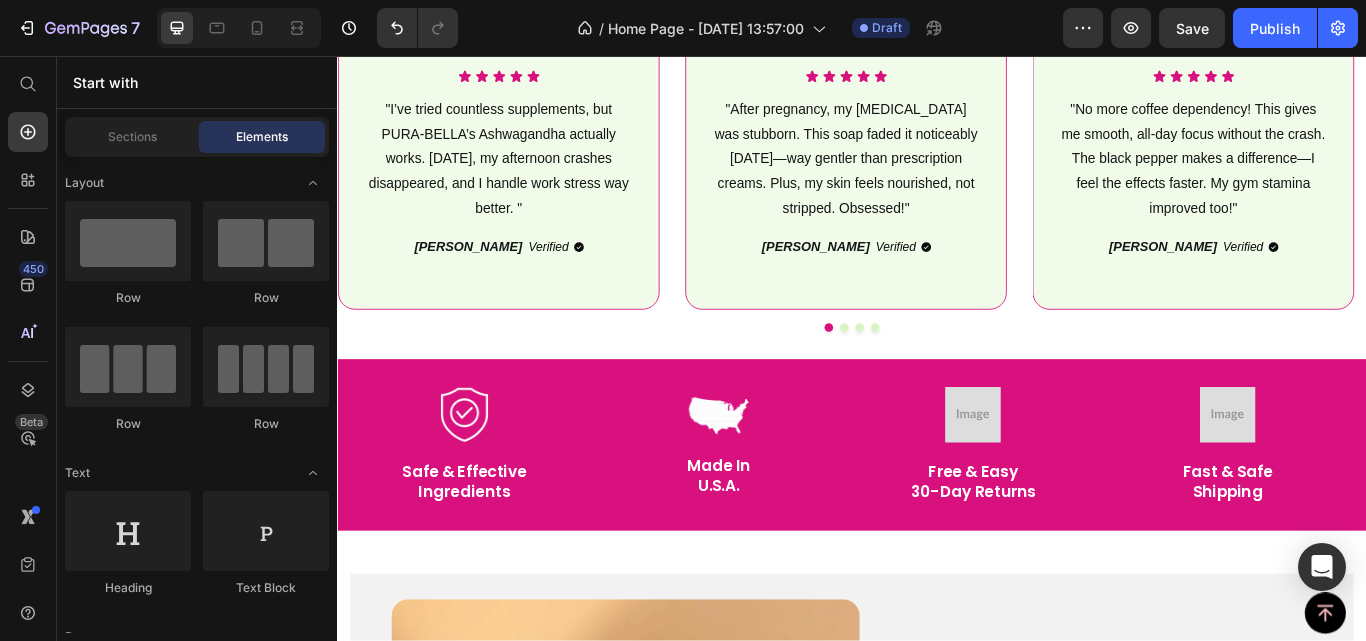 scroll, scrollTop: 2918, scrollLeft: 0, axis: vertical 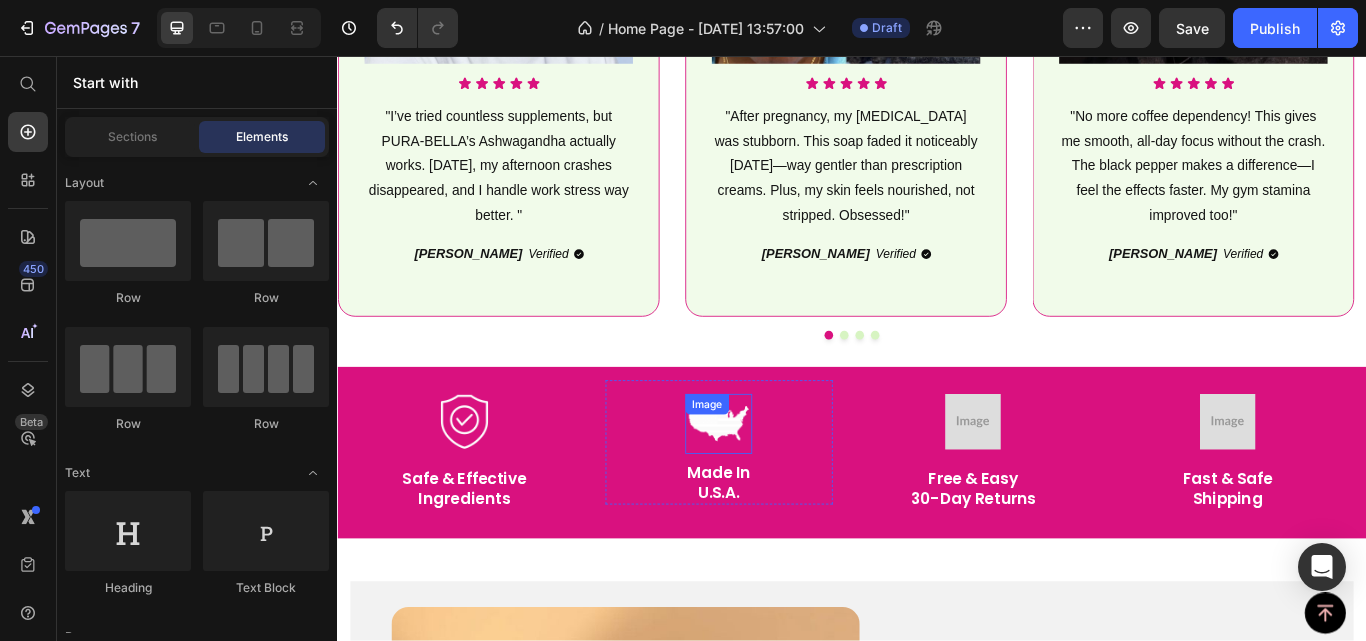 click on "Image" at bounding box center [781, 486] 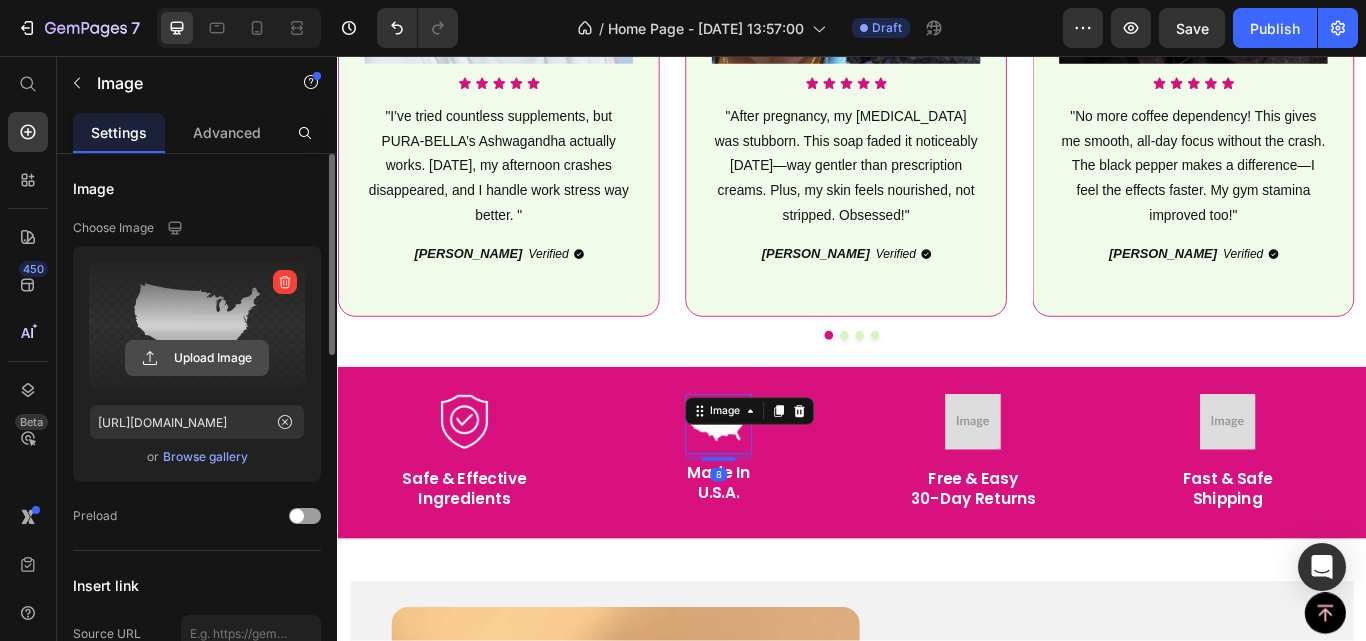 click 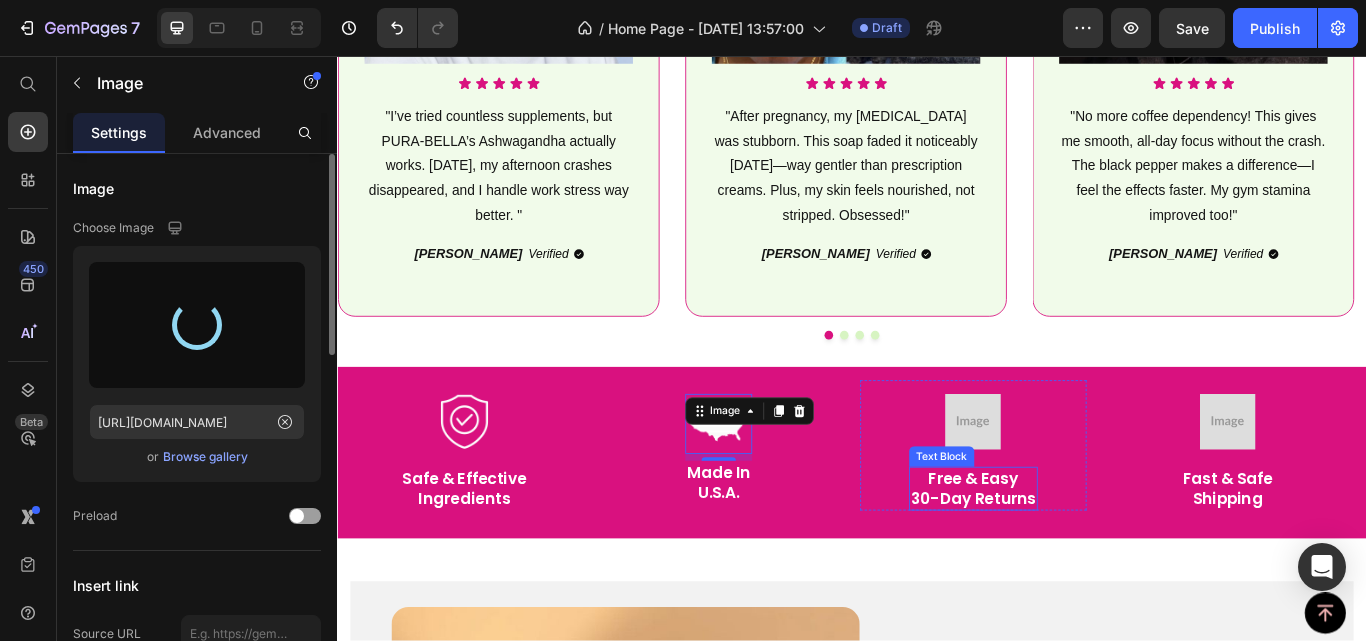 type on "https://cdn.shopify.com/s/files/1/0586/3129/1013/files/gempages_574853901321241829-d8f4224f-81d6-4de7-9709-e9d93e04c643.png" 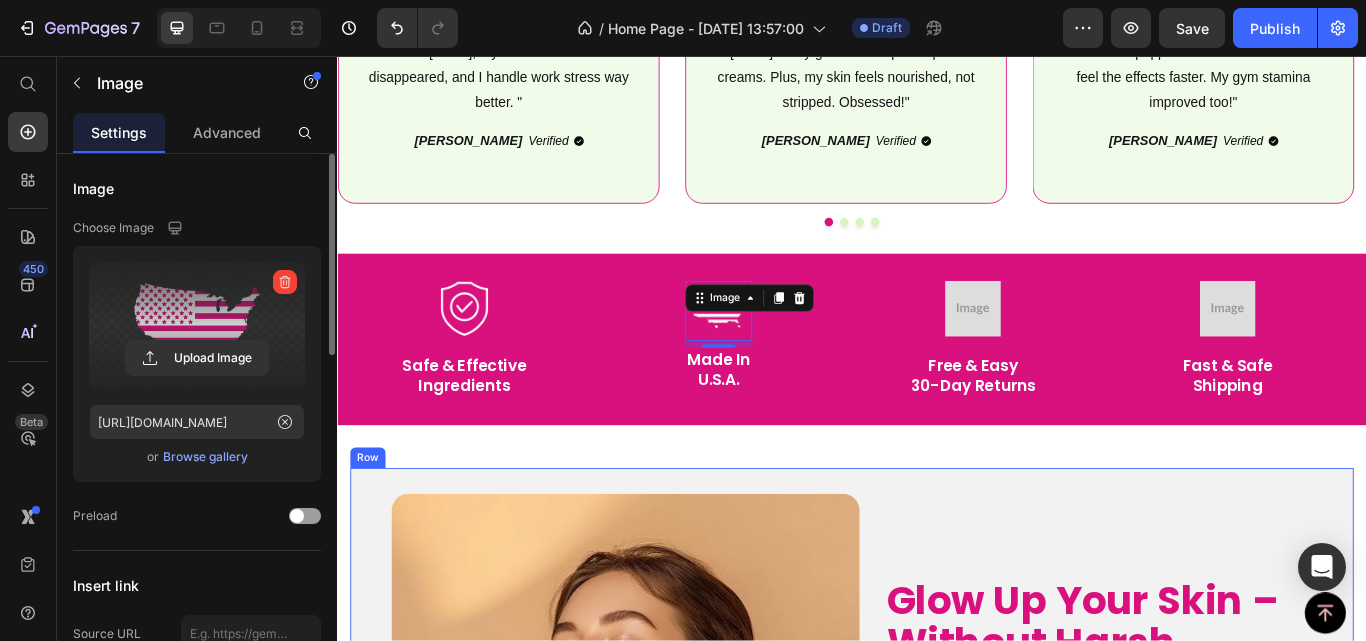 scroll, scrollTop: 3118, scrollLeft: 0, axis: vertical 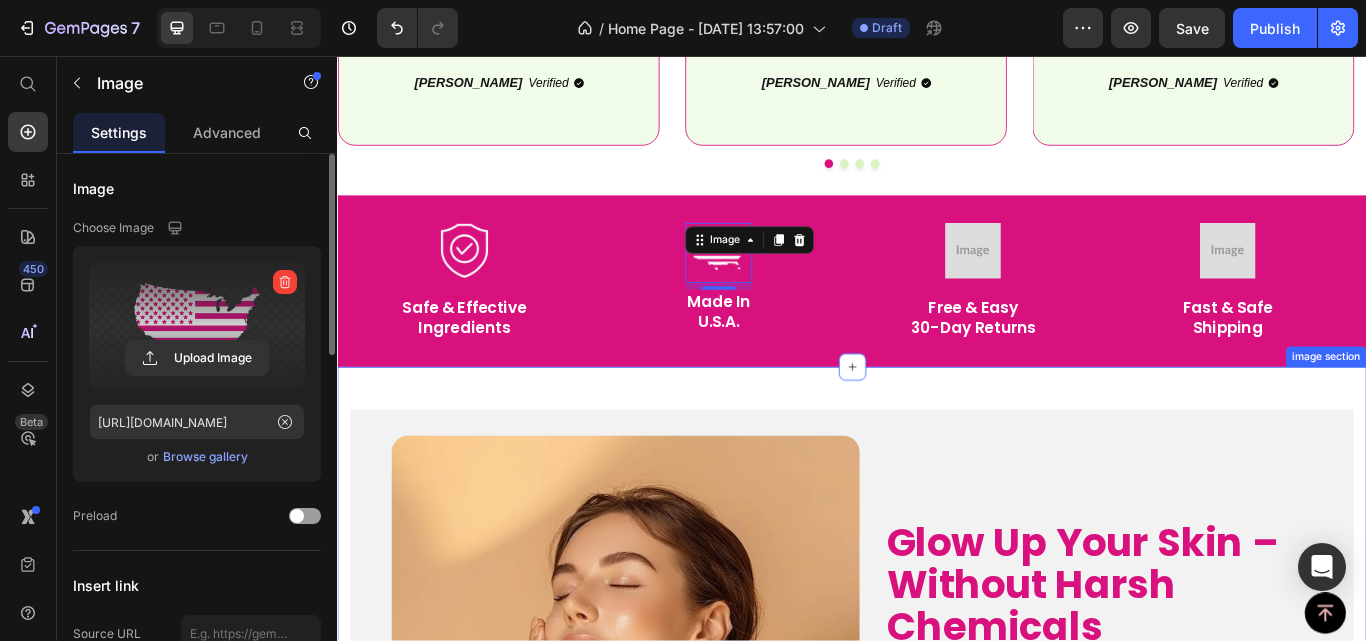 click on "Glow Up Your Skin – Without Harsh Chemicals Heading Dull skin and dark spots don’t stand a chance. PURA-BELLA’s Kojic Acid & Turmeric Soap blends Ayurvedic brighteners with moisturizing organic butters to even tone, soothe inflammation, and reveal a radiant complexion. Text block Row shop now  ⟶ Button Row Image Row Row image section" at bounding box center [937, 772] 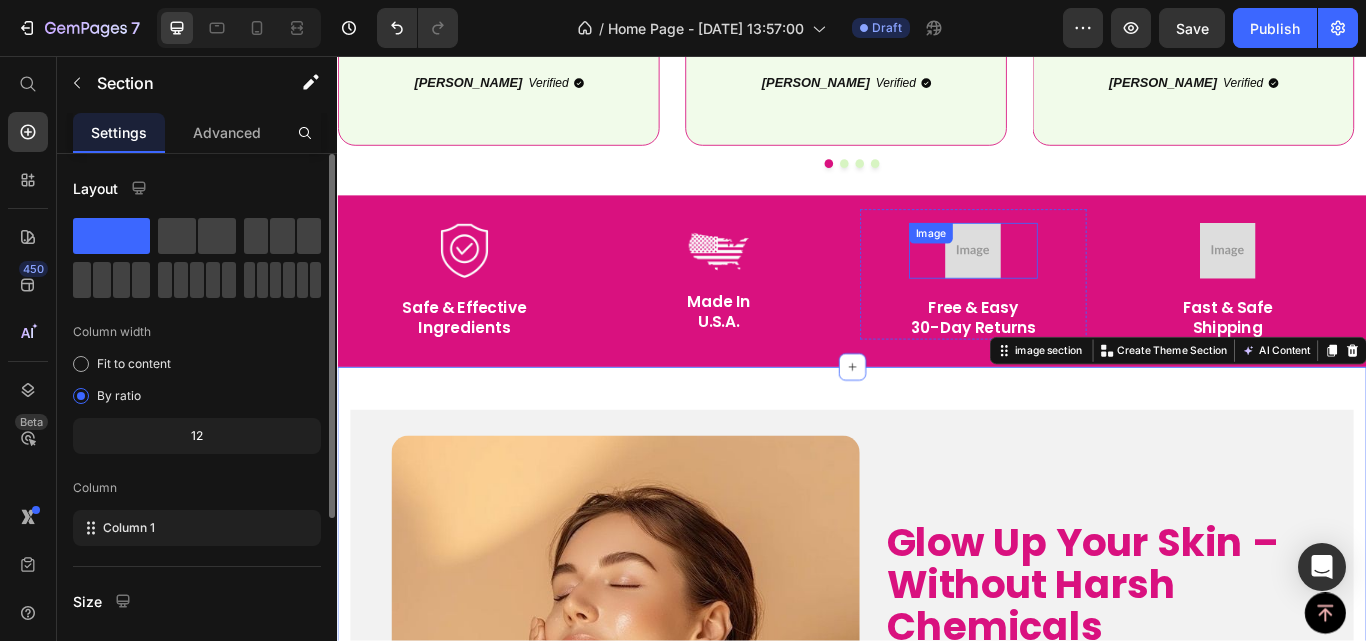 click at bounding box center [1078, 283] 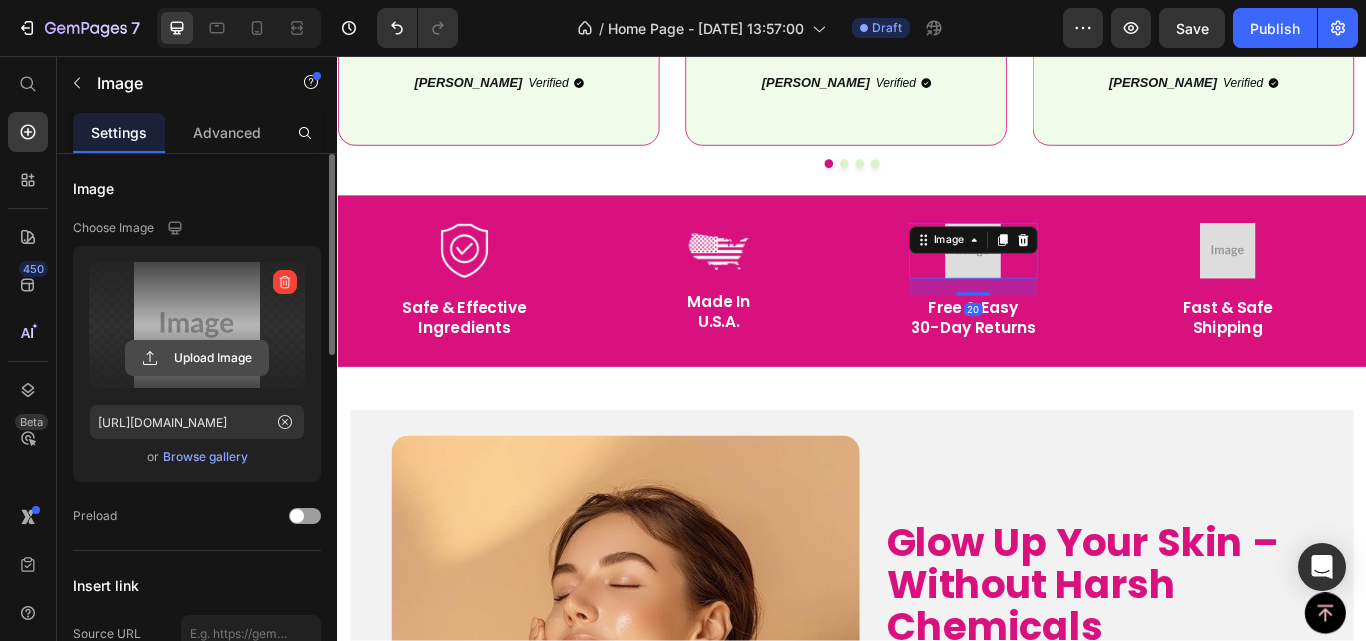 click 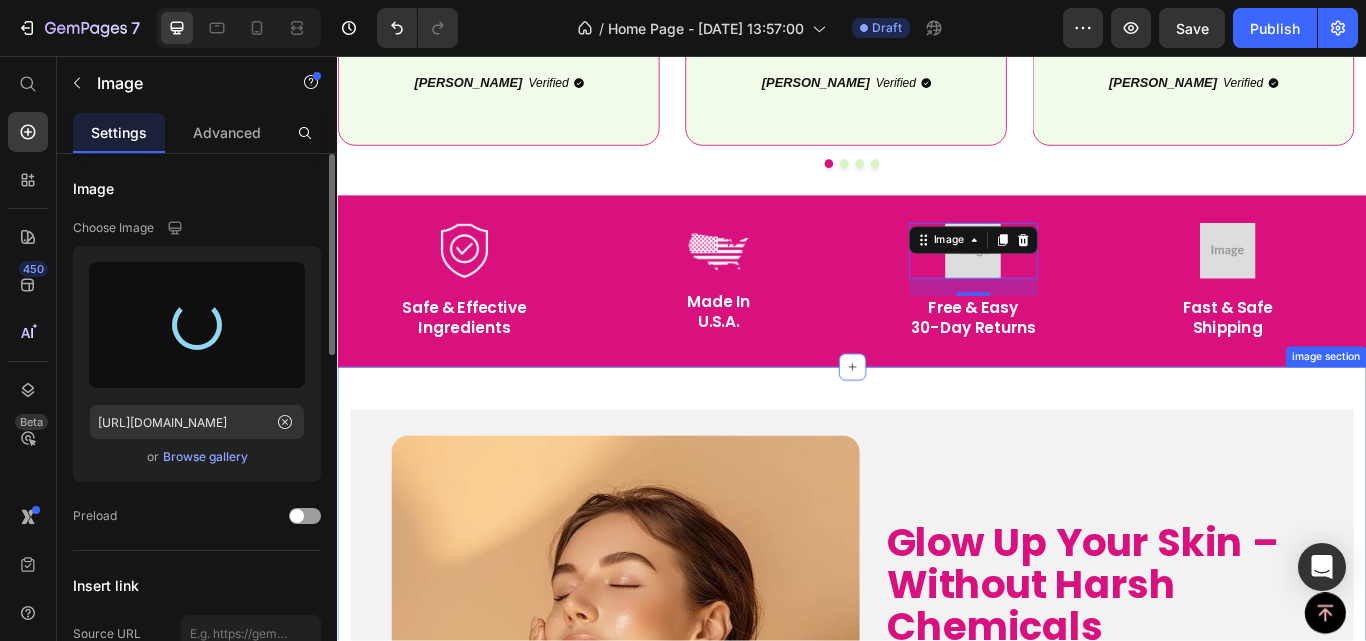 type on "https://cdn.shopify.com/s/files/1/0586/3129/1013/files/gempages_574853901321241829-75567a84-ec52-4a65-b798-d46170a67035.png" 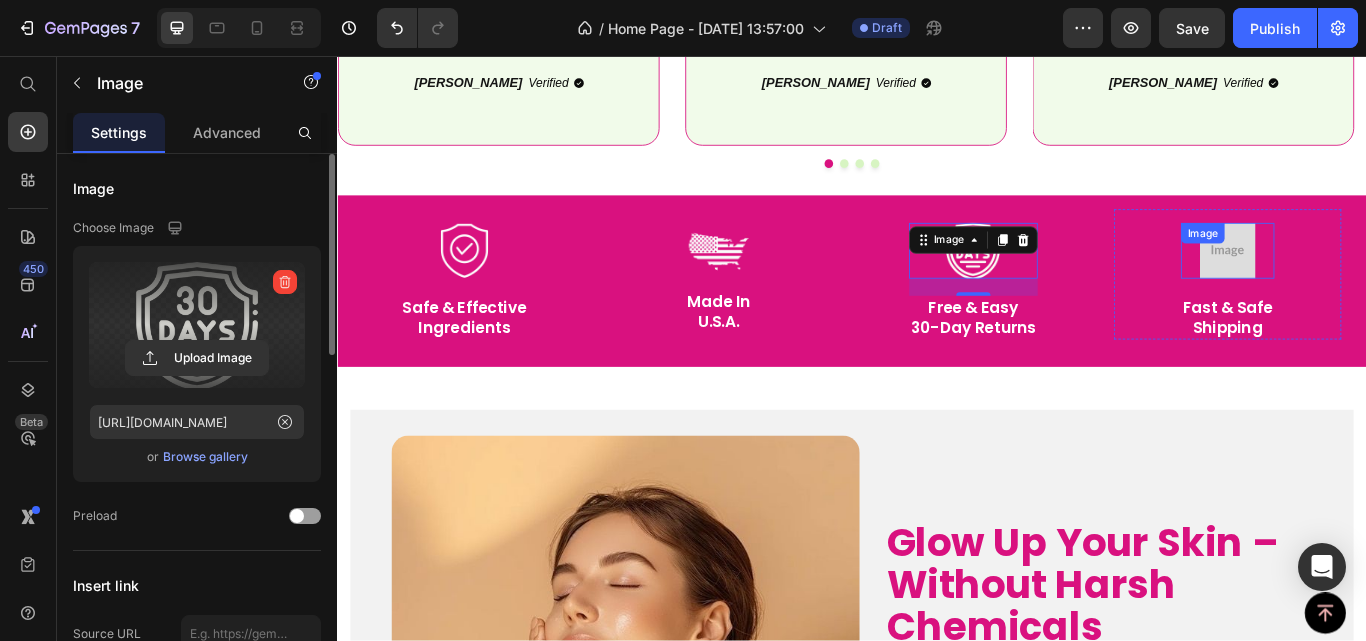 click at bounding box center (1374, 283) 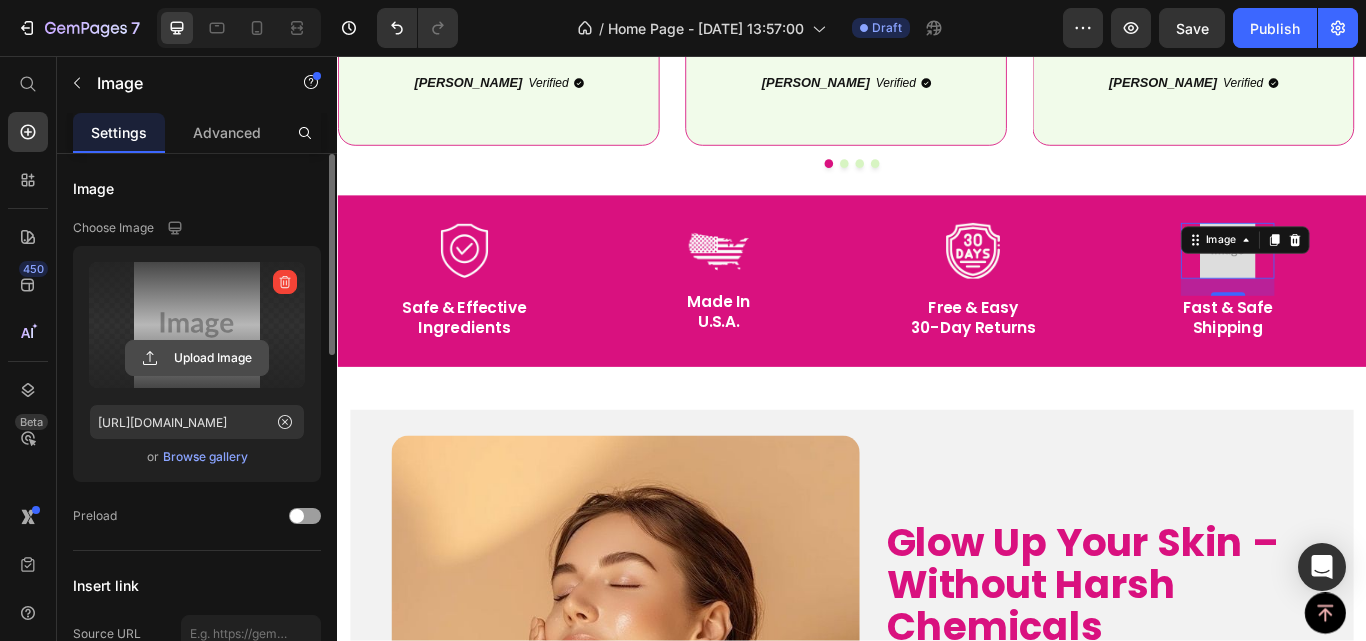 click 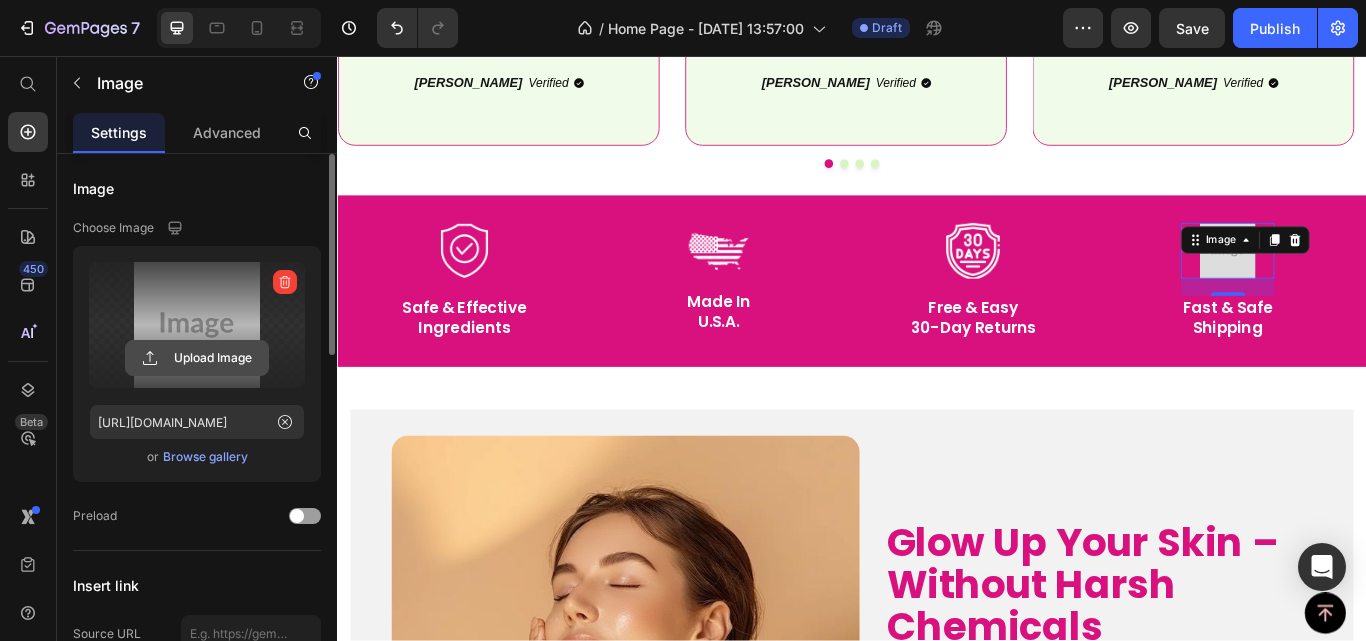click 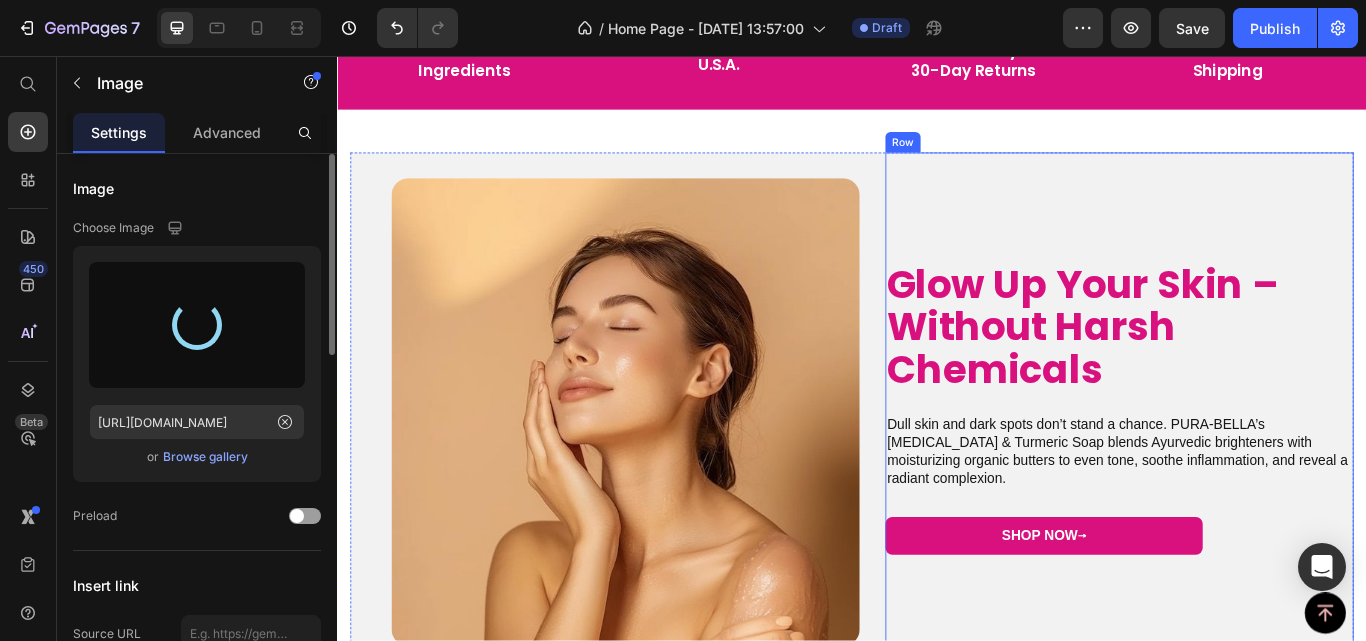 scroll, scrollTop: 3118, scrollLeft: 0, axis: vertical 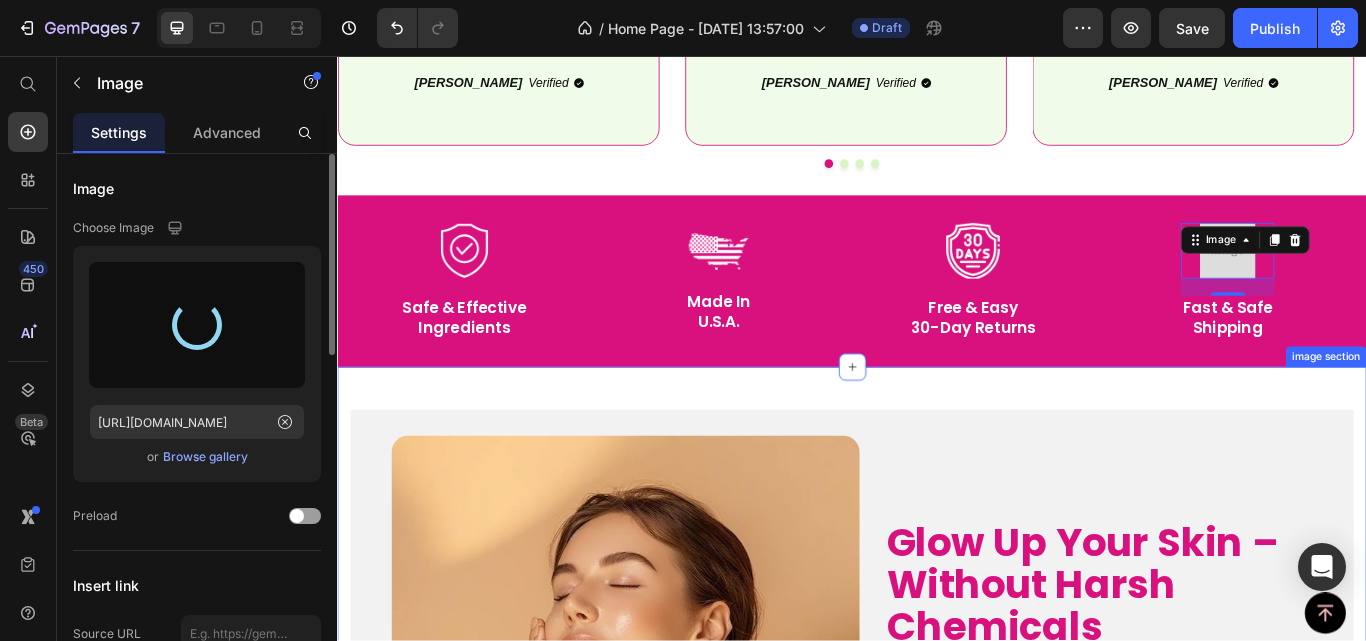 type on "https://cdn.shopify.com/s/files/1/0586/3129/1013/files/gempages_574853901321241829-4492298d-684b-44af-a18b-b3a4b33e425a.png" 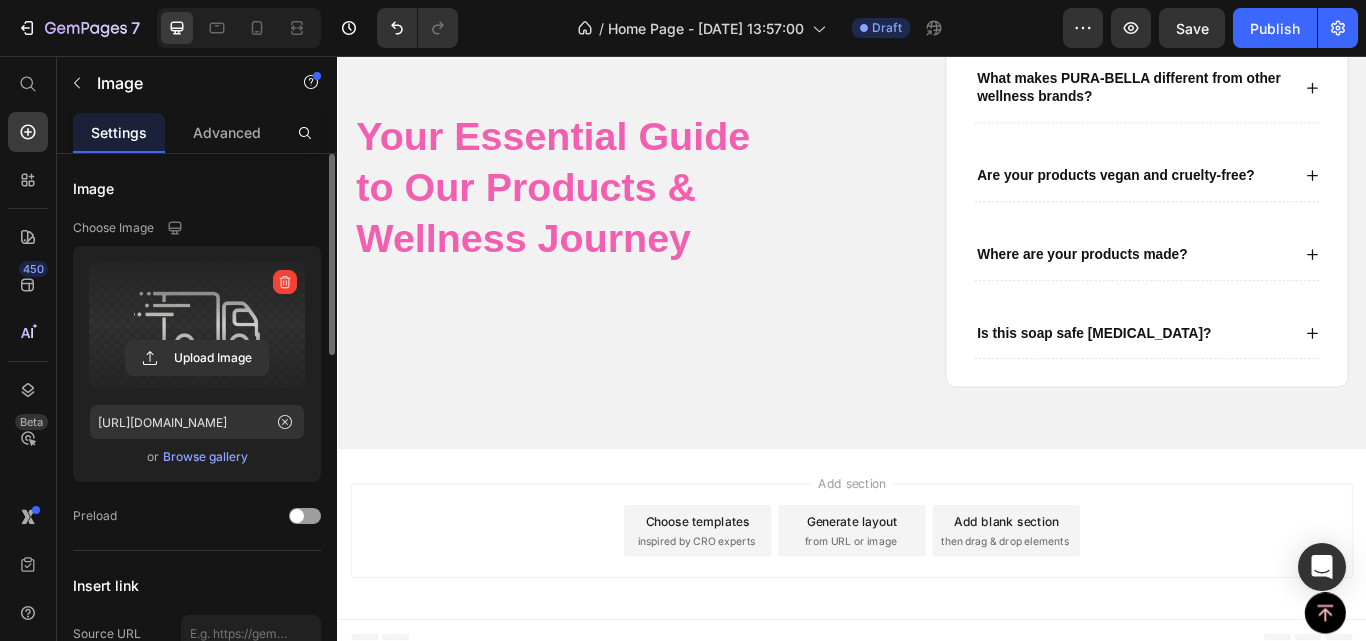 scroll, scrollTop: 4393, scrollLeft: 0, axis: vertical 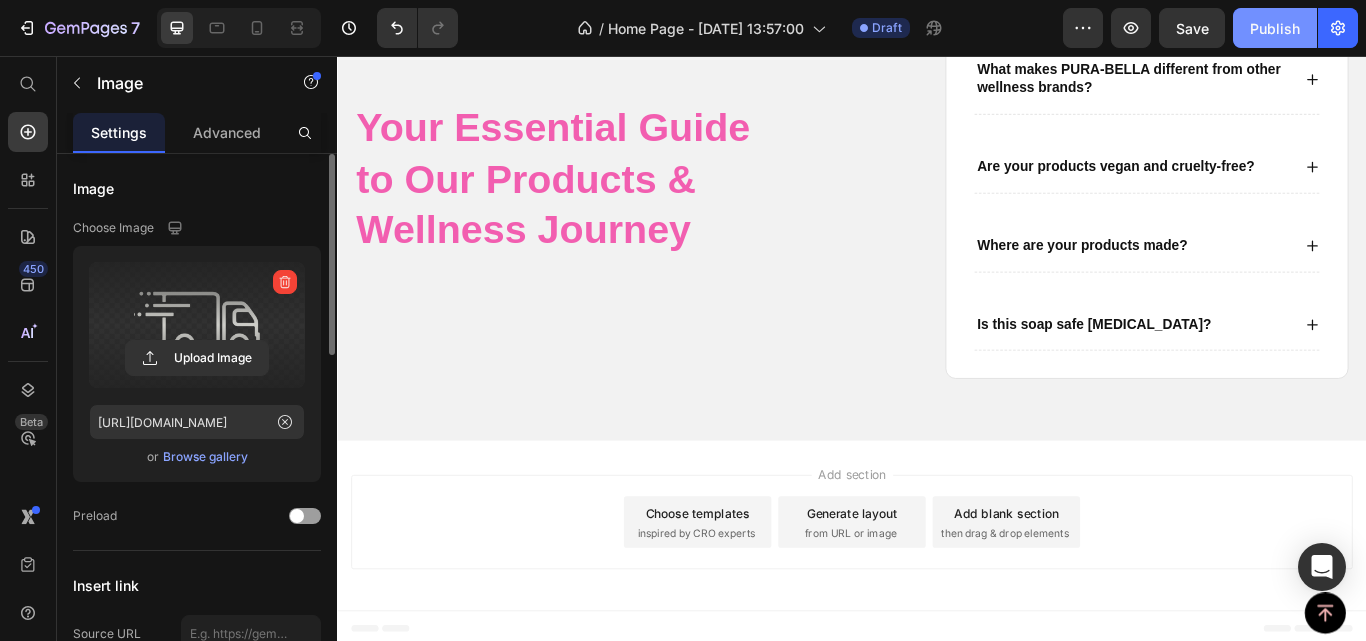 click on "Publish" at bounding box center [1275, 28] 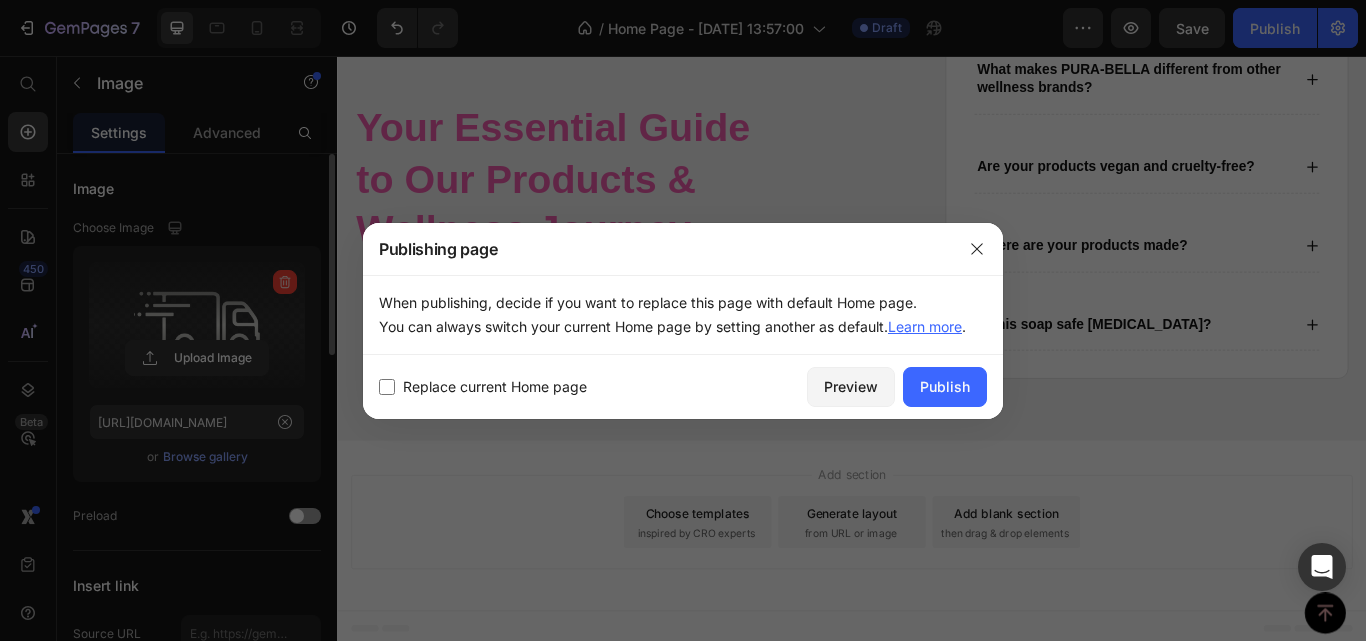 click at bounding box center [387, 387] 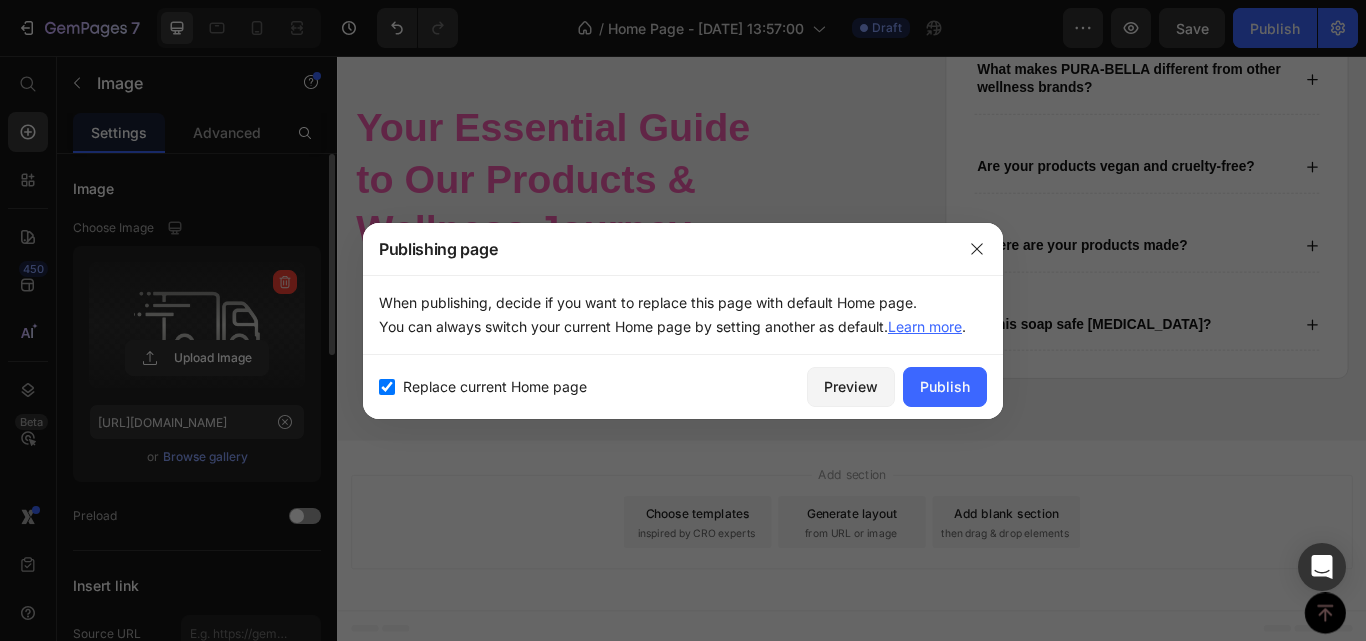 checkbox on "true" 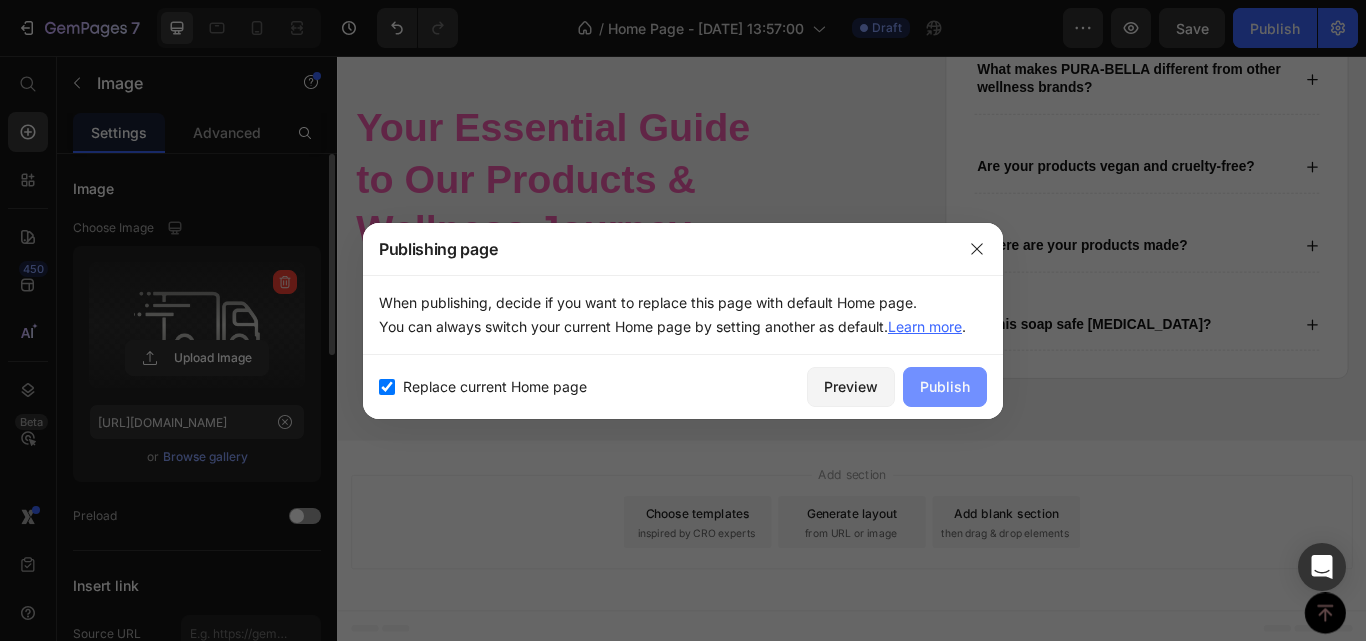 click on "Publish" at bounding box center (945, 386) 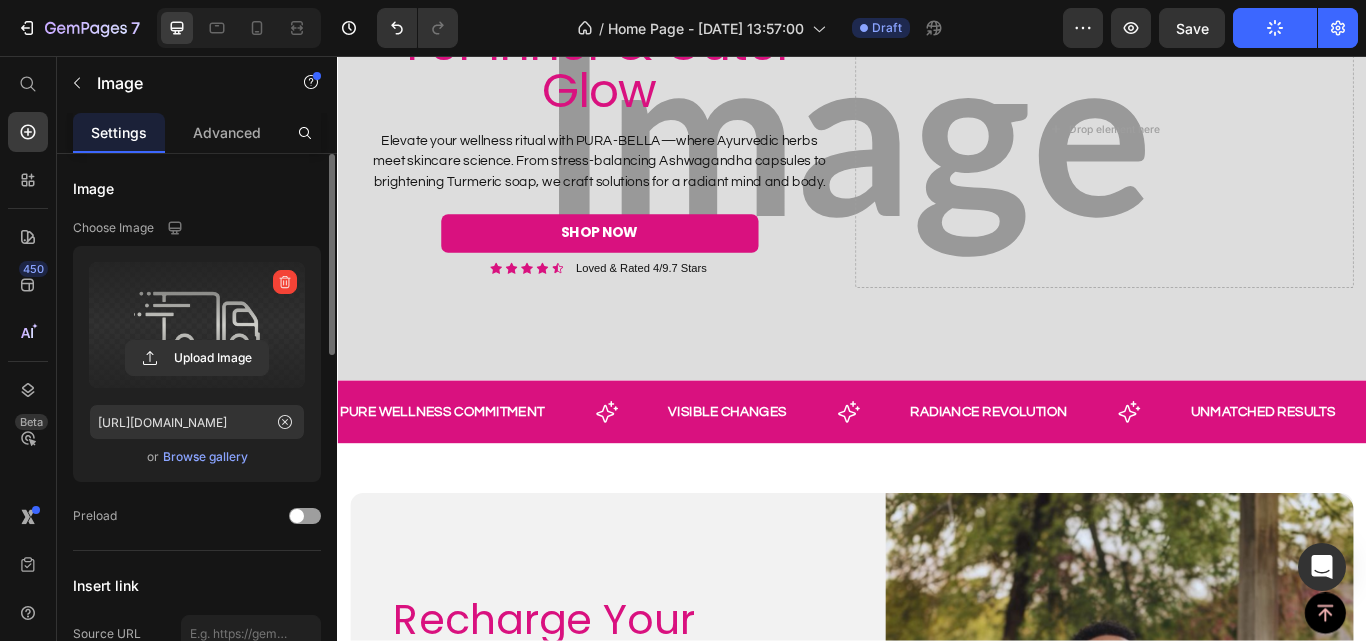scroll, scrollTop: 0, scrollLeft: 0, axis: both 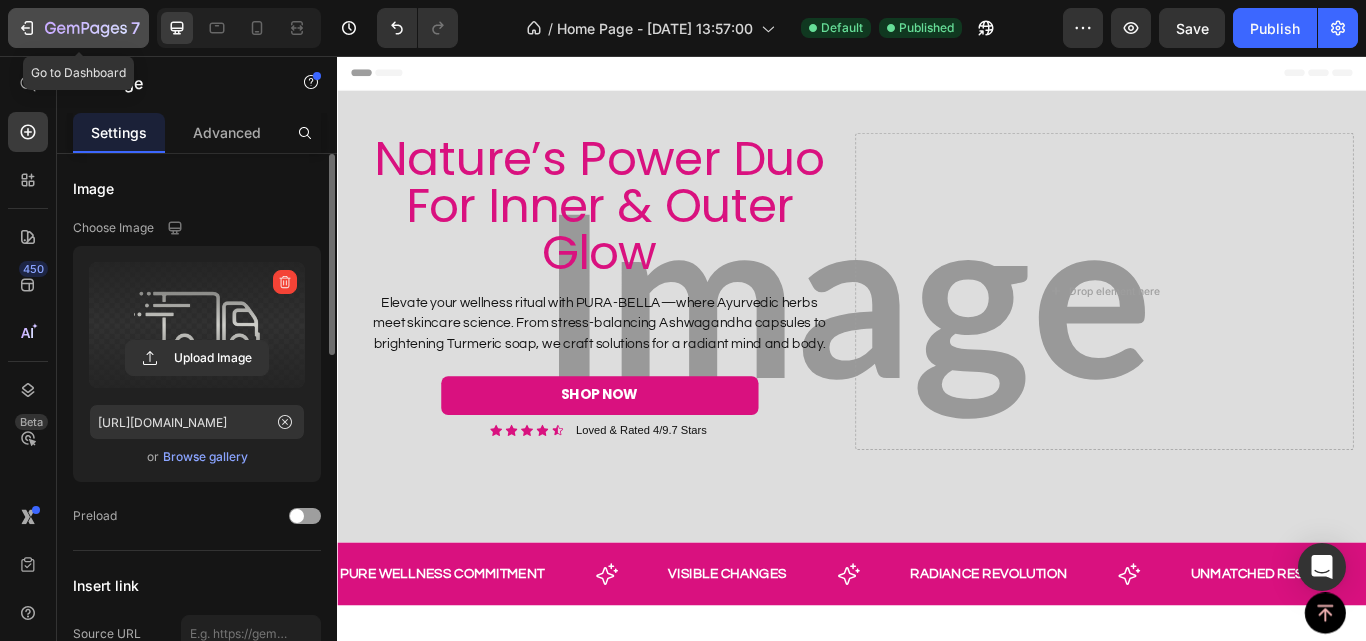 click 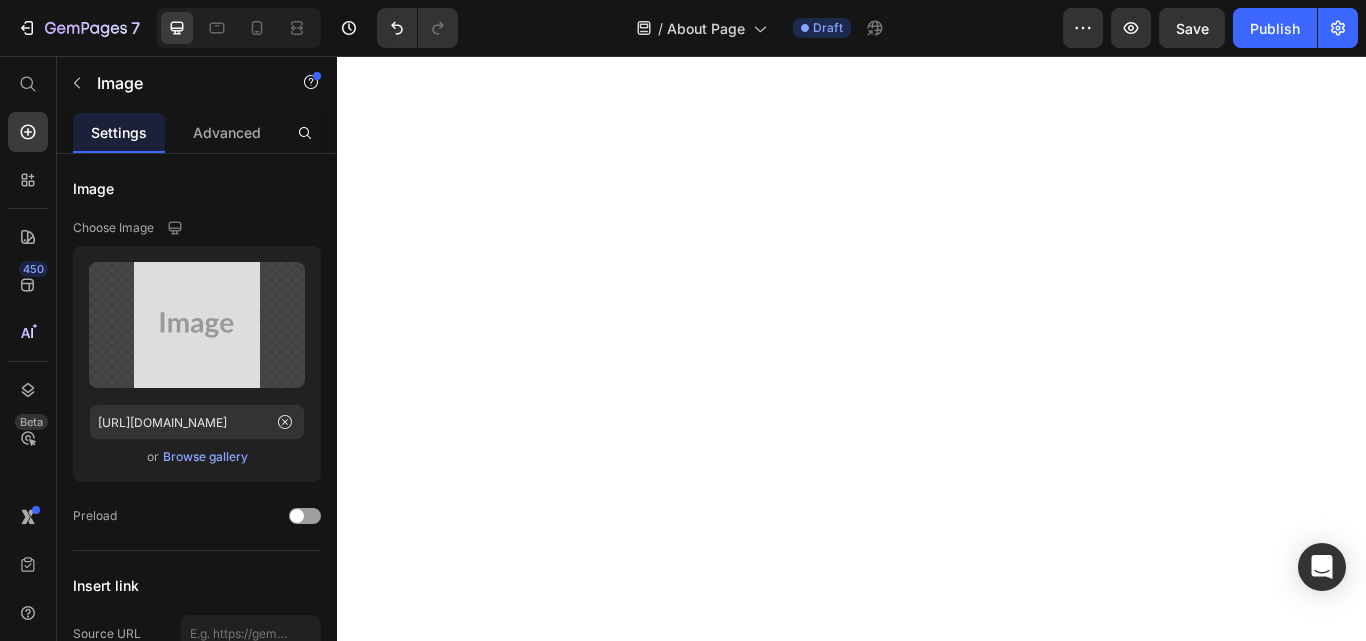 scroll, scrollTop: 0, scrollLeft: 0, axis: both 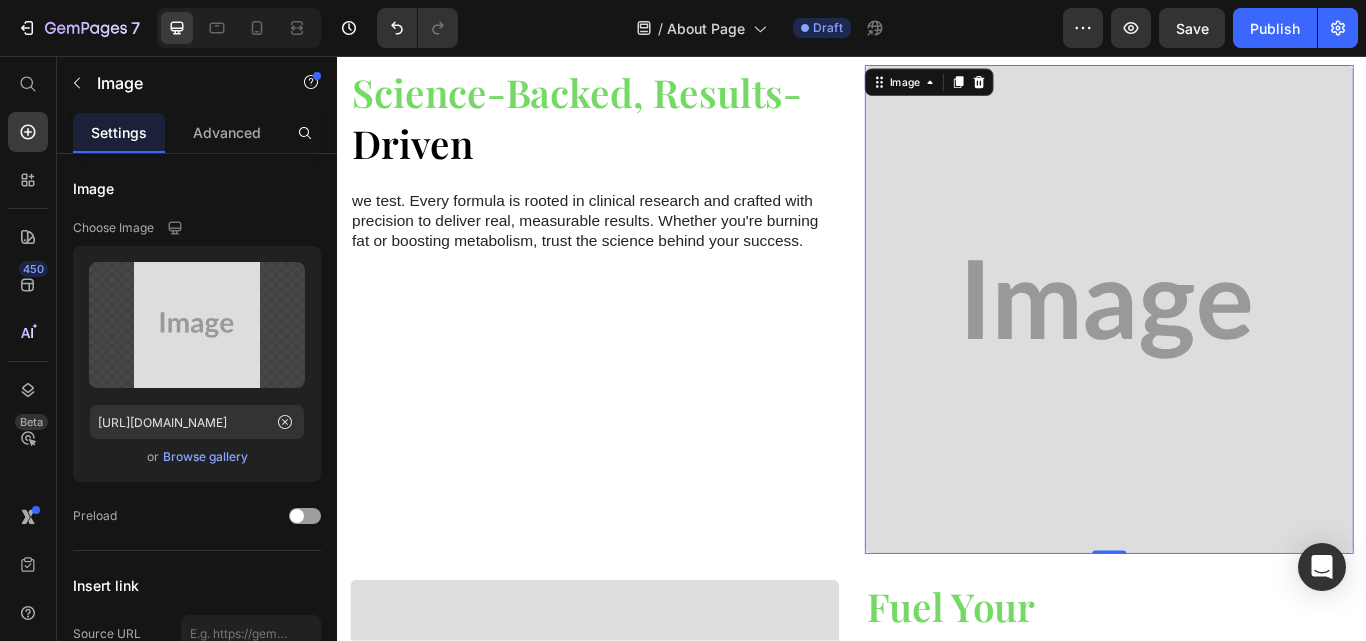 drag, startPoint x: 1211, startPoint y: 320, endPoint x: 1173, endPoint y: 312, distance: 38.832977 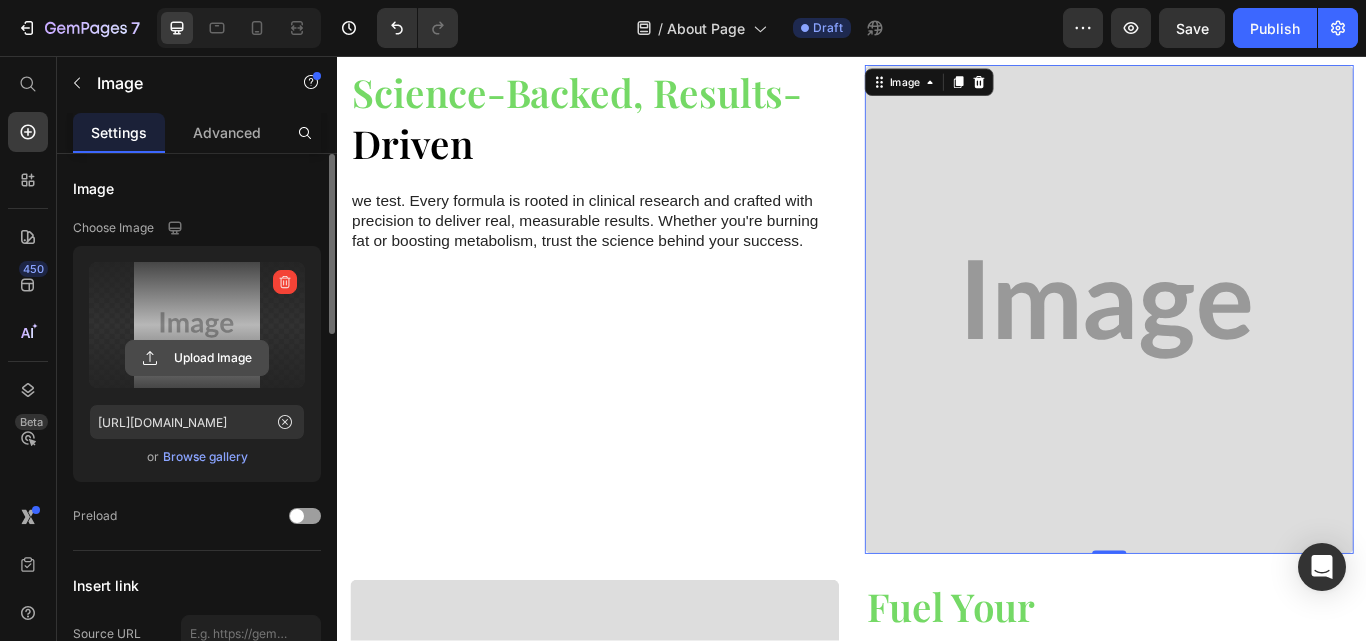 click 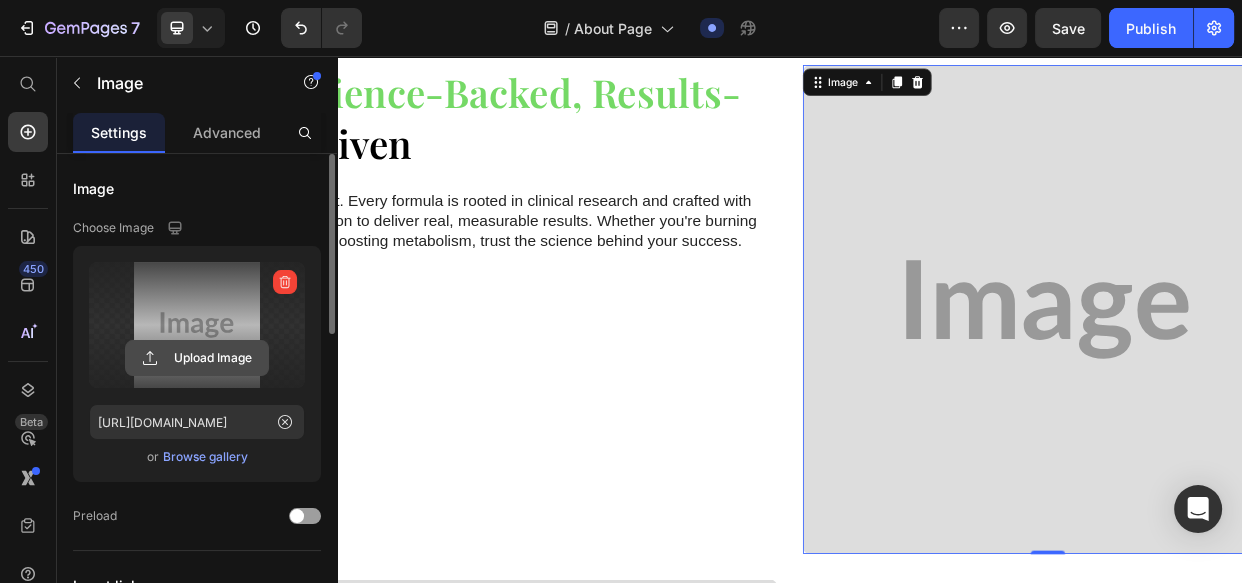 scroll, scrollTop: 1061, scrollLeft: 0, axis: vertical 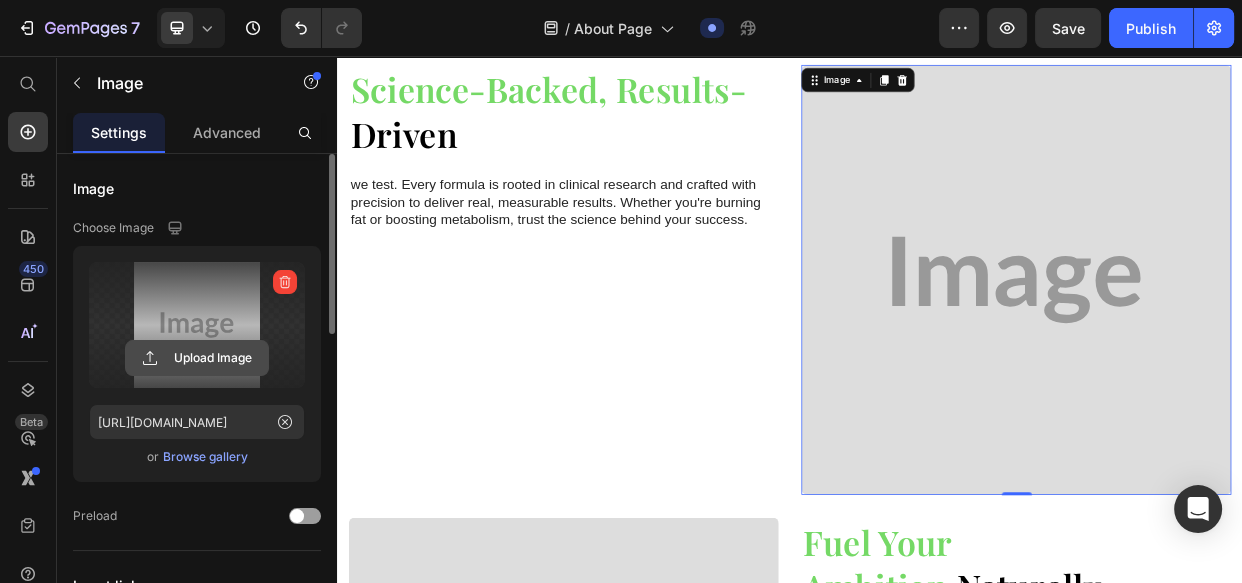 click 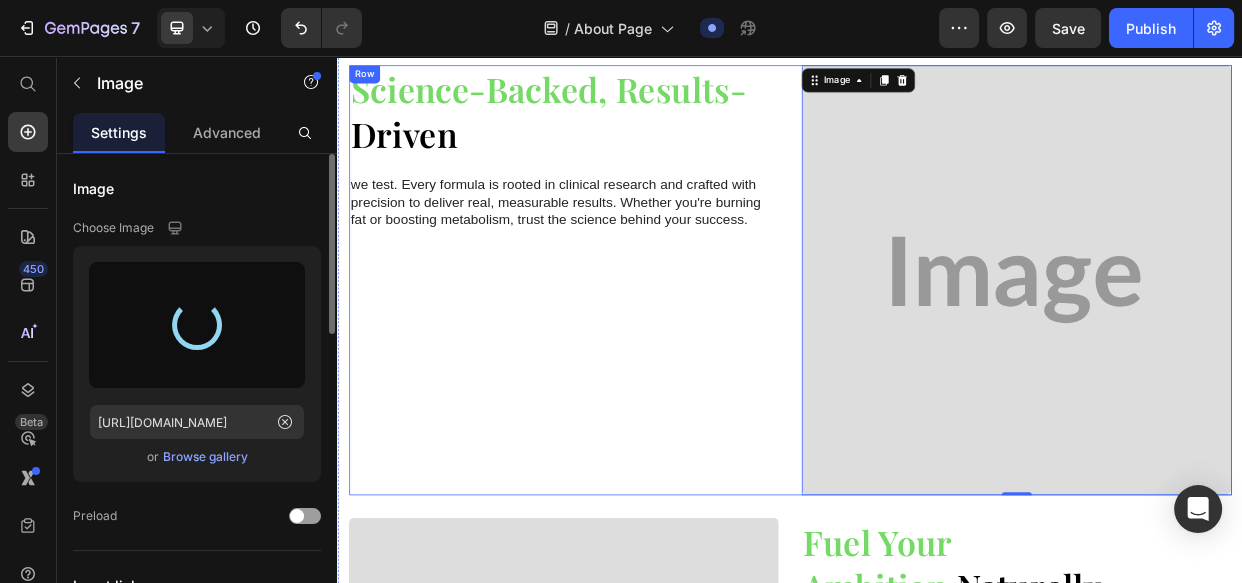 type on "[URL][DOMAIN_NAME]" 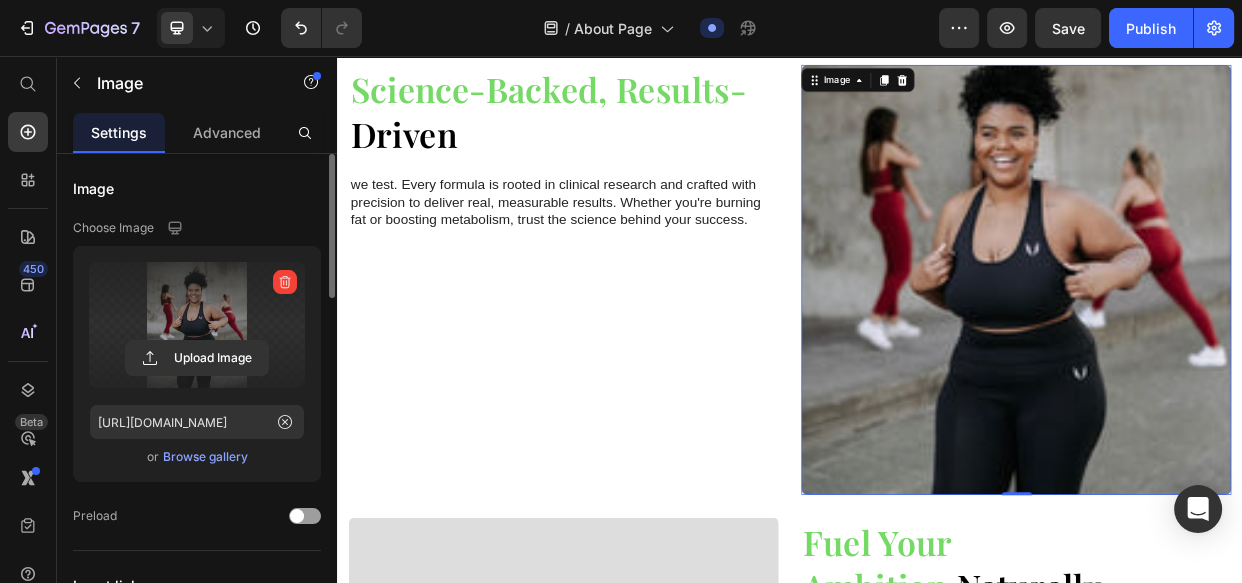 click at bounding box center (1237, 353) 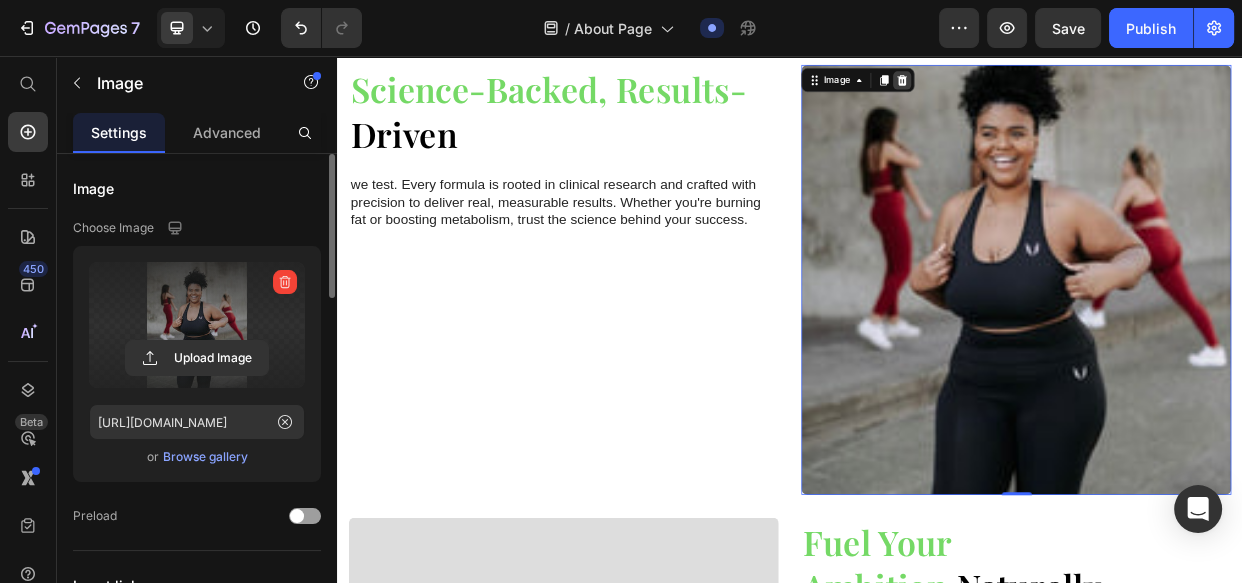 click 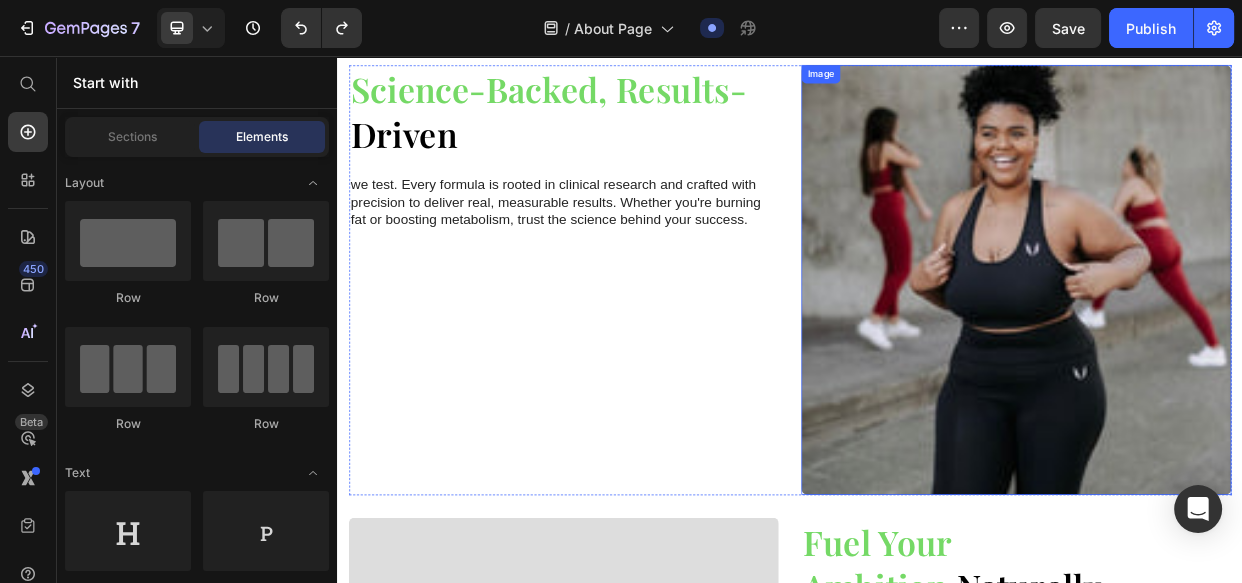 click at bounding box center [1237, 353] 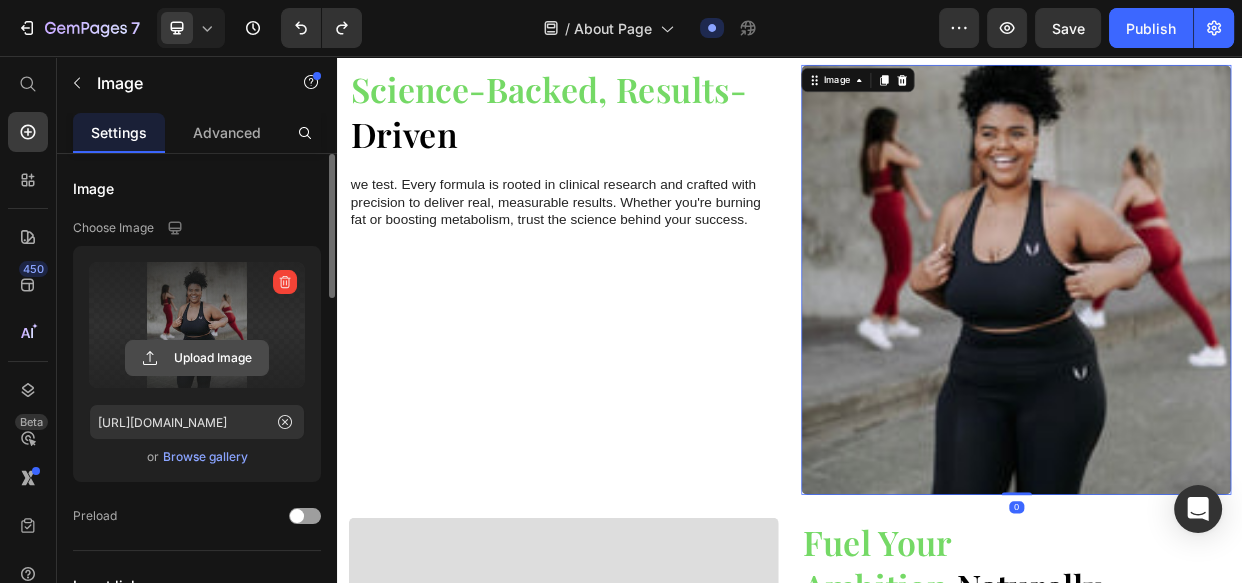 click 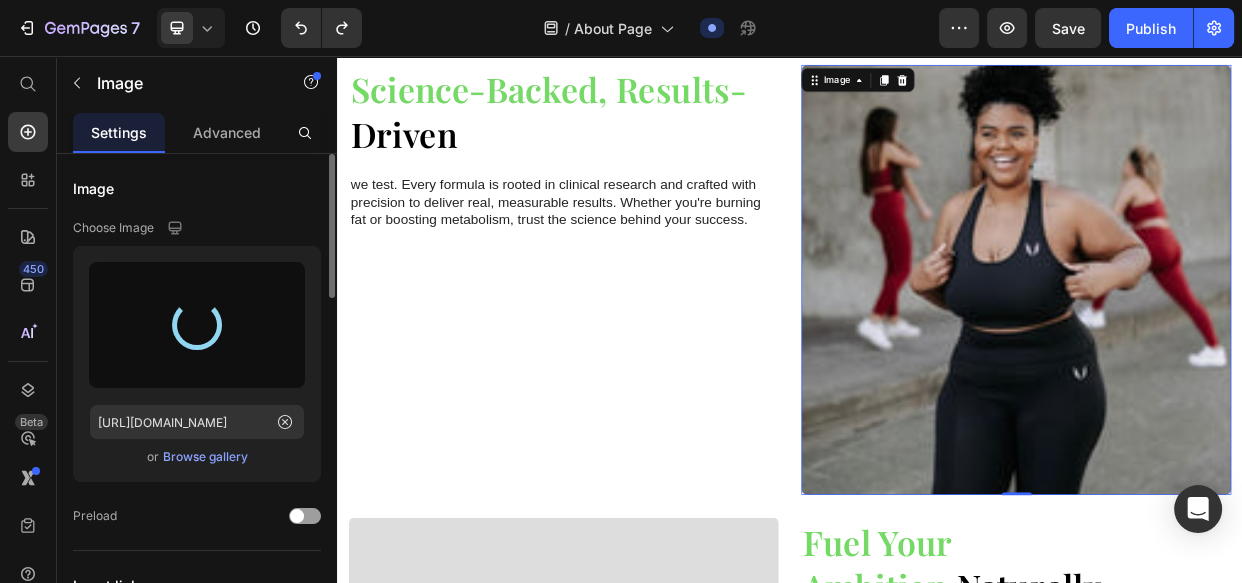 type on "[URL][DOMAIN_NAME]" 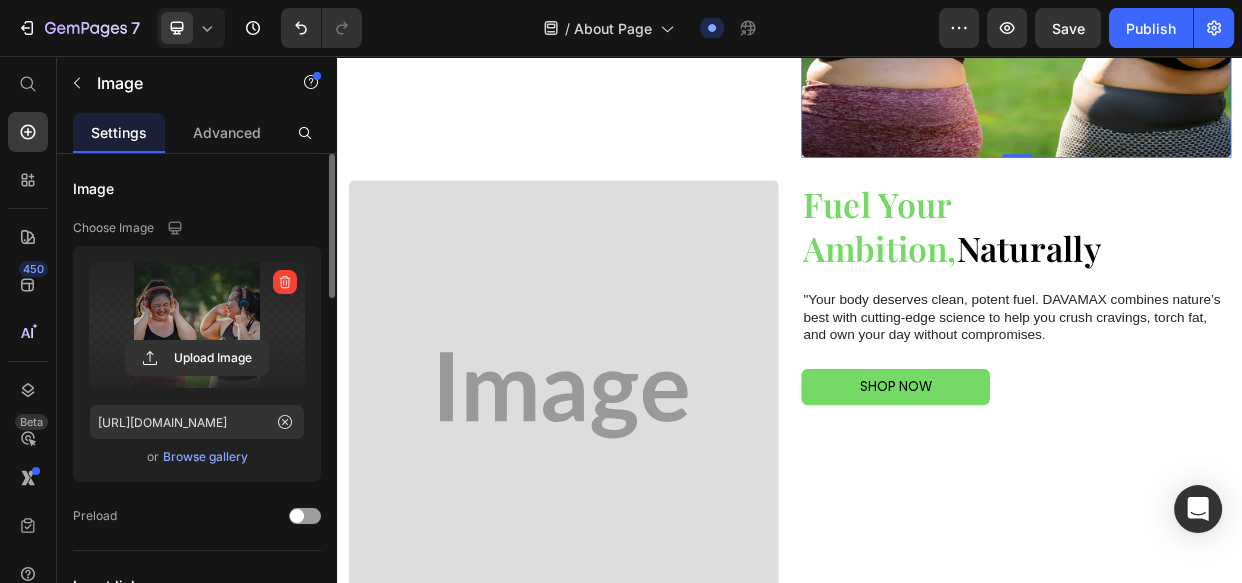 scroll, scrollTop: 1516, scrollLeft: 0, axis: vertical 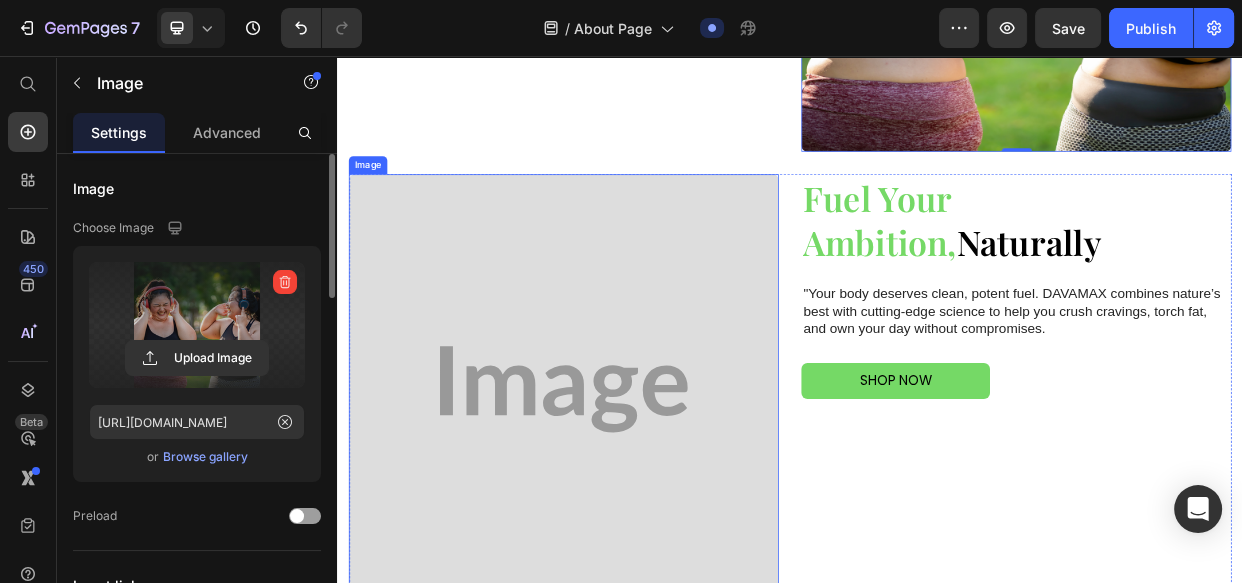 click at bounding box center [637, 498] 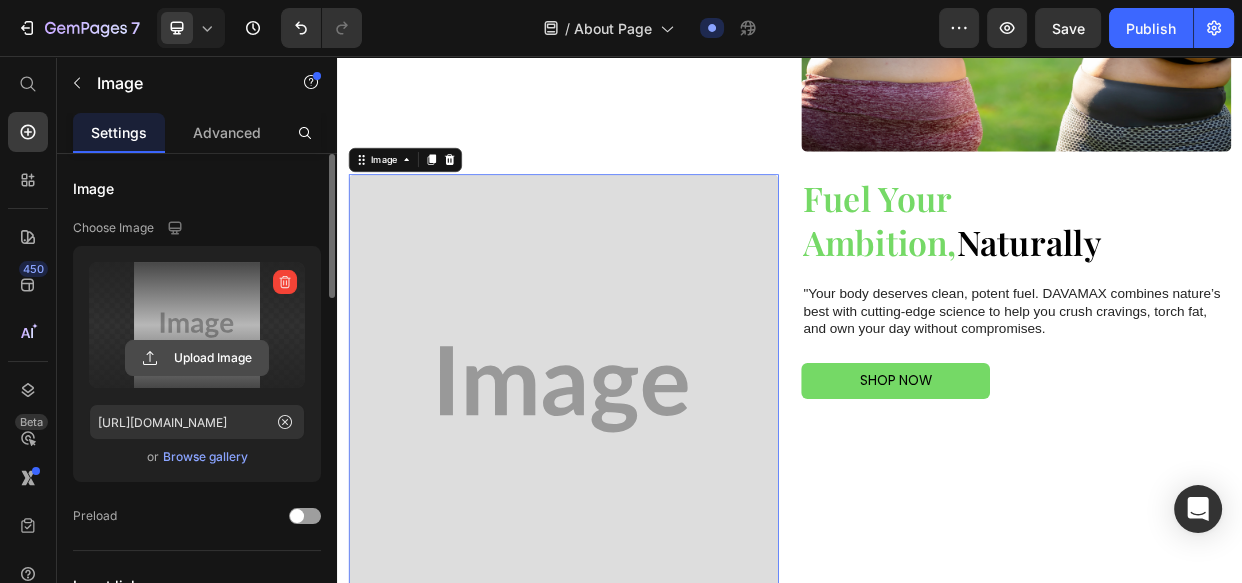 click 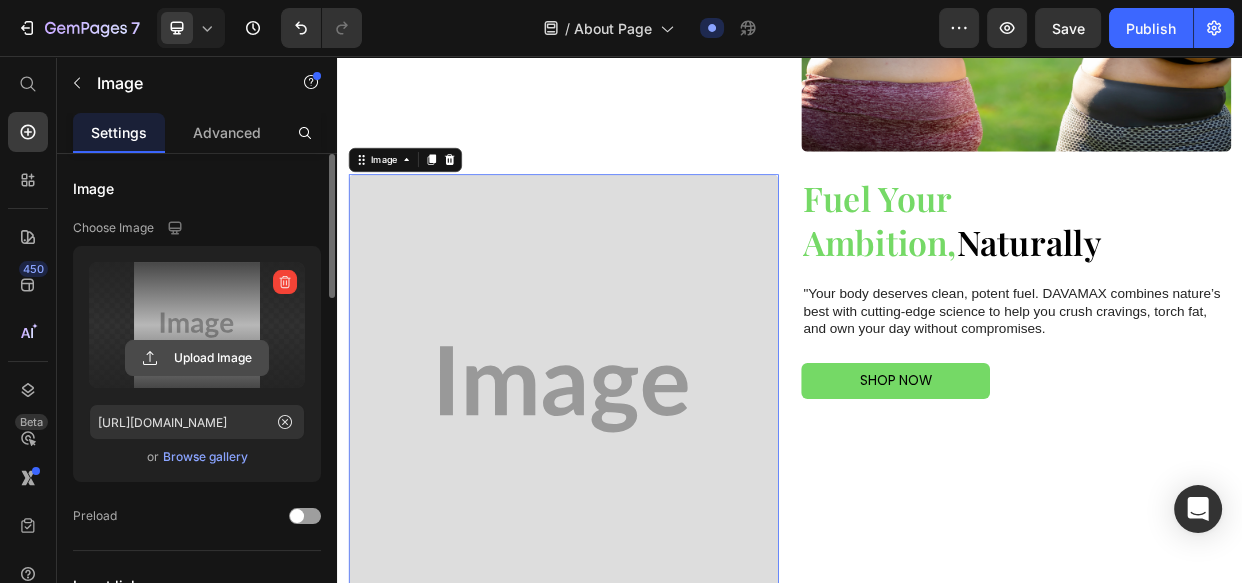 click 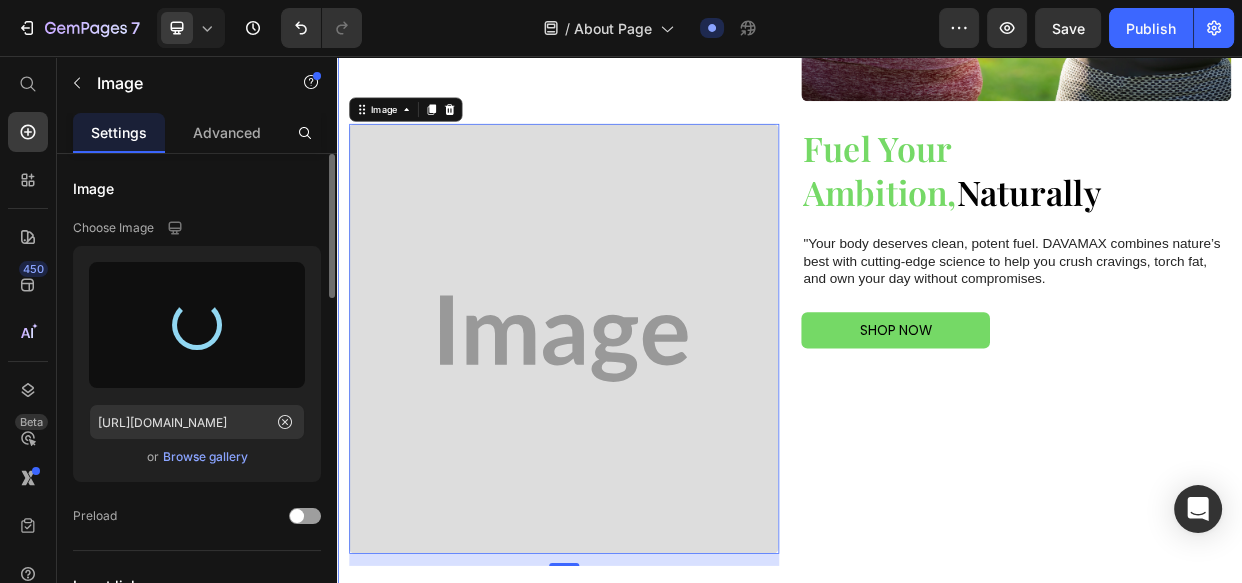 scroll, scrollTop: 1573, scrollLeft: 0, axis: vertical 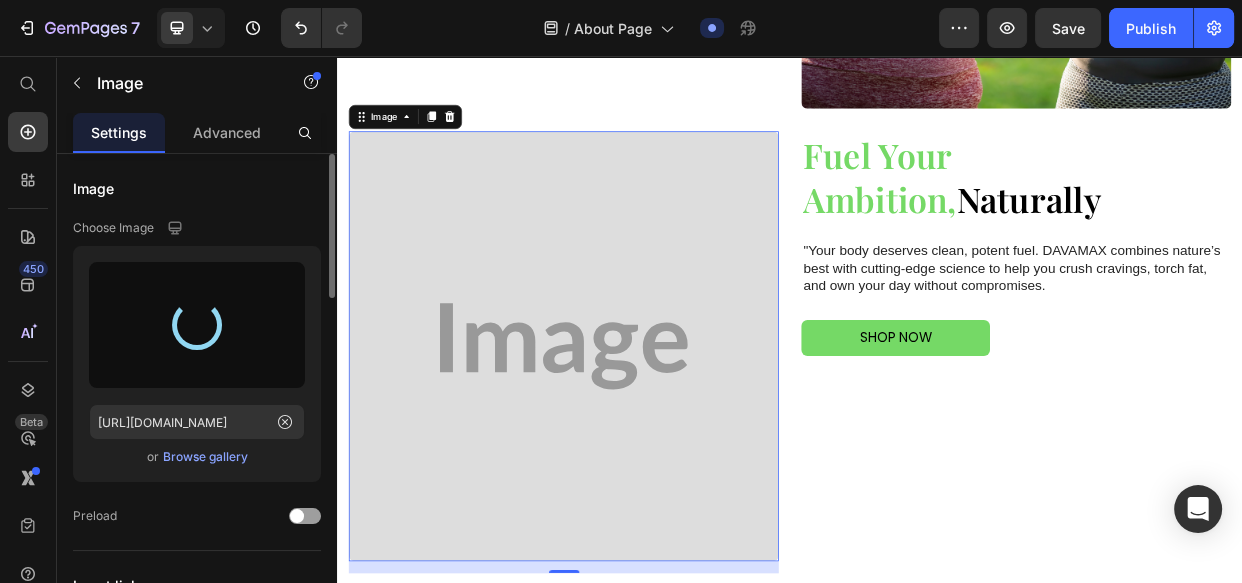 type on "[URL][DOMAIN_NAME]" 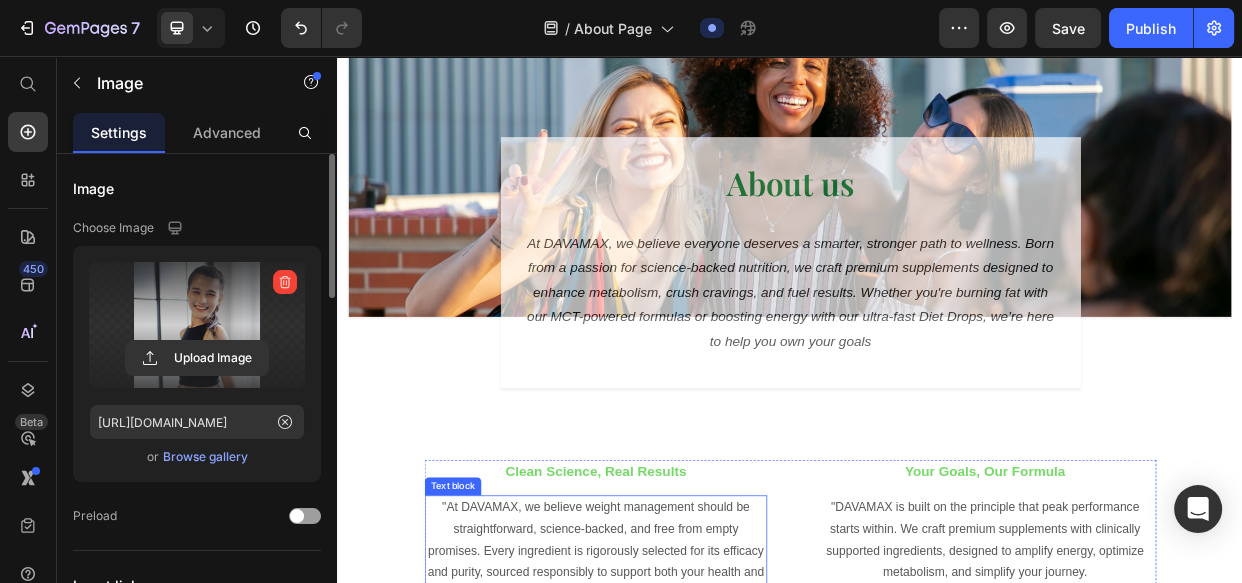 scroll, scrollTop: 90, scrollLeft: 0, axis: vertical 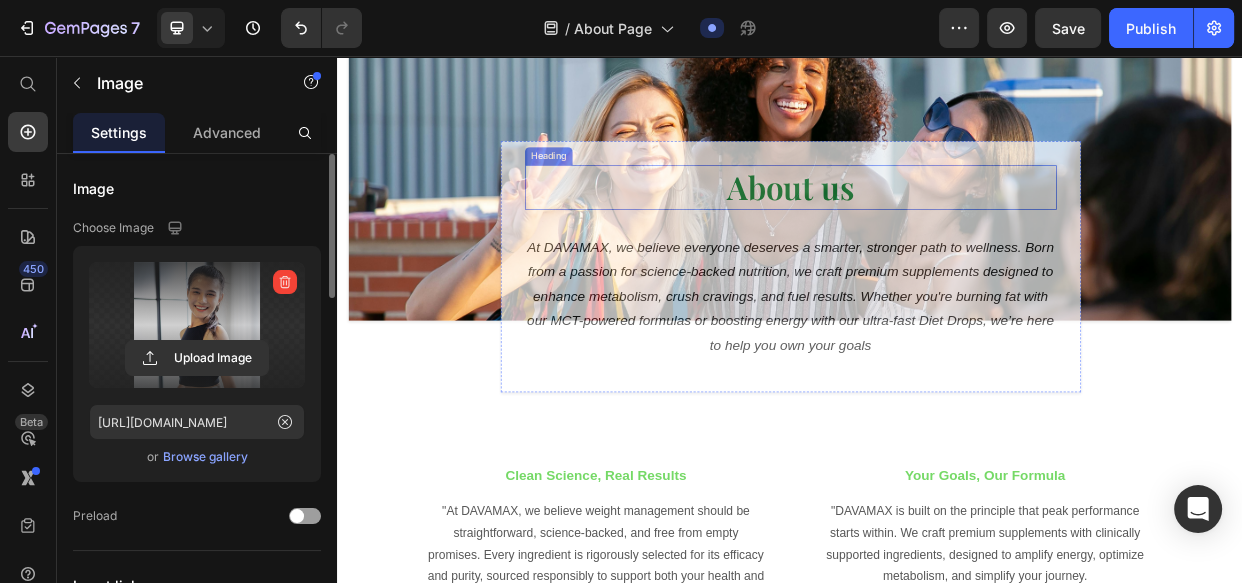 click on "About us" at bounding box center (937, 230) 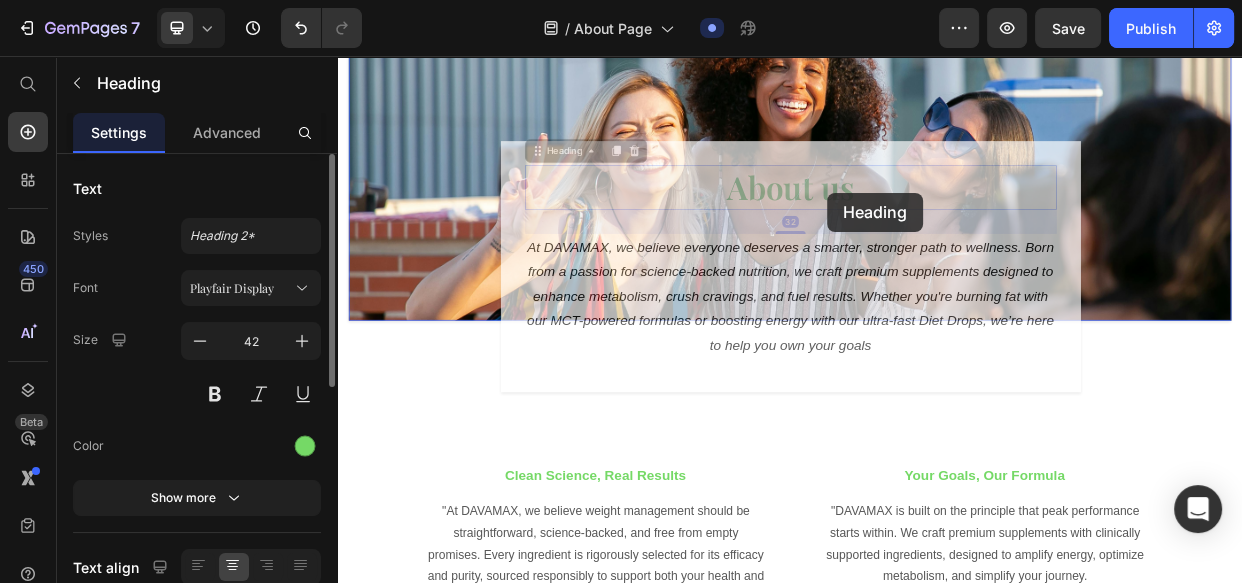 scroll, scrollTop: 0, scrollLeft: 0, axis: both 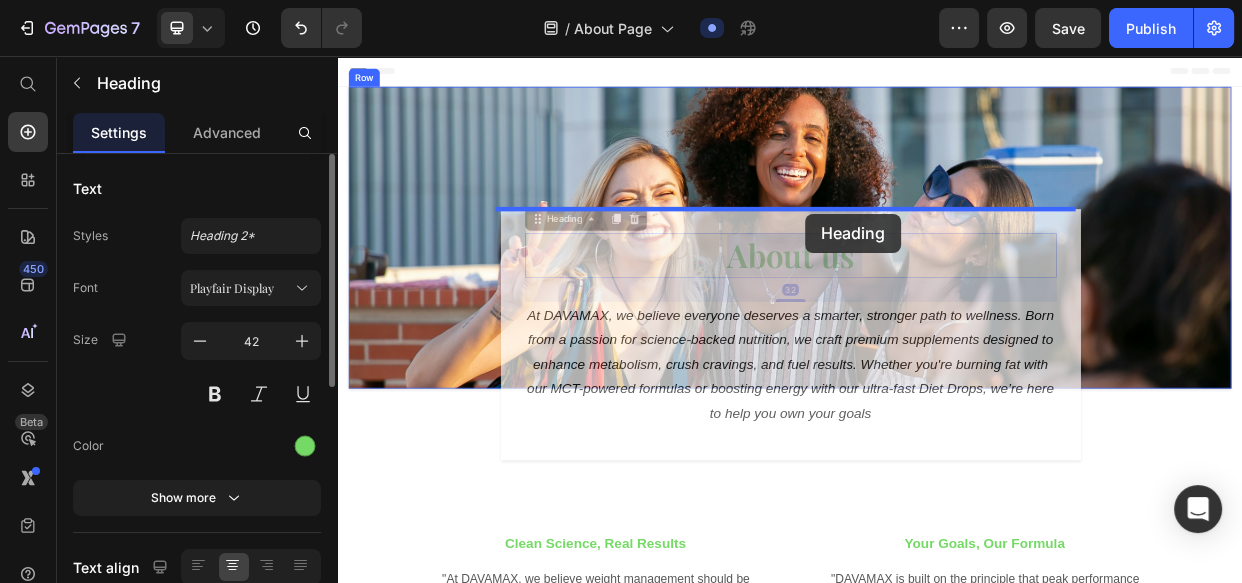 drag, startPoint x: 1024, startPoint y: 234, endPoint x: 958, endPoint y: 266, distance: 73.34848 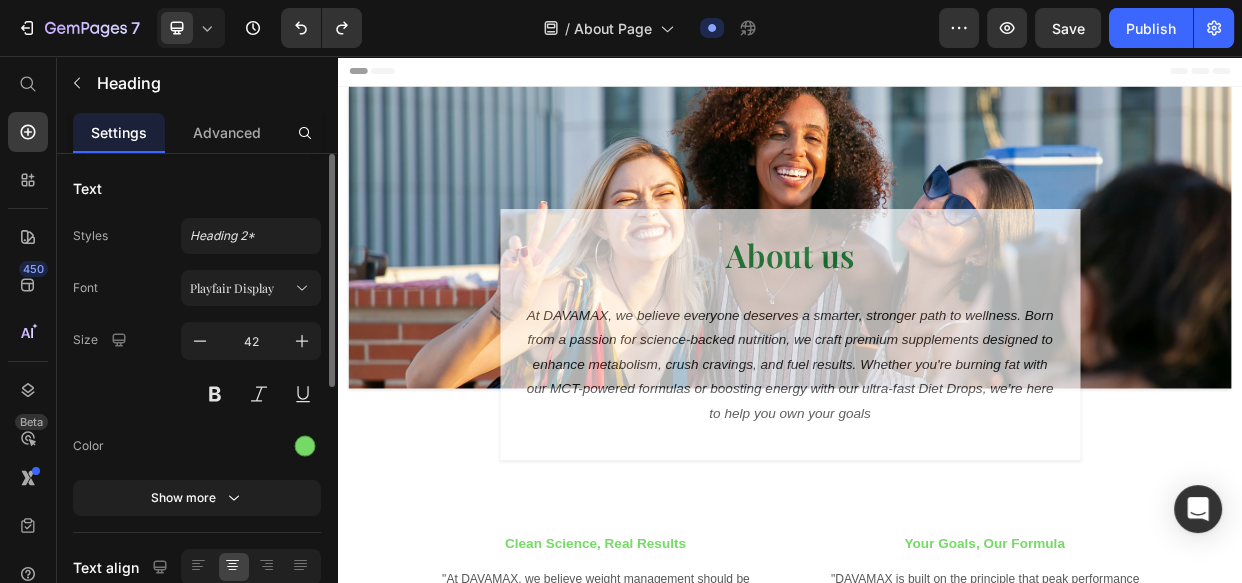 click on "About us" at bounding box center [937, 320] 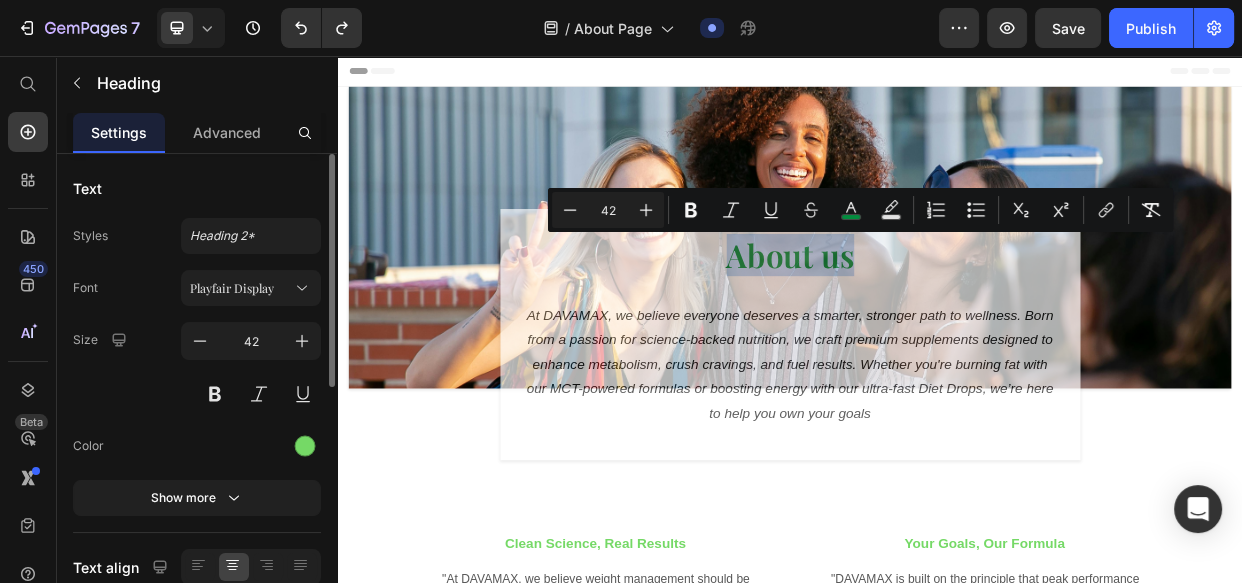 drag, startPoint x: 1014, startPoint y: 324, endPoint x: 846, endPoint y: 326, distance: 168.0119 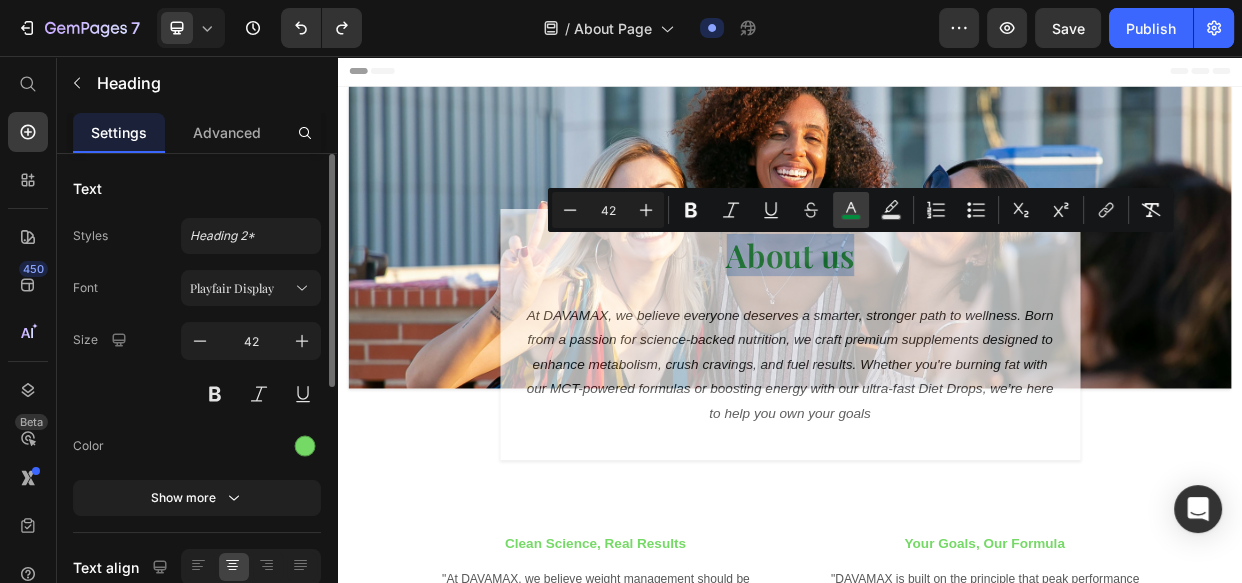 click 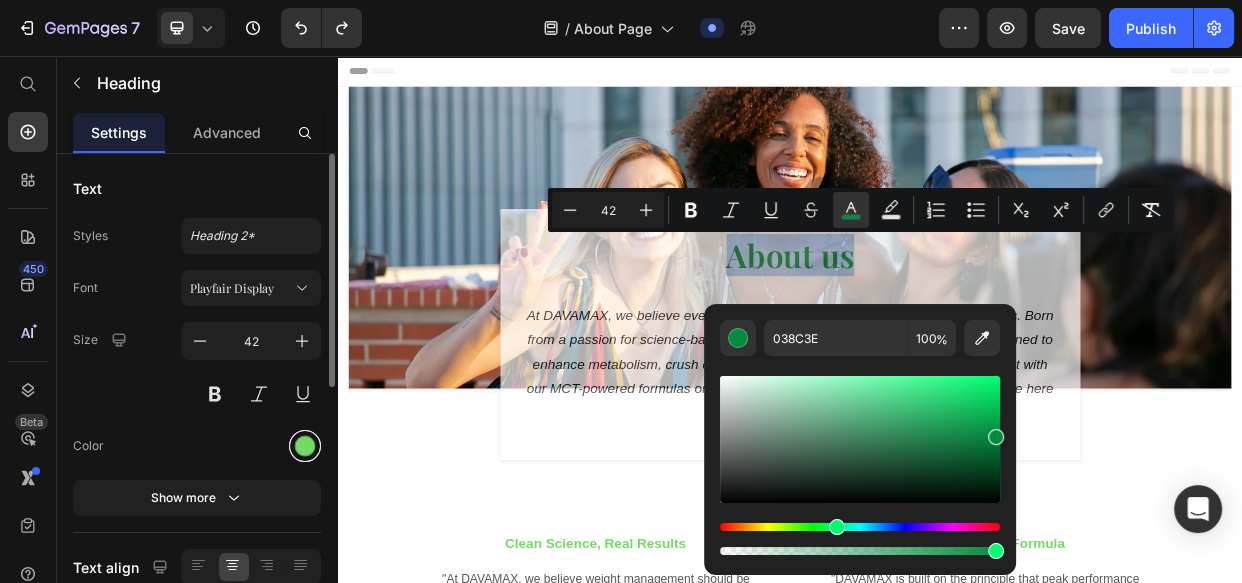 click at bounding box center (305, 446) 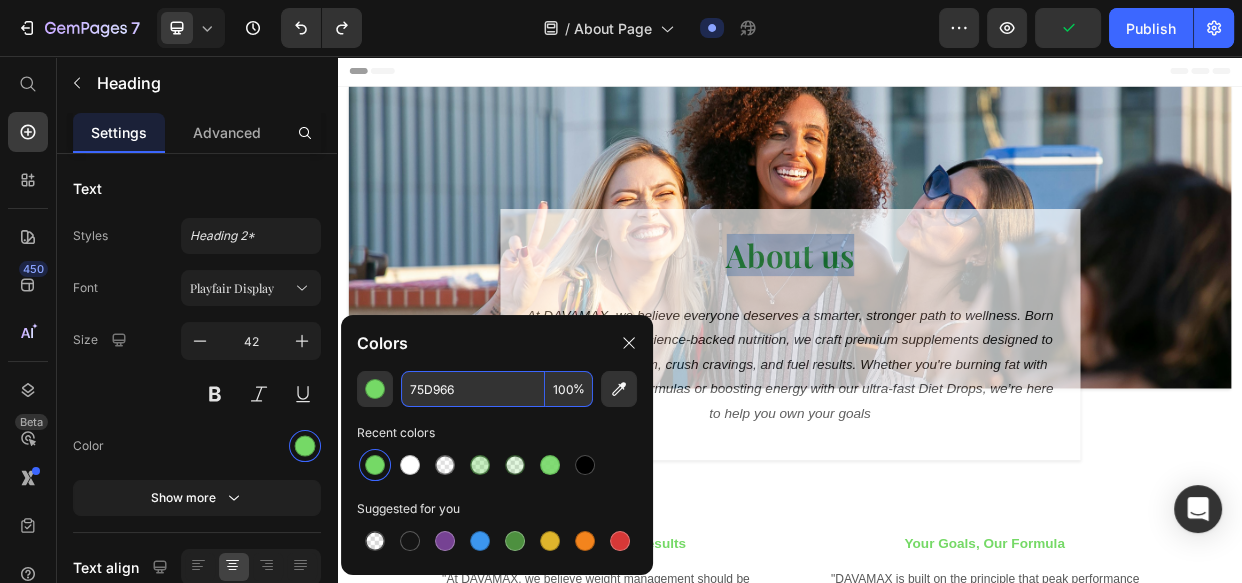 click on "75D966" at bounding box center [473, 389] 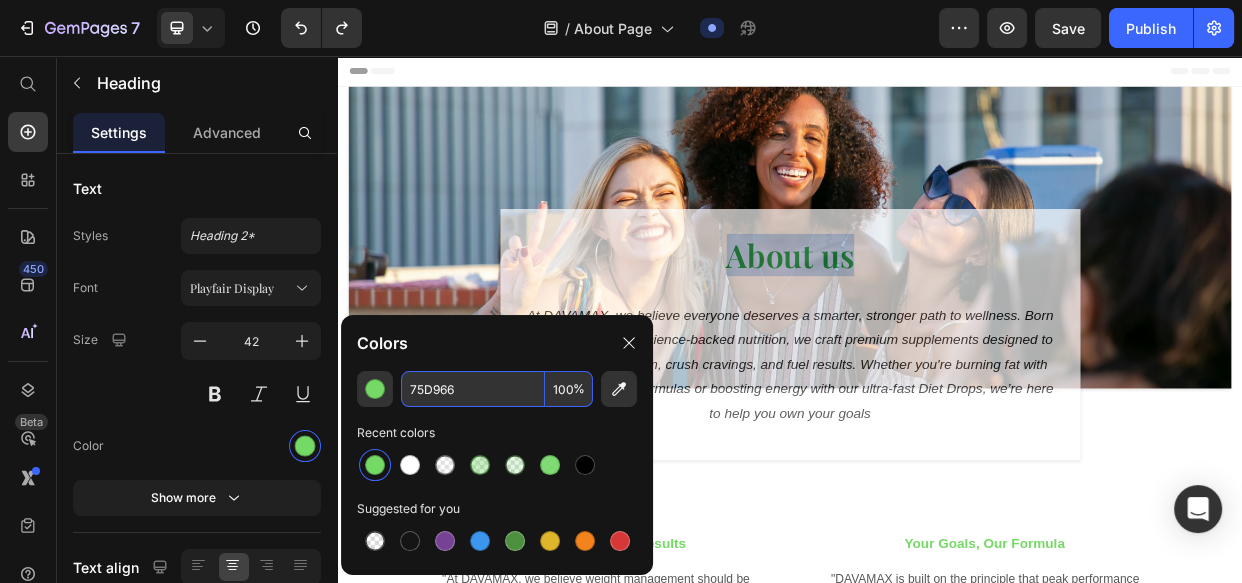 click on "About us" at bounding box center [937, 320] 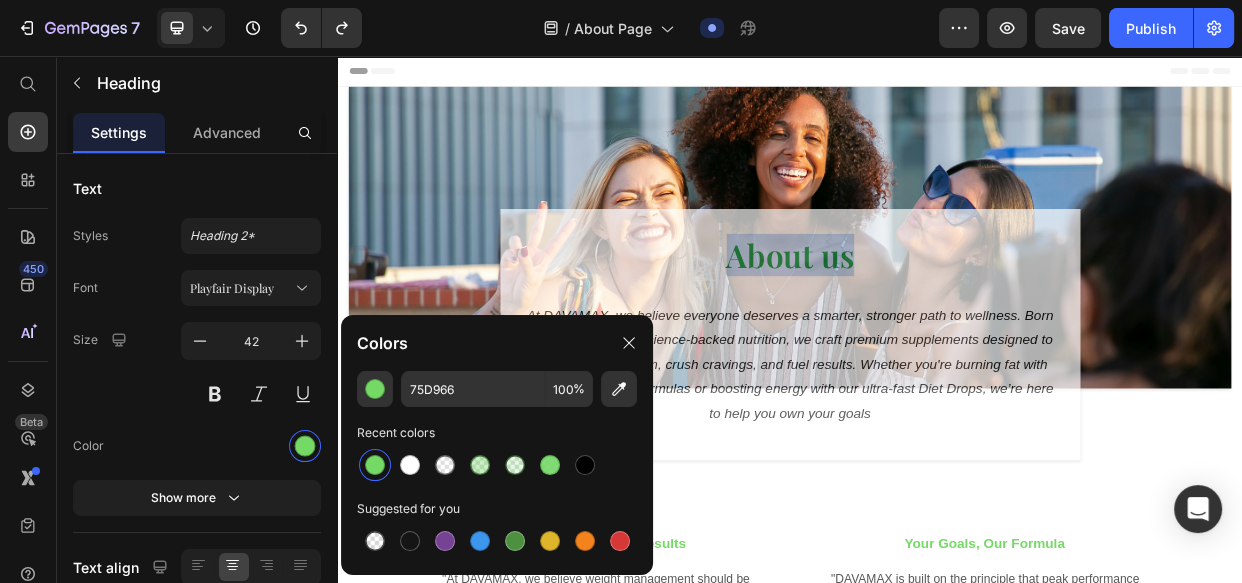 drag, startPoint x: 1012, startPoint y: 330, endPoint x: 848, endPoint y: 332, distance: 164.01219 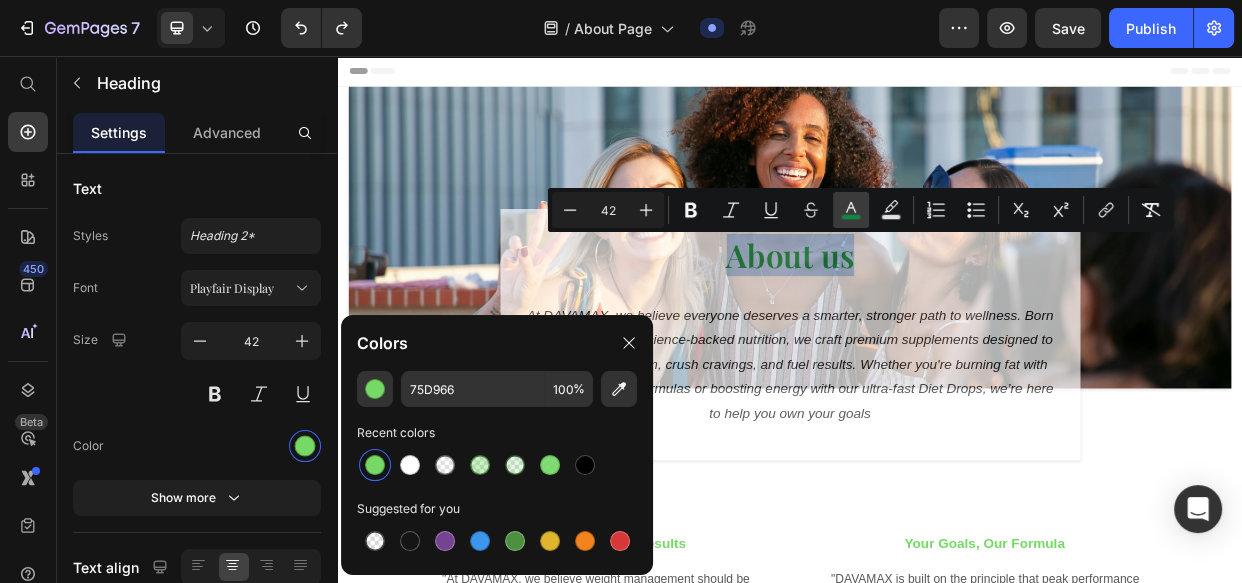 click 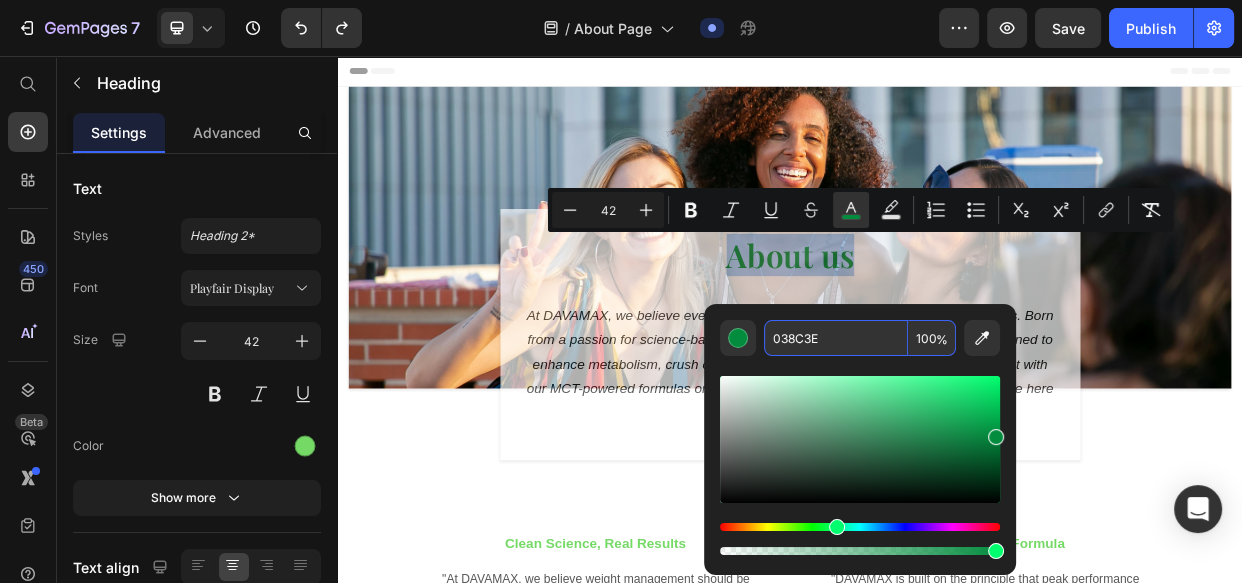 click on "038C3E" at bounding box center (836, 338) 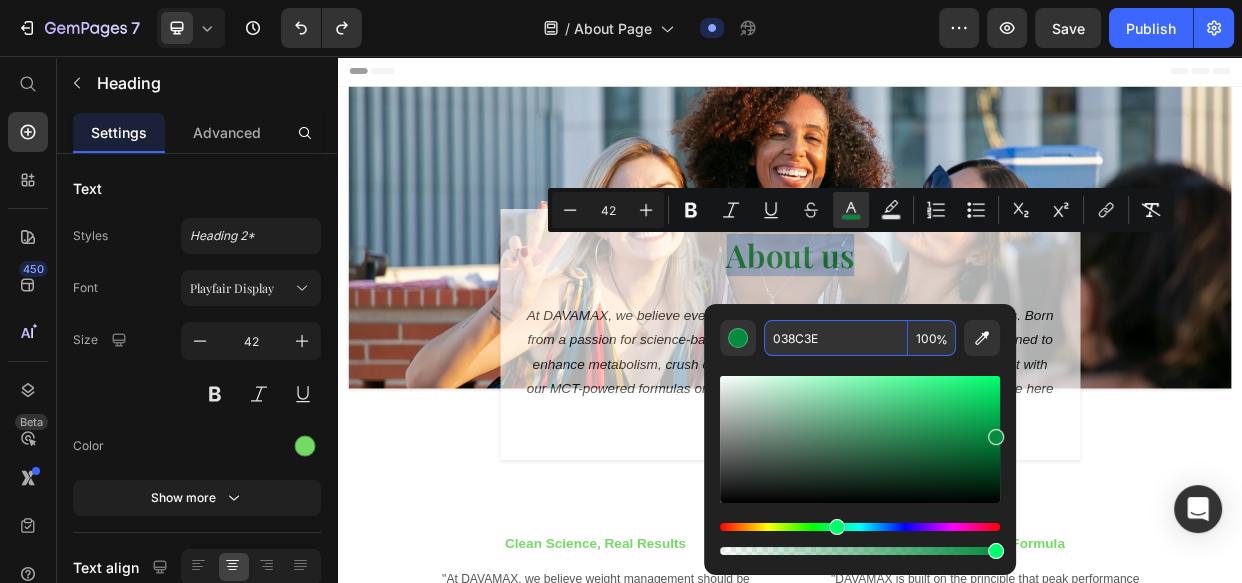 paste on "75D966" 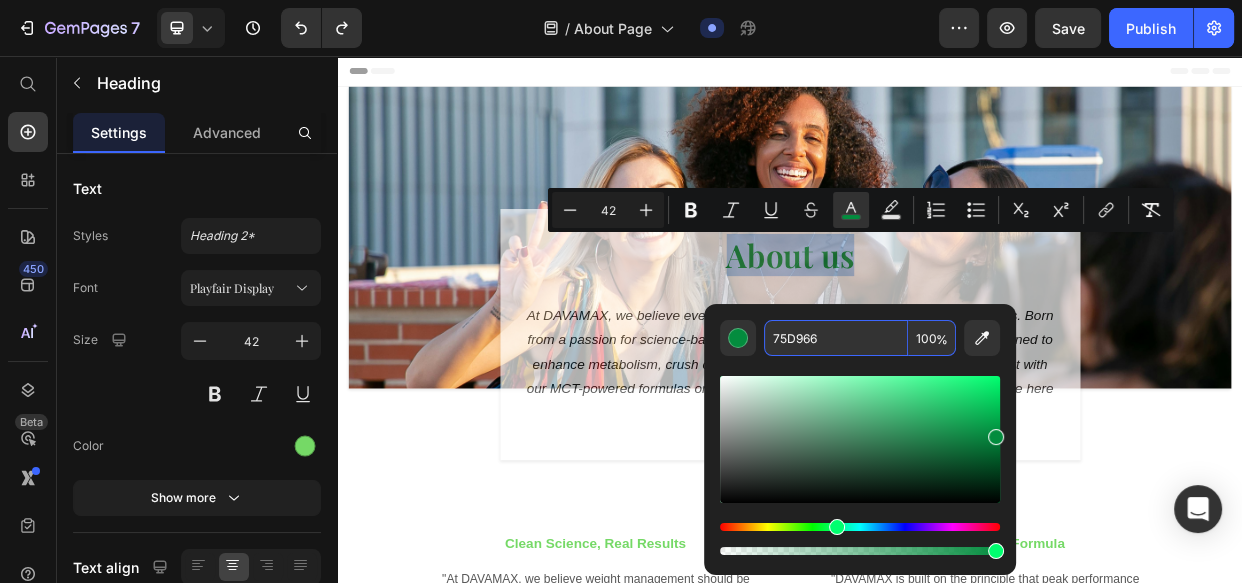type on "75D966" 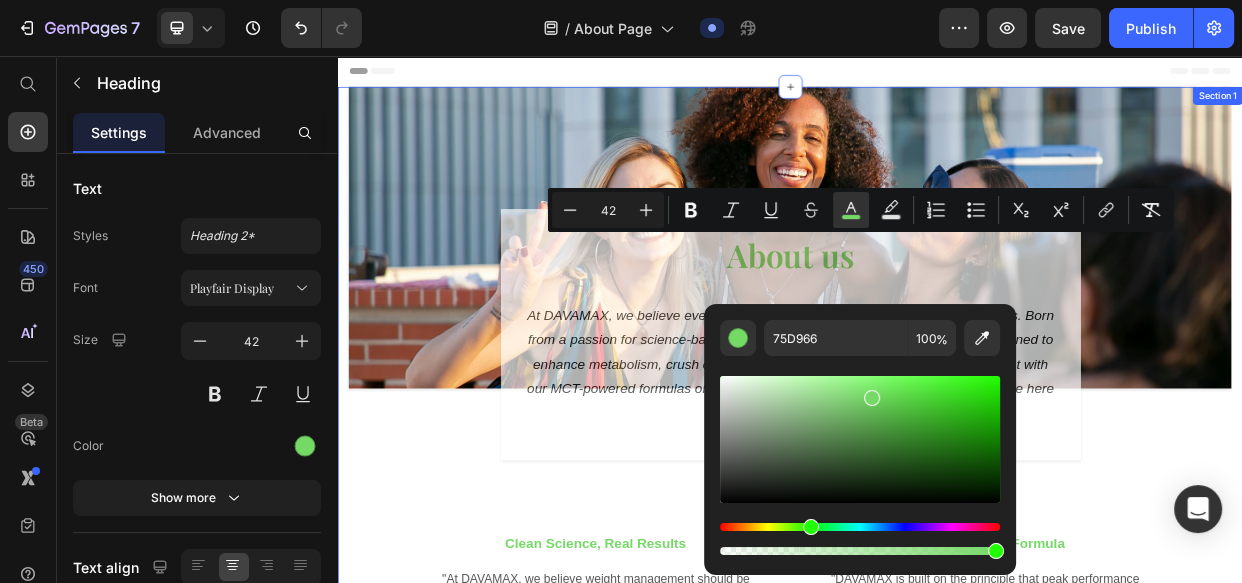 click on "Image About us Heading At DAVAMAX, we believe everyone deserves a smarter, stronger path to wellness. Born from a passion for science-backed nutrition, we craft premium supplements designed to enhance metabolism, crush cravings, and fuel results. Whether you're burning fat with our MCT-powered formulas or boosting energy with our ultra-fast Diet Drops, we’re here to help you own your goals Text block Row Row Clean Science, Real Results Text block "At DAVAMAX, we believe weight management should be straightforward, science-backed, and free from empty promises. Every ingredient is rigorously selected for its efficacy and purity, sourced responsibly to support both your health and the environment. Text block  Your Goals, Our Formula Text block "DAVAMAX is built on the principle that peak performance starts within. We craft premium supplements with clinically supported ingredients, designed to amplify energy, optimize metabolism, and simplify your journey.  Text block Row Row FREE SHIPPING Text Text Text Text" at bounding box center (937, 573) 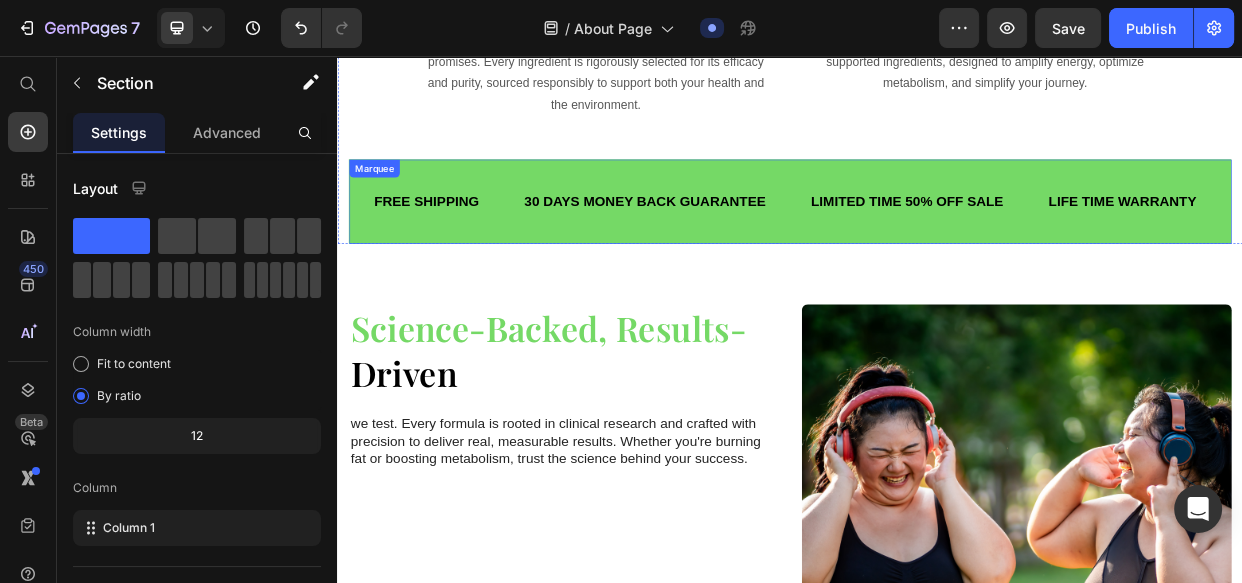 scroll, scrollTop: 1000, scrollLeft: 0, axis: vertical 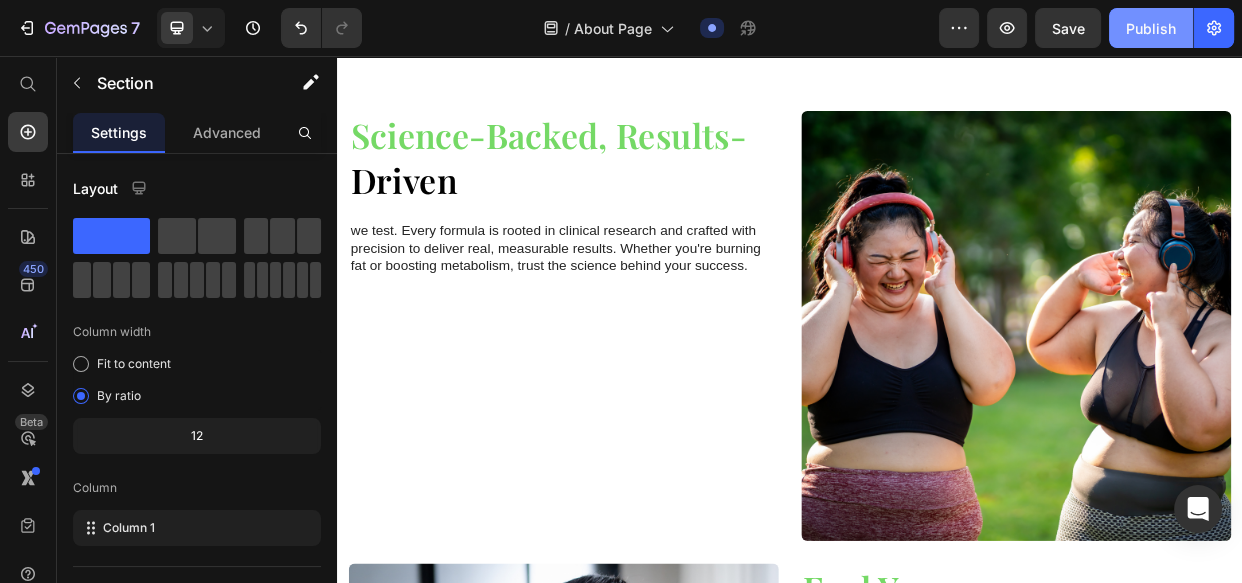 click on "Publish" 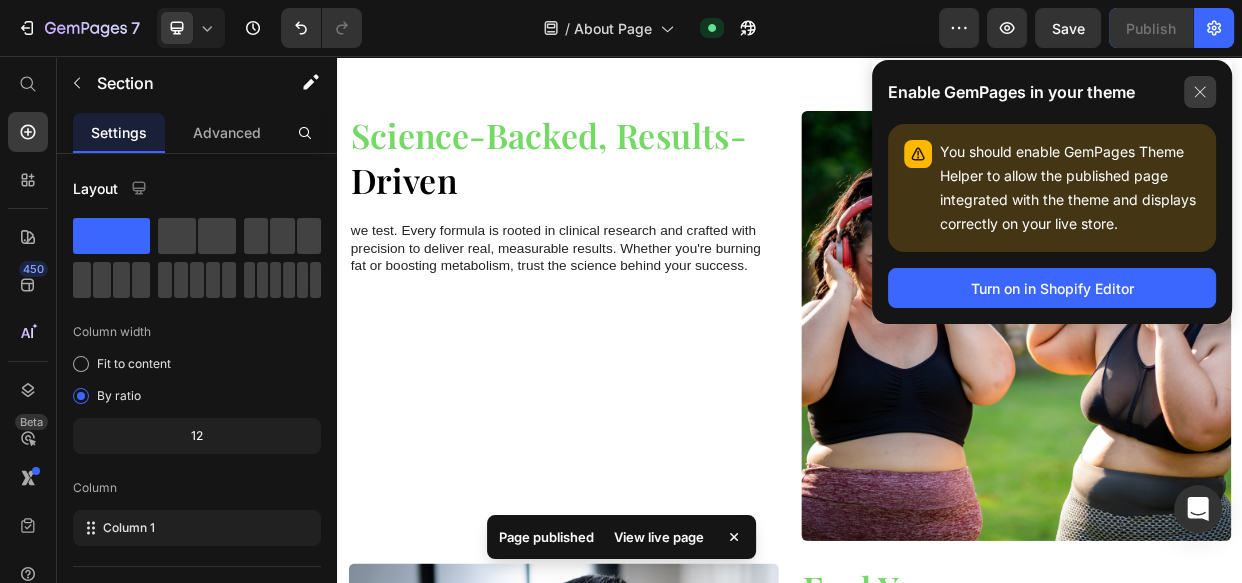 click 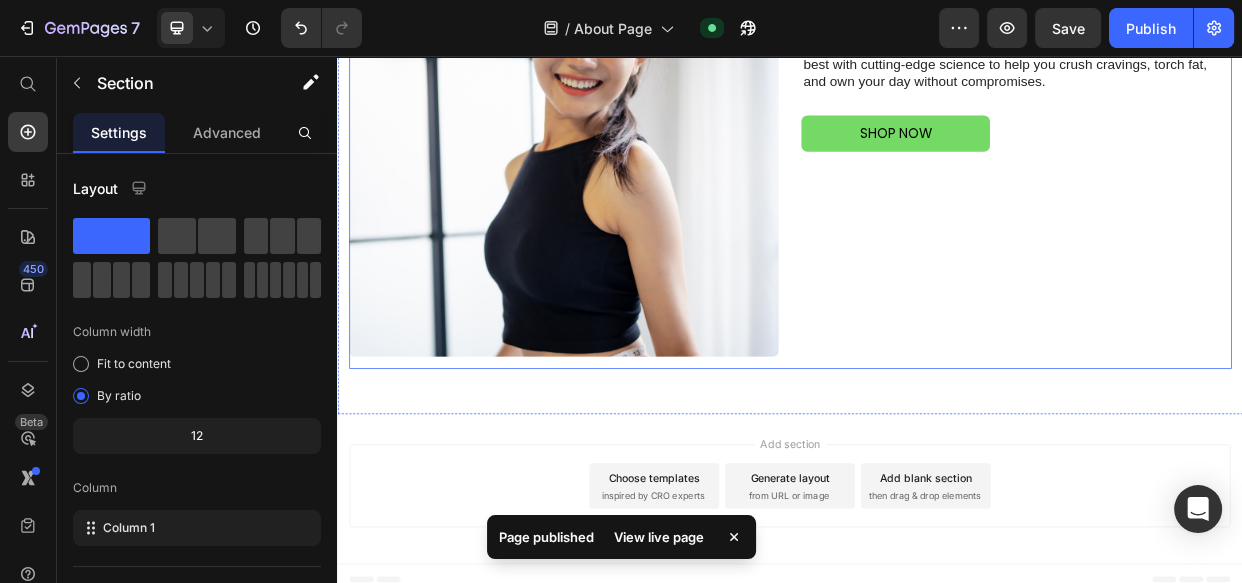 scroll, scrollTop: 1846, scrollLeft: 0, axis: vertical 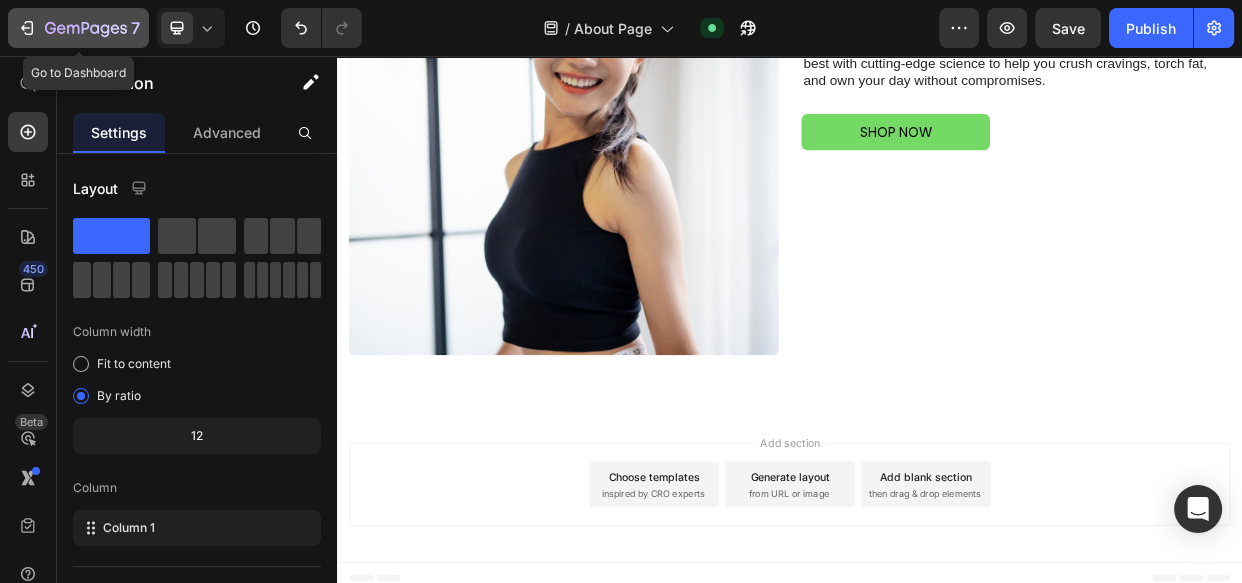 click 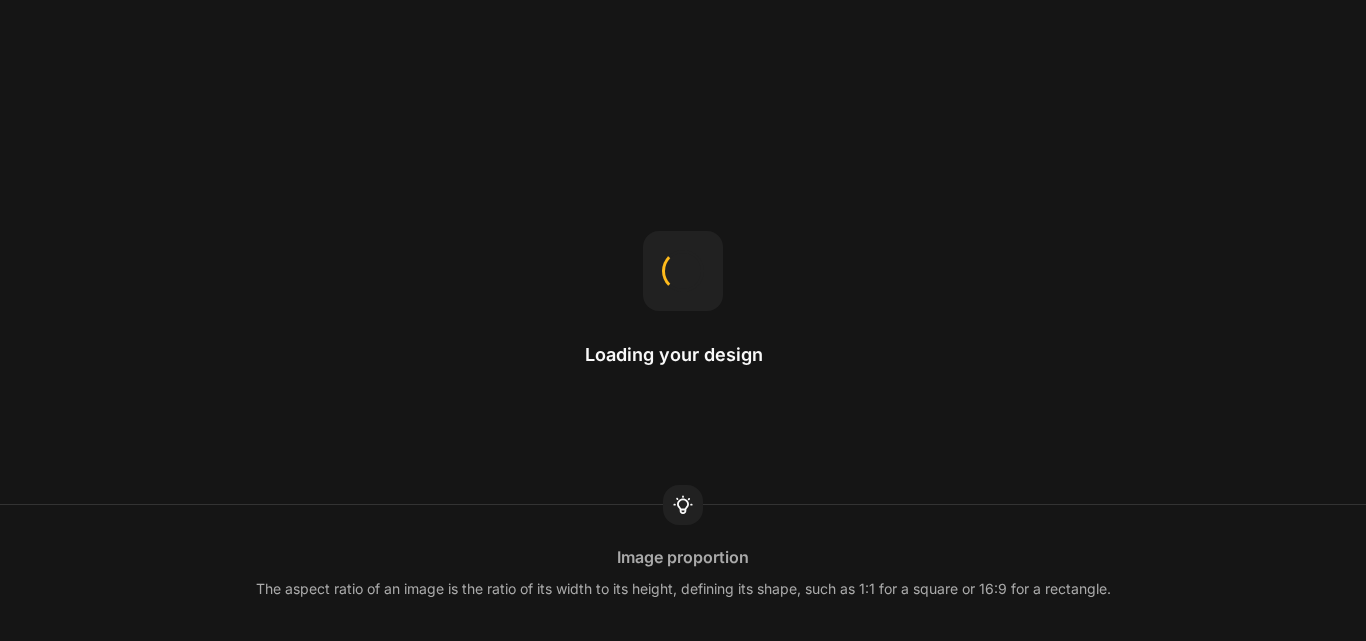 scroll, scrollTop: 0, scrollLeft: 0, axis: both 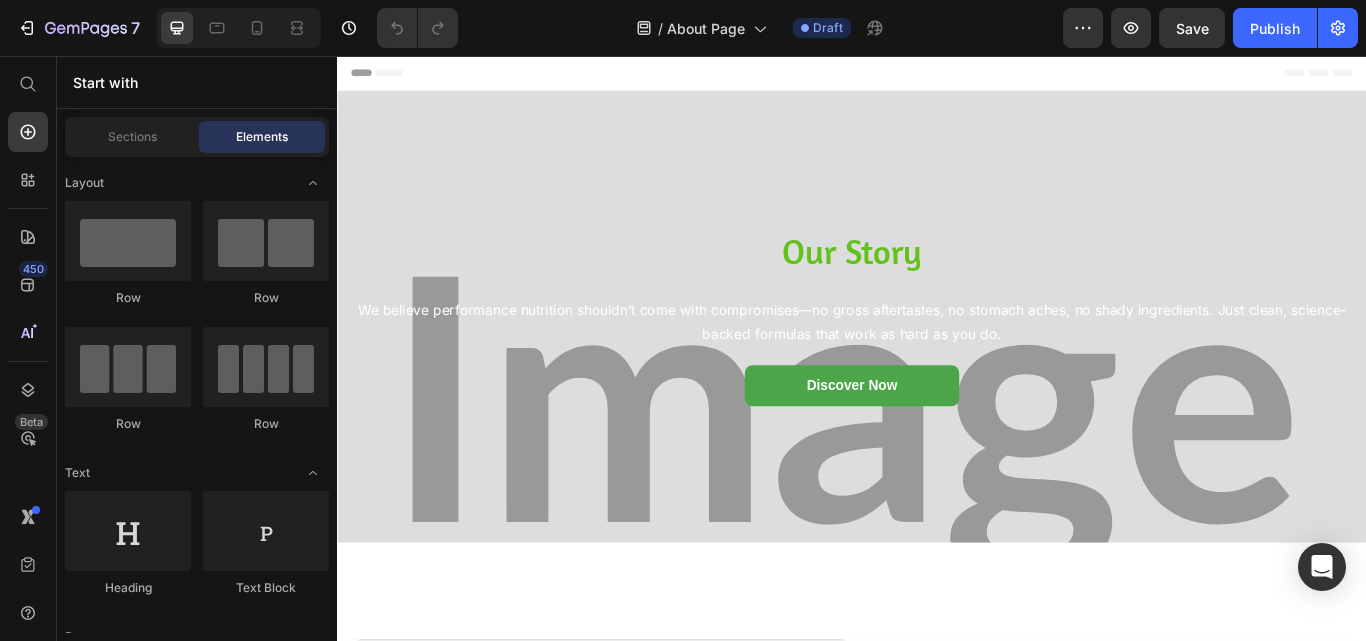 drag, startPoint x: 337, startPoint y: 56, endPoint x: 1120, endPoint y: 388, distance: 850.4781 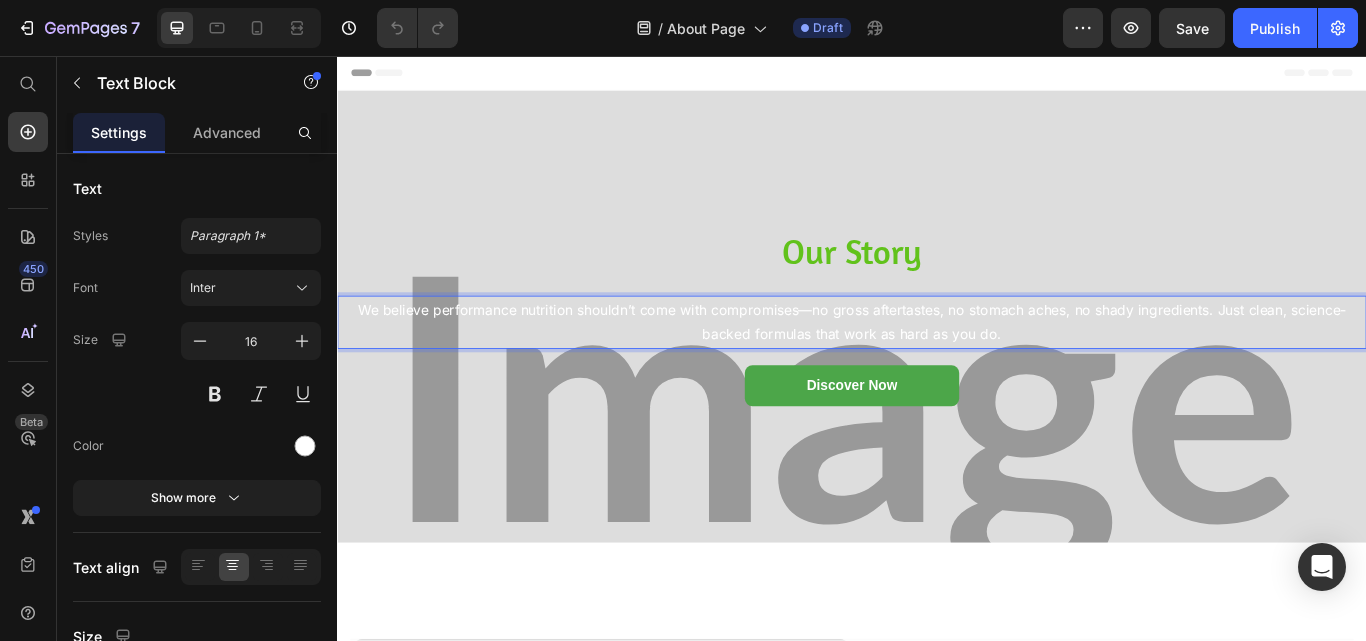 click on "We believe performance nutrition shouldn’t come with compromises—no gross aftertastes, no stomach aches, no shady ingredients. Just clean, science-backed formulas that work as hard as you do." at bounding box center [937, 367] 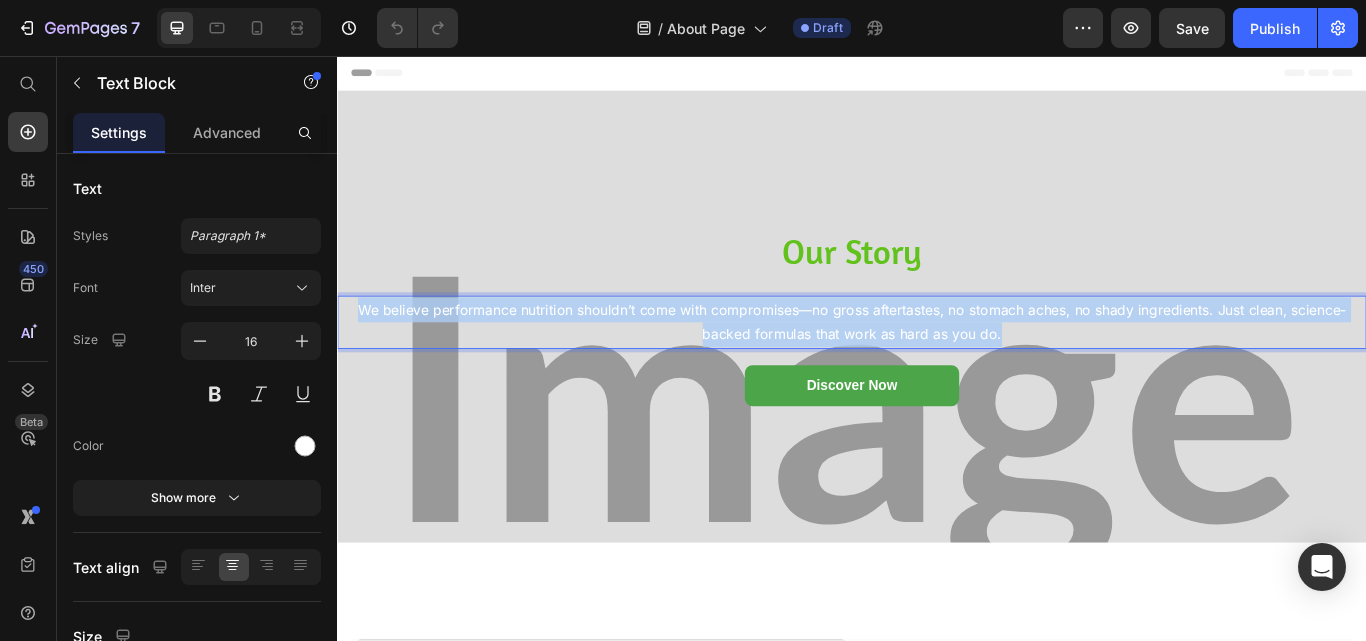 click on "We believe performance nutrition shouldn’t come with compromises—no gross aftertastes, no stomach aches, no shady ingredients. Just clean, science-backed formulas that work as hard as you do." at bounding box center (937, 367) 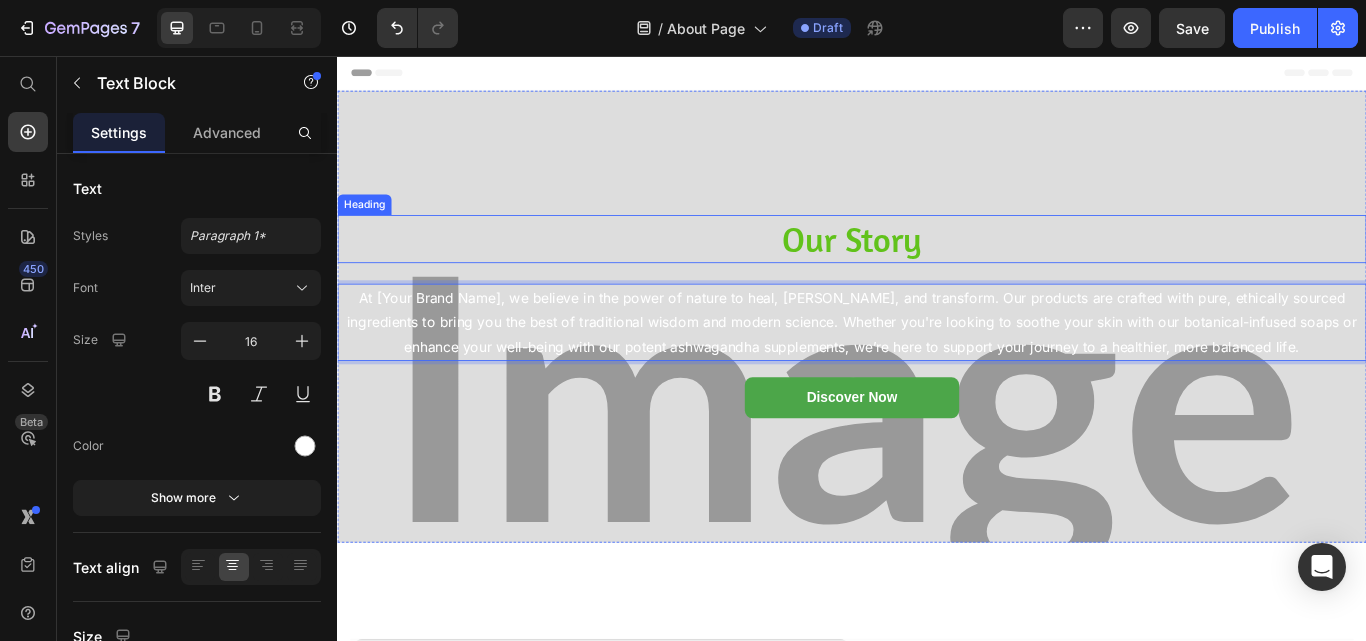 drag, startPoint x: 908, startPoint y: 276, endPoint x: 810, endPoint y: 288, distance: 98.731964 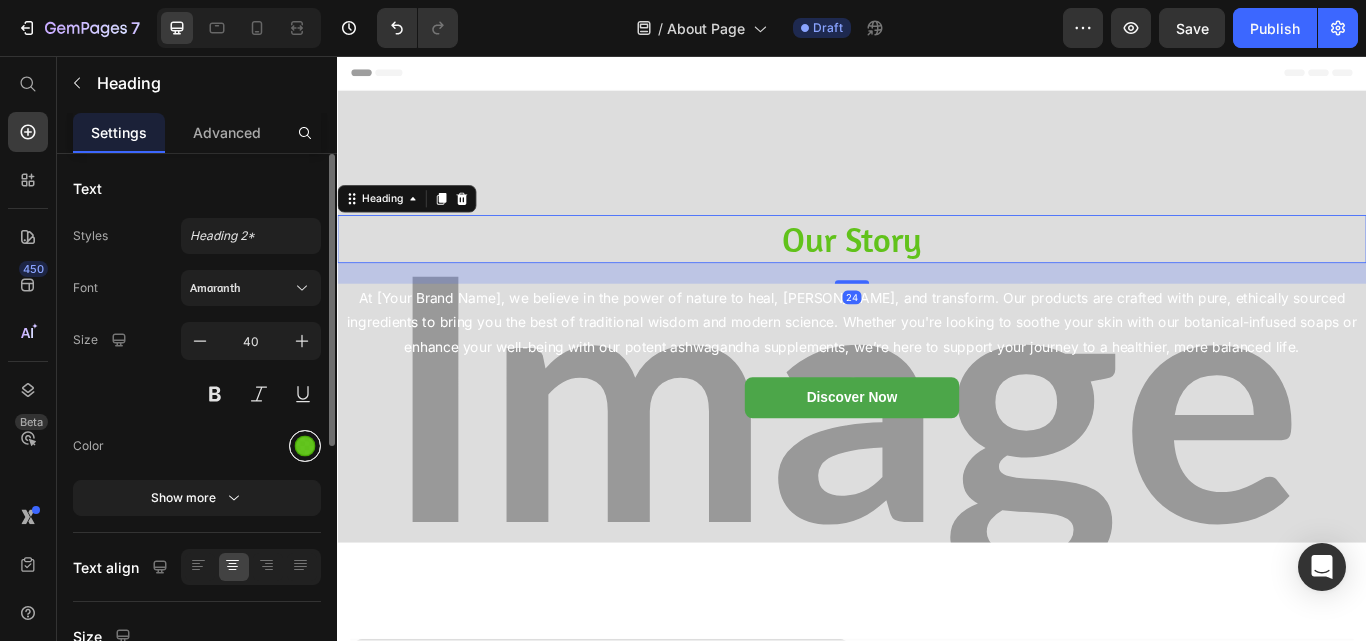 click at bounding box center [305, 446] 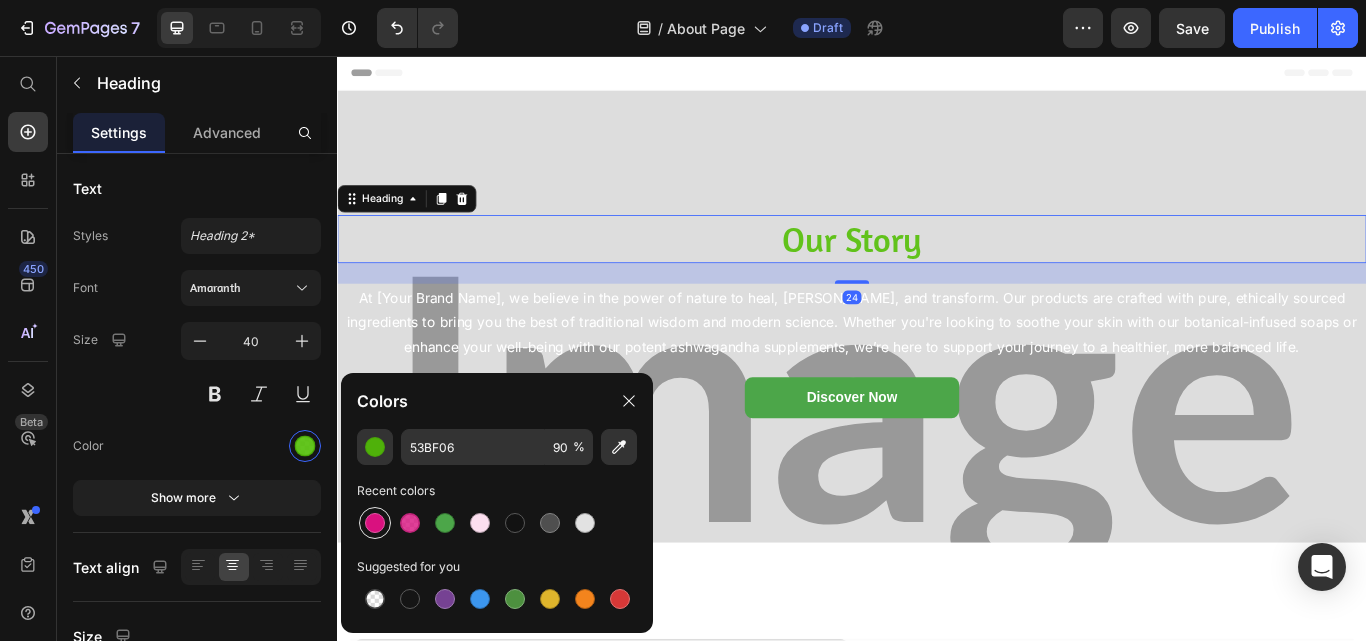 click at bounding box center (375, 523) 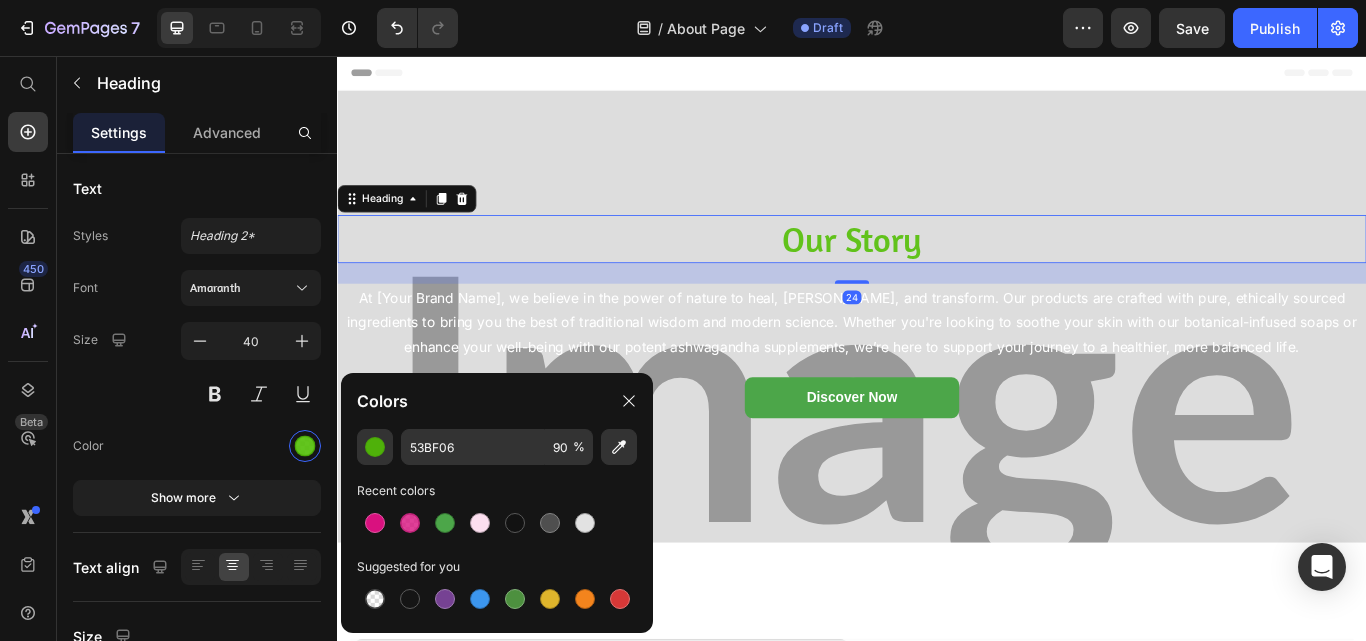 type on "D9117F" 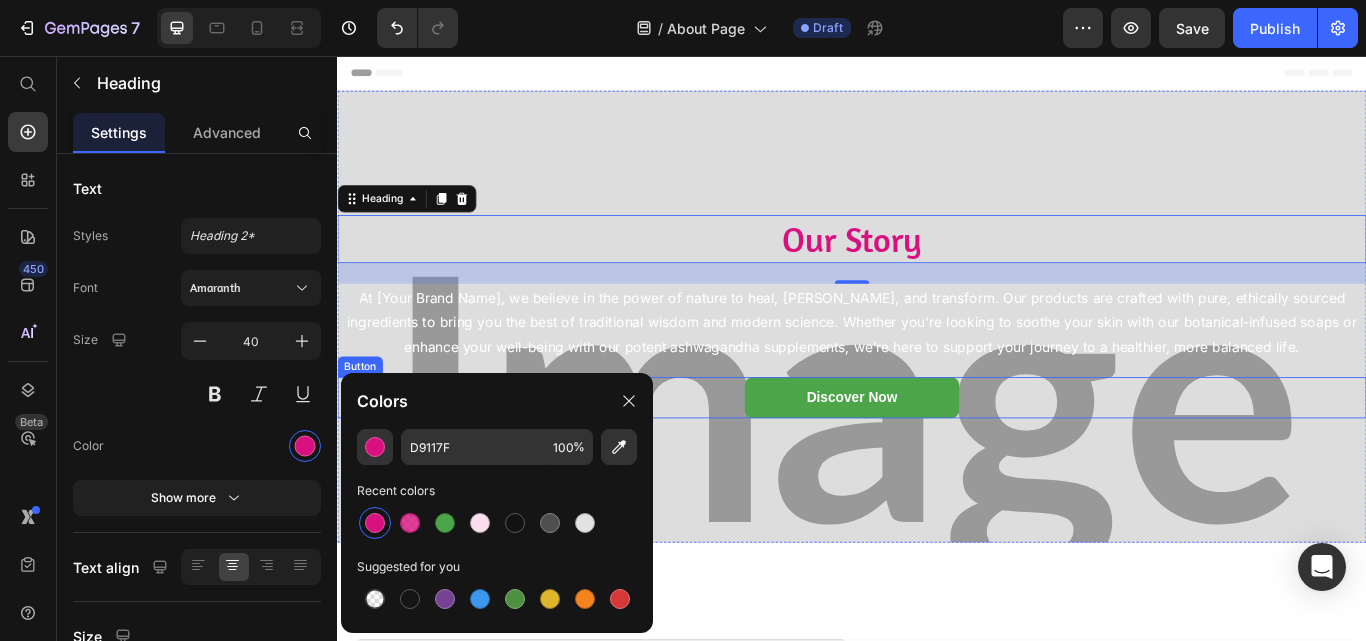 click on "discover now" at bounding box center (937, 455) 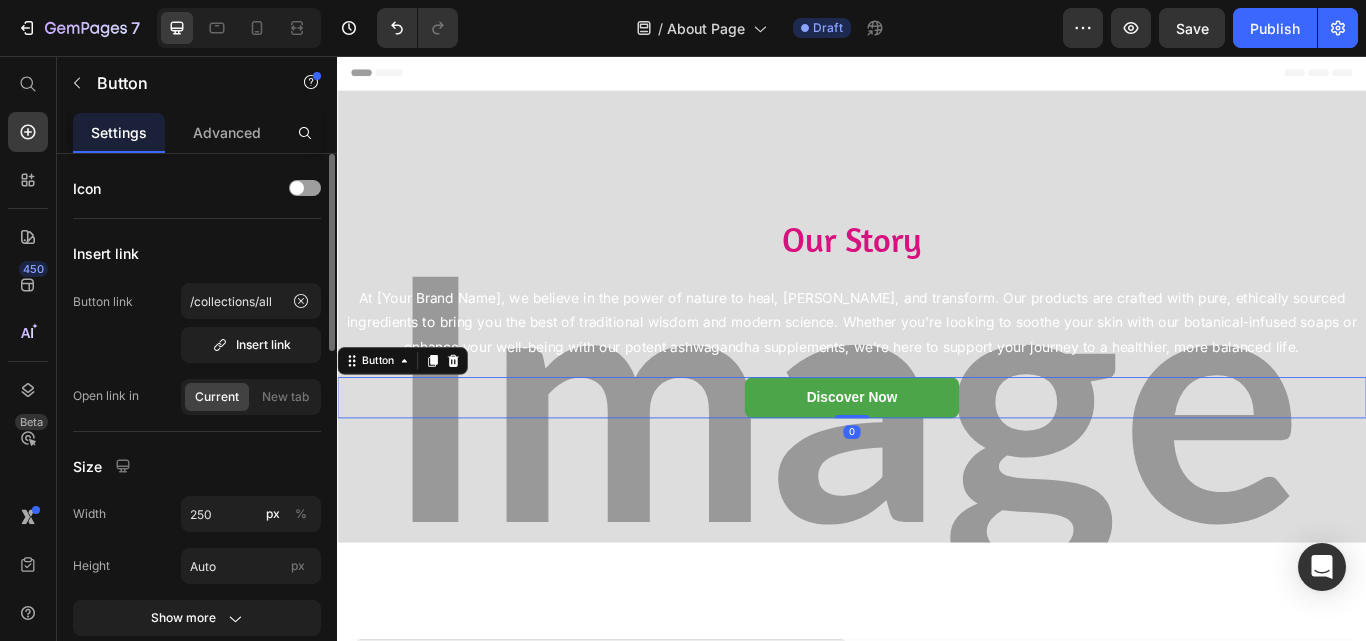 scroll, scrollTop: 400, scrollLeft: 0, axis: vertical 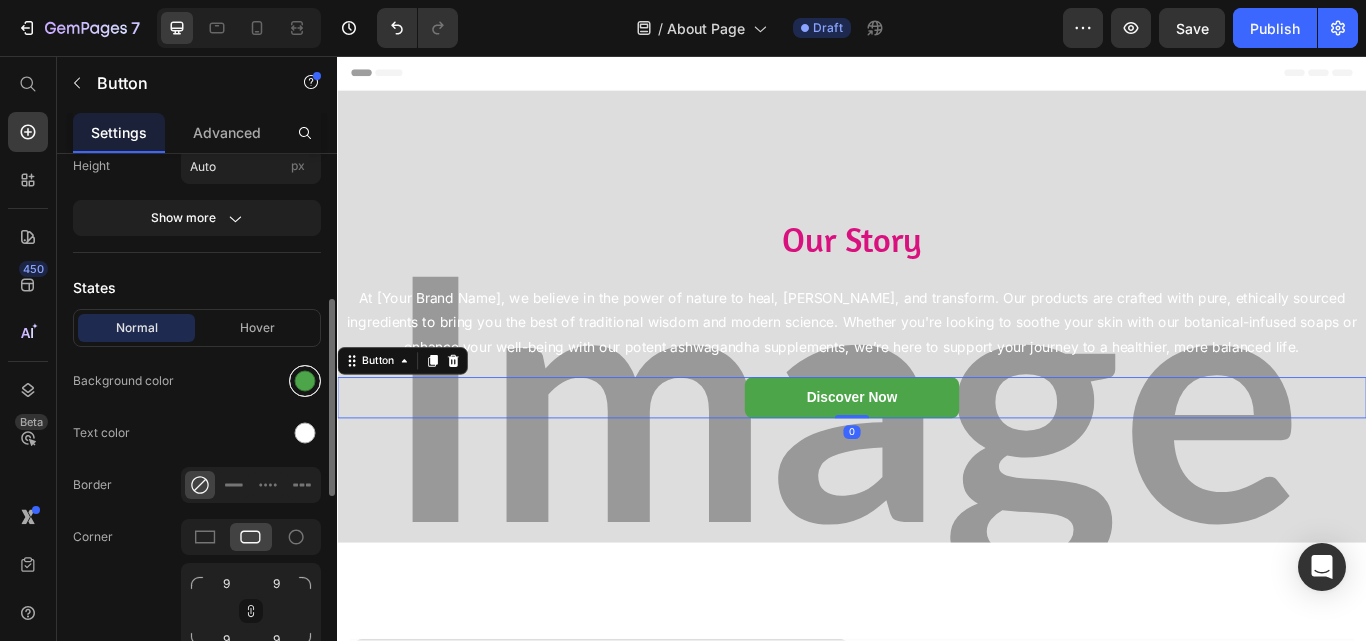click at bounding box center [305, 381] 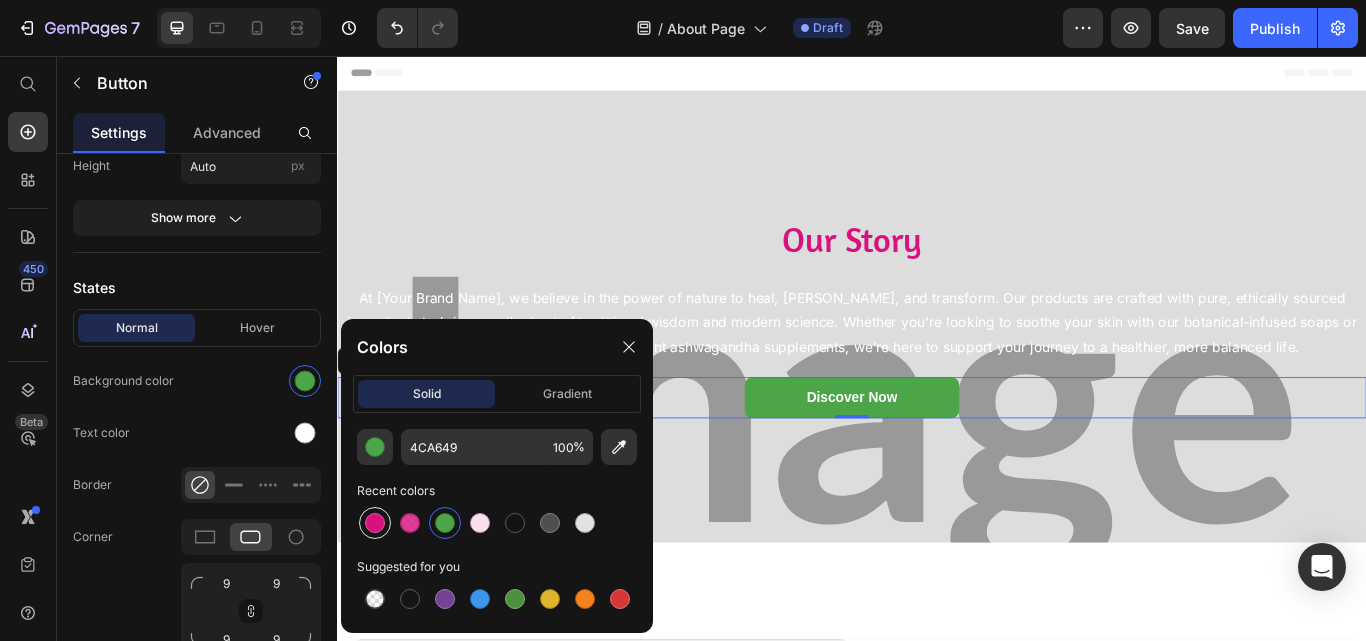 click at bounding box center [375, 523] 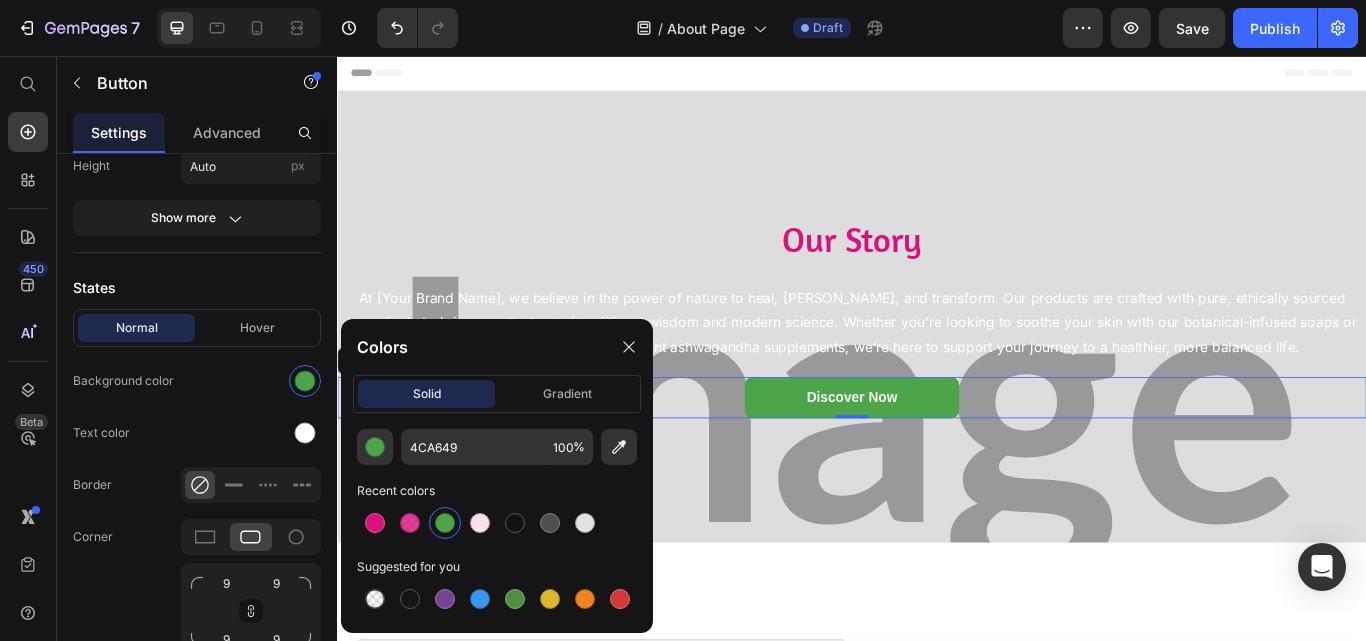 type on "D9117F" 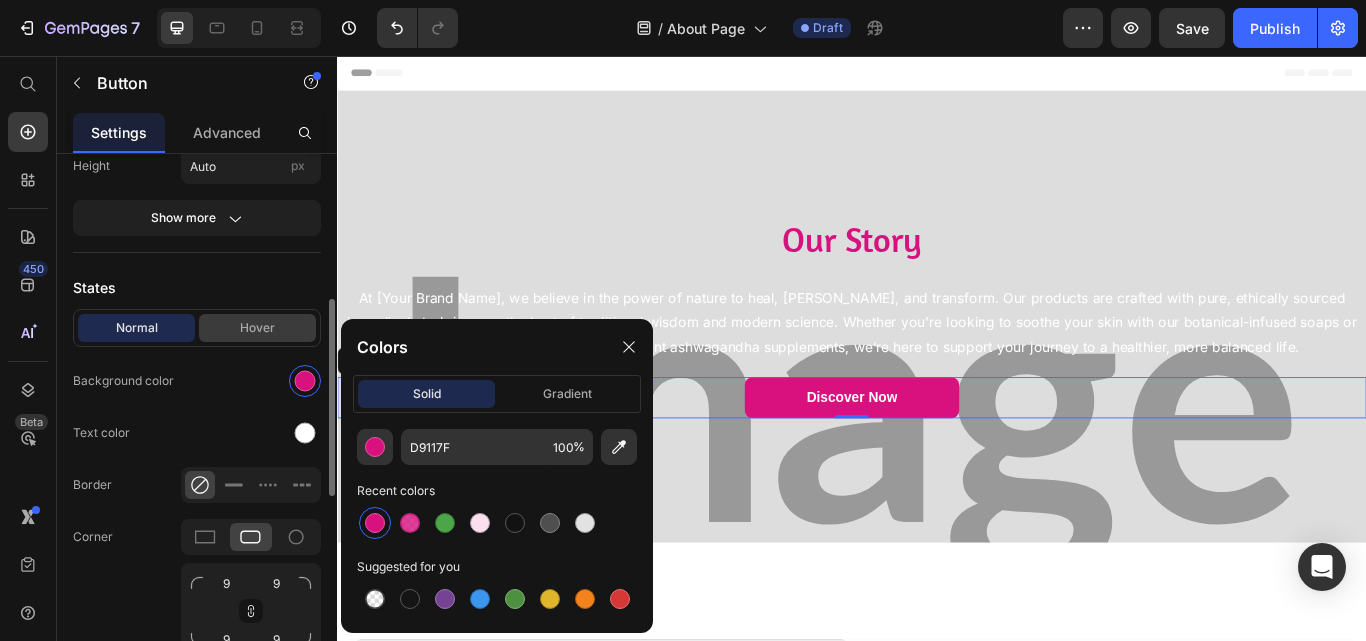 click on "Hover" at bounding box center [257, 328] 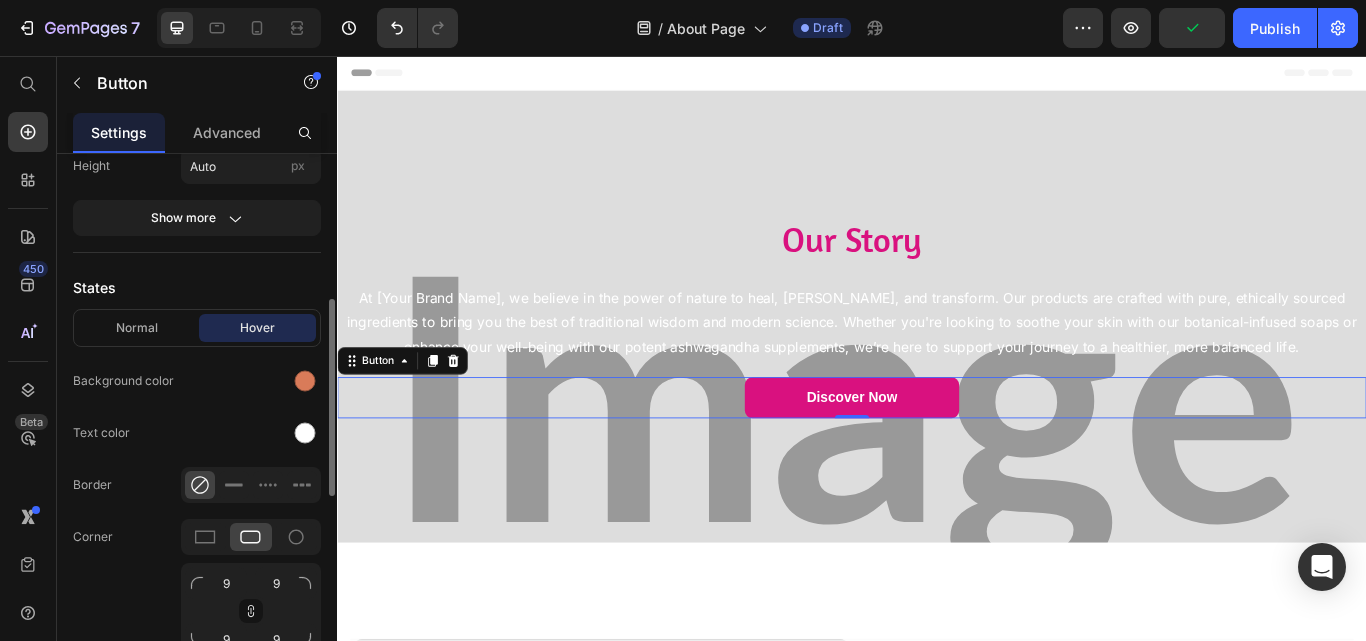 drag, startPoint x: 298, startPoint y: 375, endPoint x: 319, endPoint y: 406, distance: 37.44329 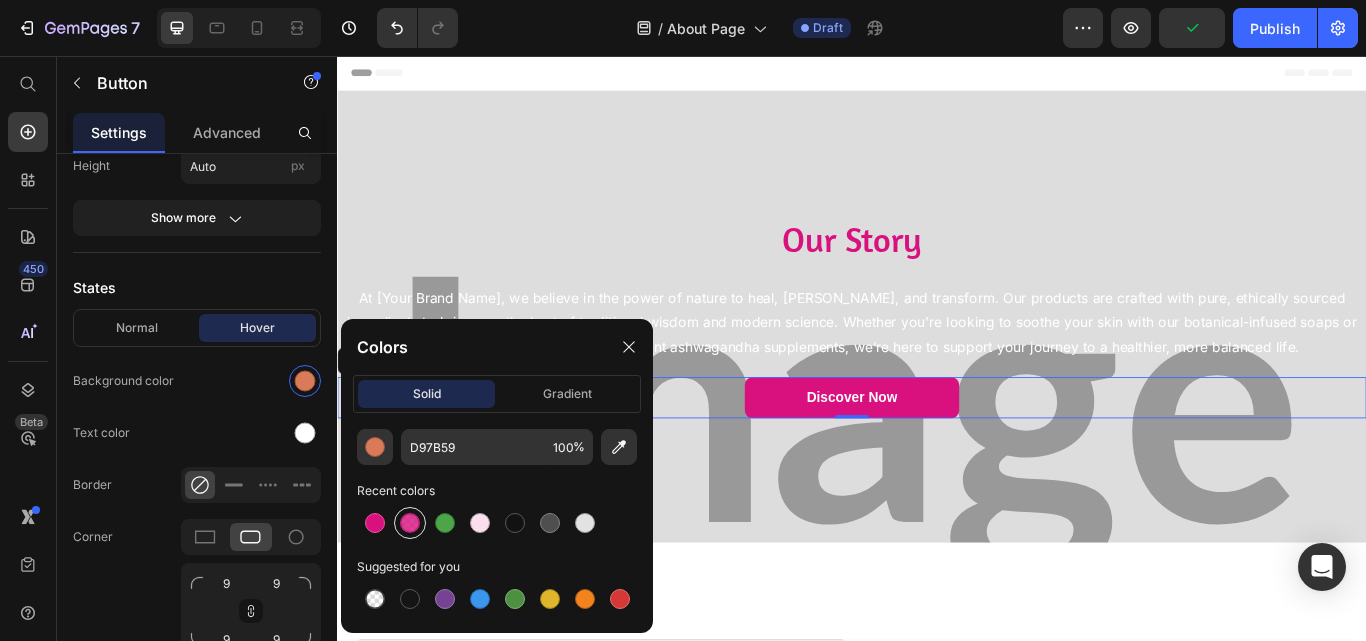 click at bounding box center [410, 523] 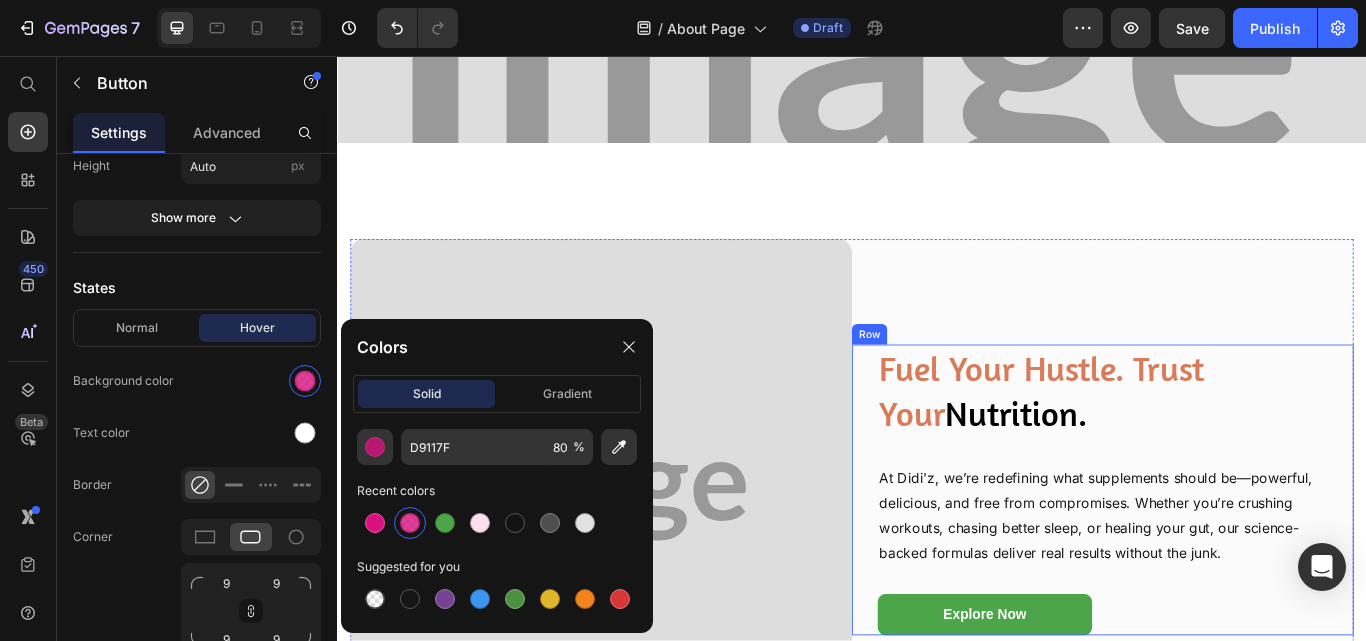 scroll, scrollTop: 500, scrollLeft: 0, axis: vertical 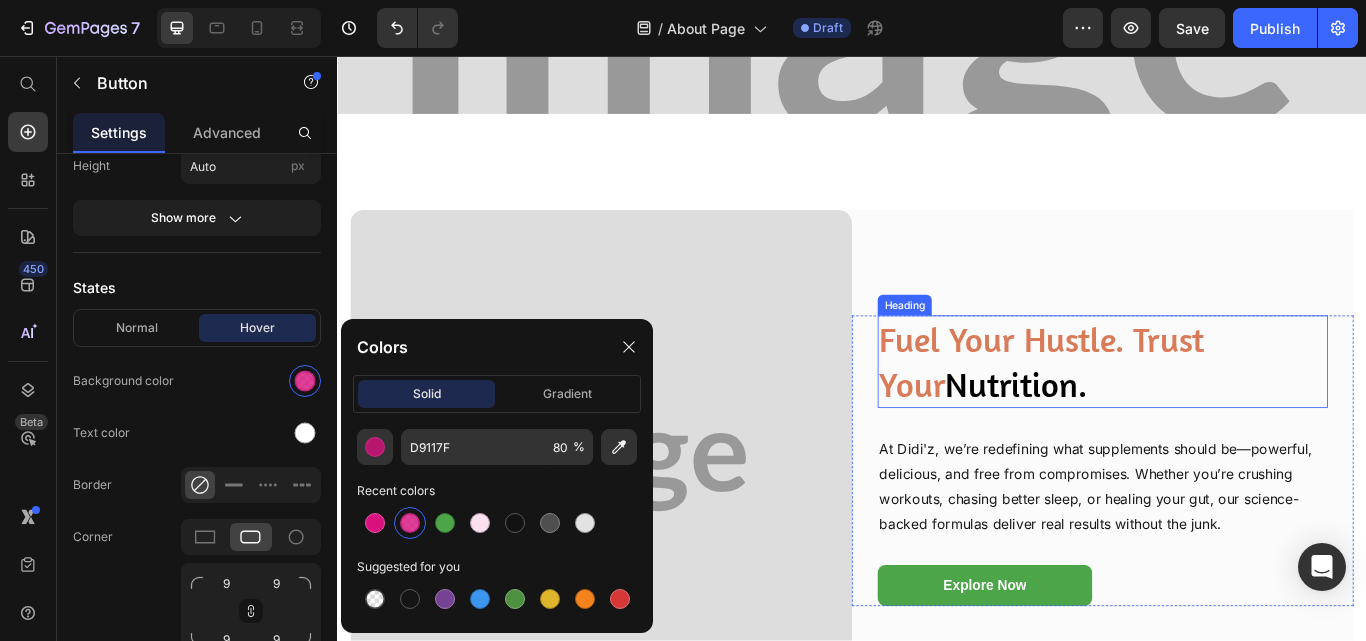 click on "Fuel Your Hustle. Trust Your  Nutrition." at bounding box center [1229, 413] 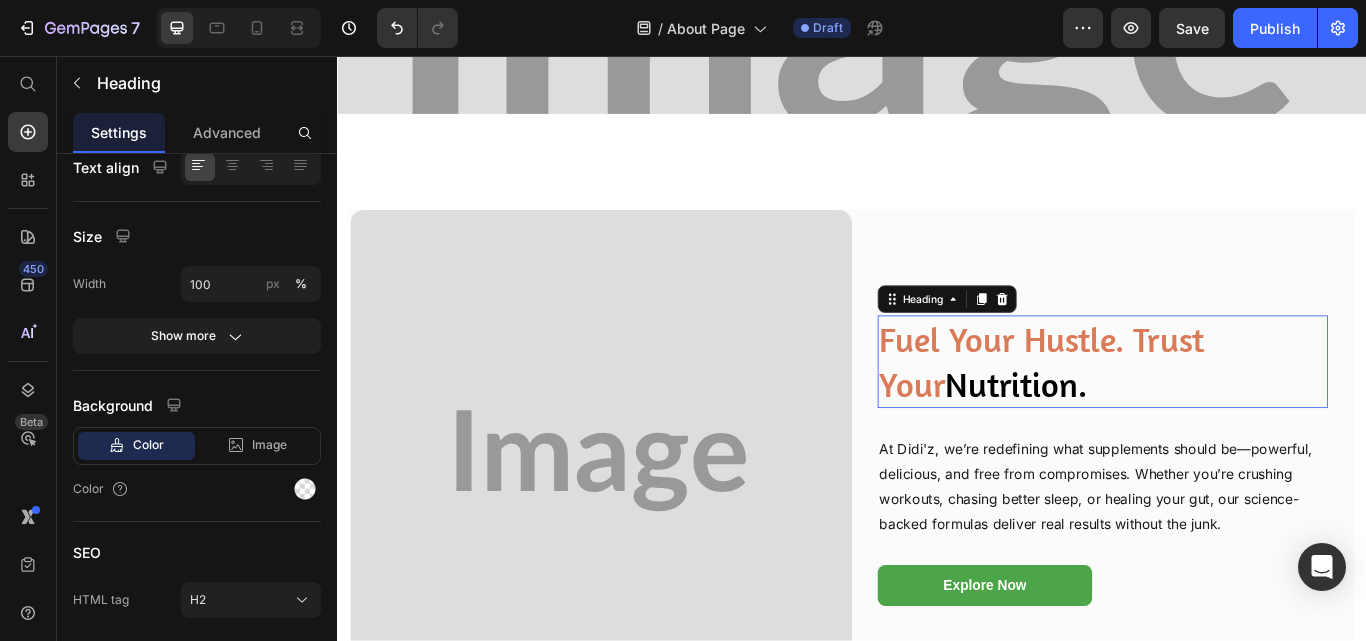 scroll, scrollTop: 0, scrollLeft: 0, axis: both 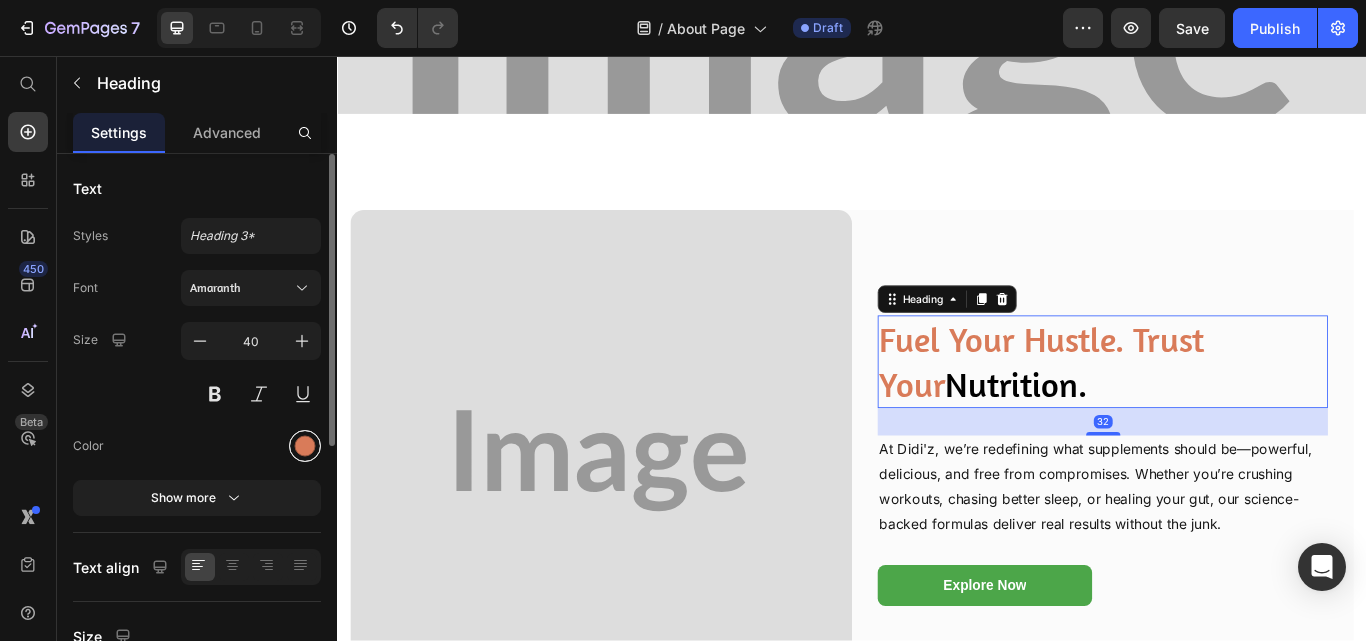 click at bounding box center (305, 446) 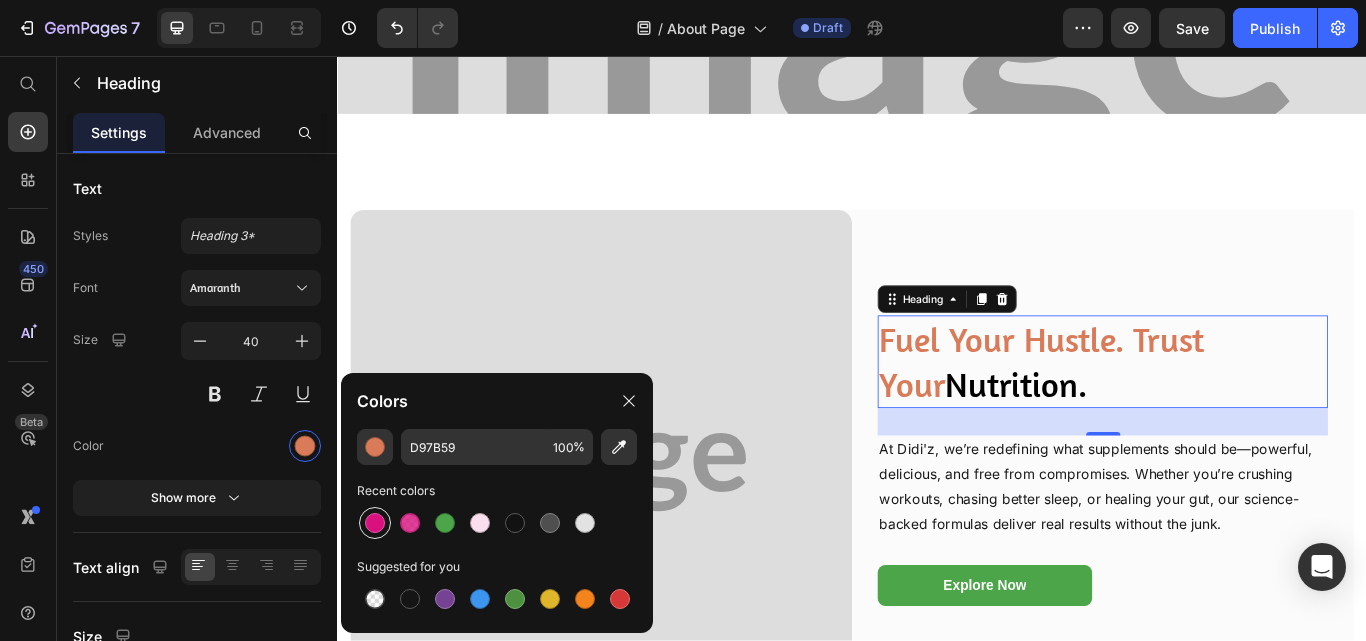 drag, startPoint x: 368, startPoint y: 524, endPoint x: 553, endPoint y: 518, distance: 185.09727 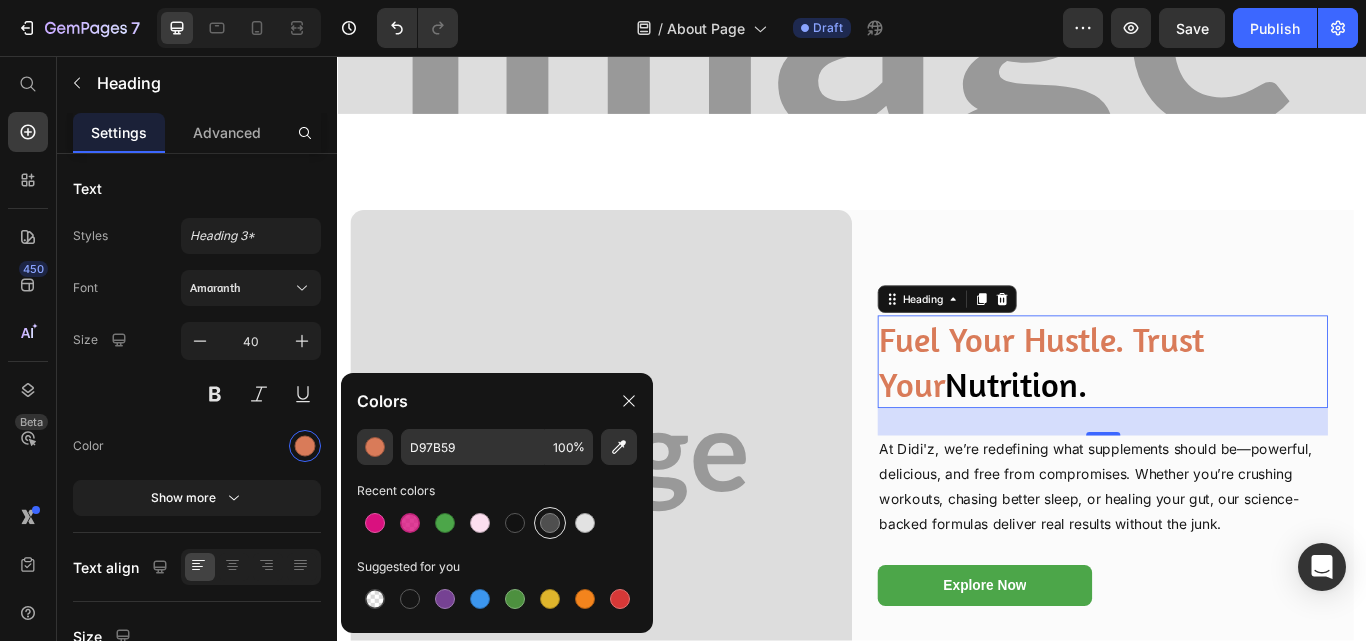 click at bounding box center [375, 523] 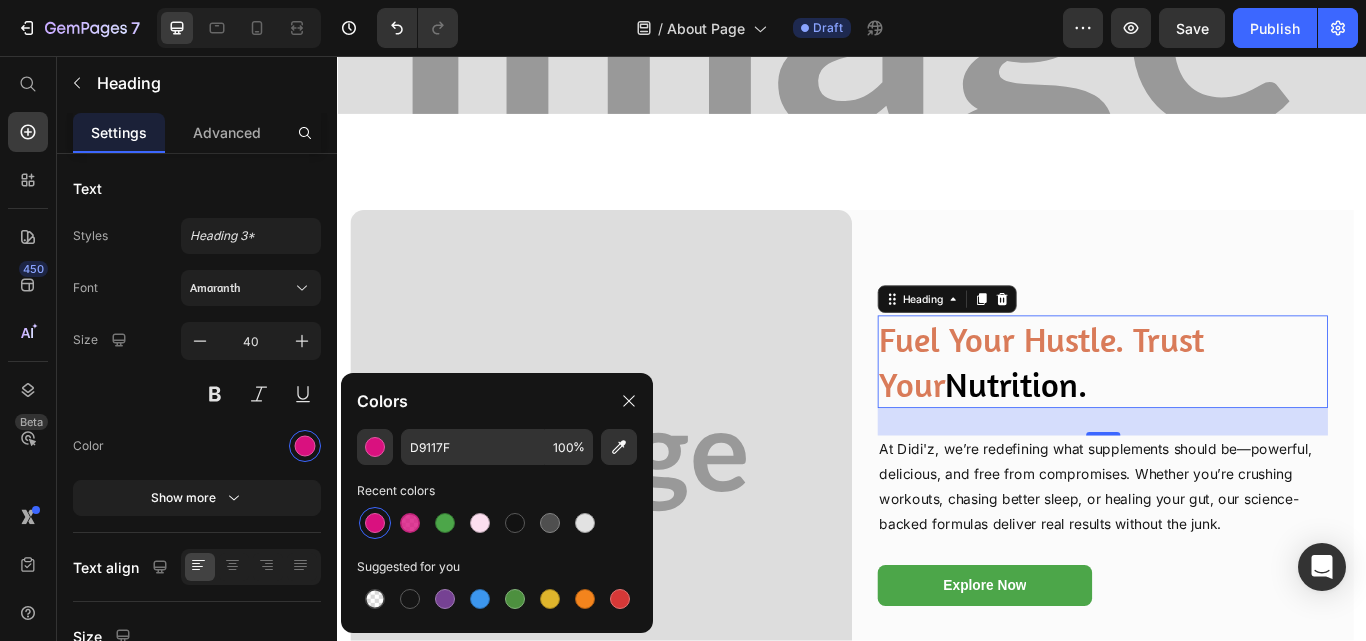 click on "Fuel Your Hustle. Trust Your  Nutrition." at bounding box center (1229, 413) 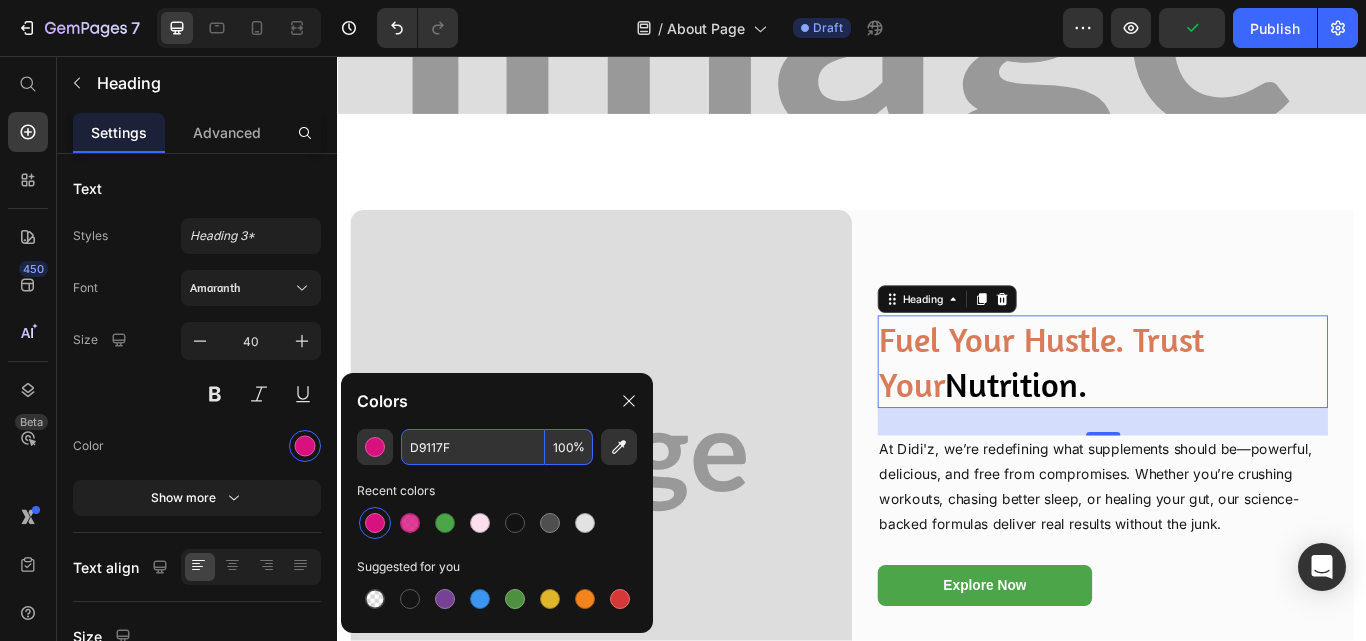 click on "D9117F" at bounding box center [473, 447] 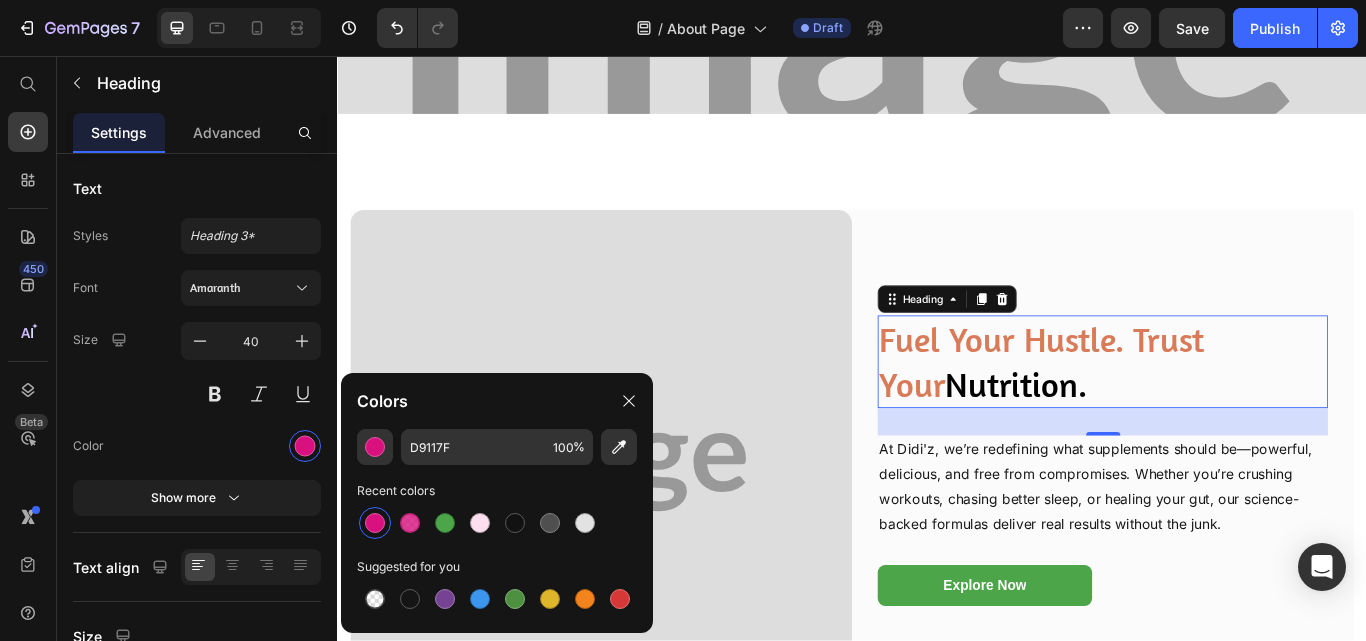 click on "Fuel Your Hustle. Trust Your" at bounding box center (1158, 413) 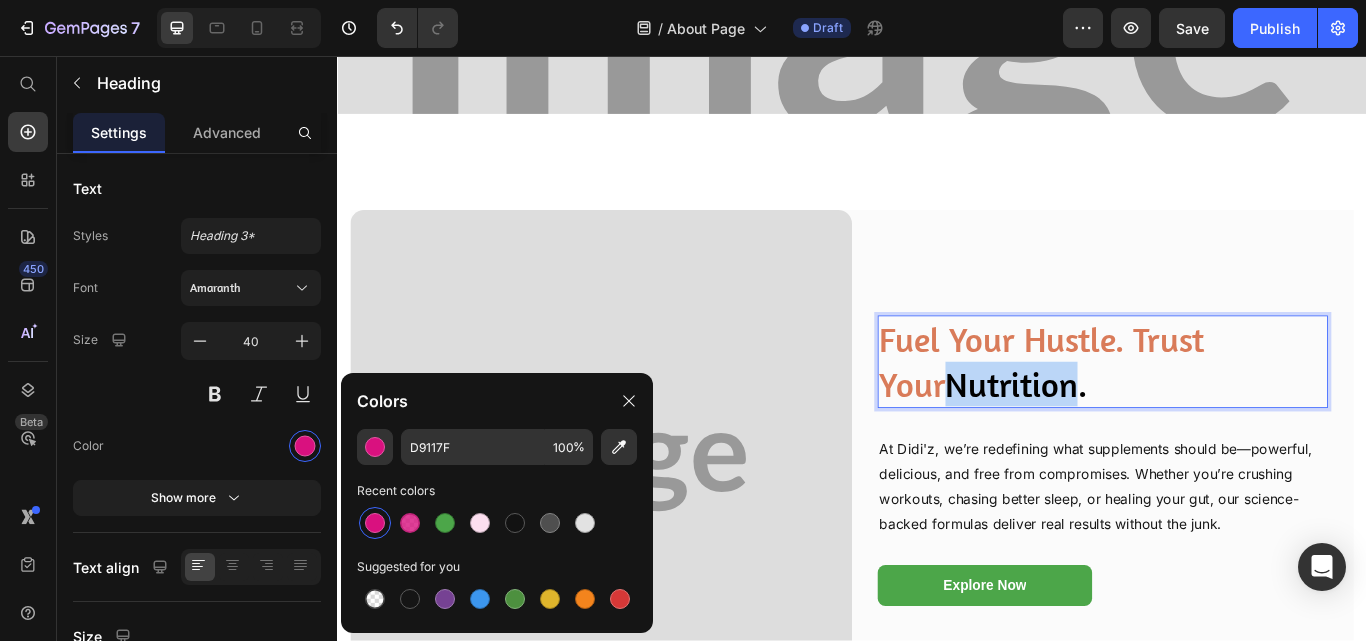 drag, startPoint x: 1425, startPoint y: 389, endPoint x: 1119, endPoint y: 431, distance: 308.8689 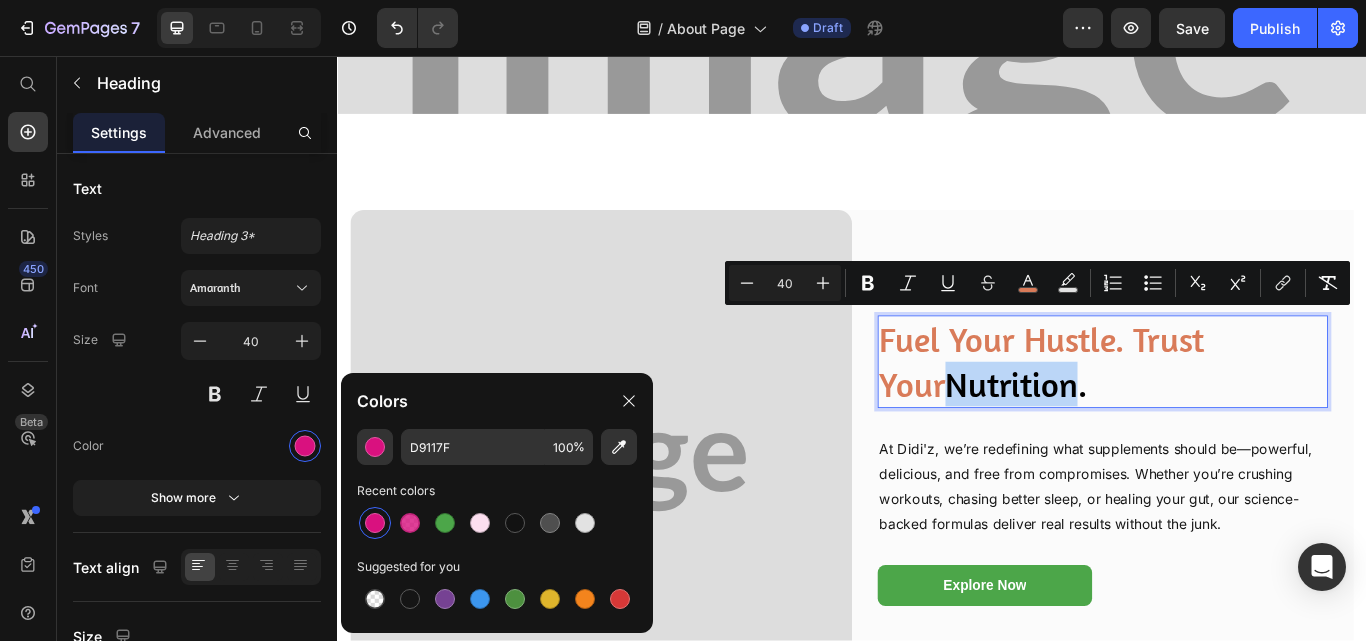 click on "Fuel Your Hustle. Trust Your  Nutrition." at bounding box center (1229, 413) 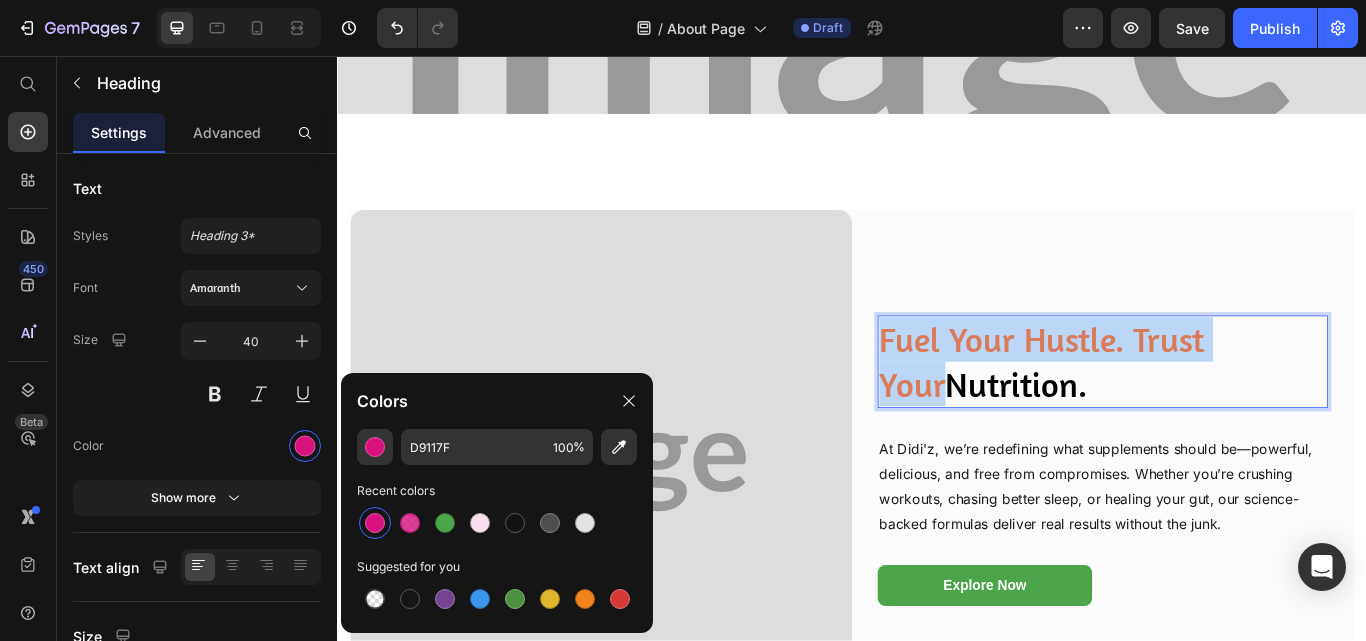 drag, startPoint x: 1429, startPoint y: 389, endPoint x: 967, endPoint y: 377, distance: 462.15582 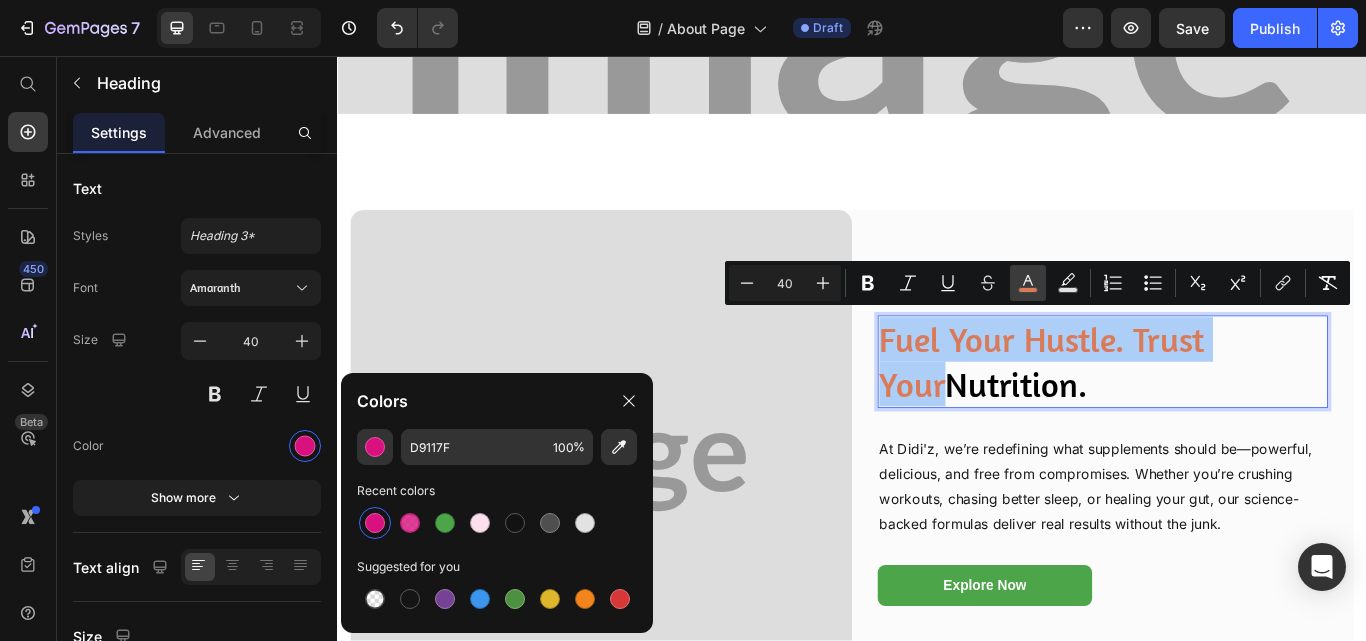 click 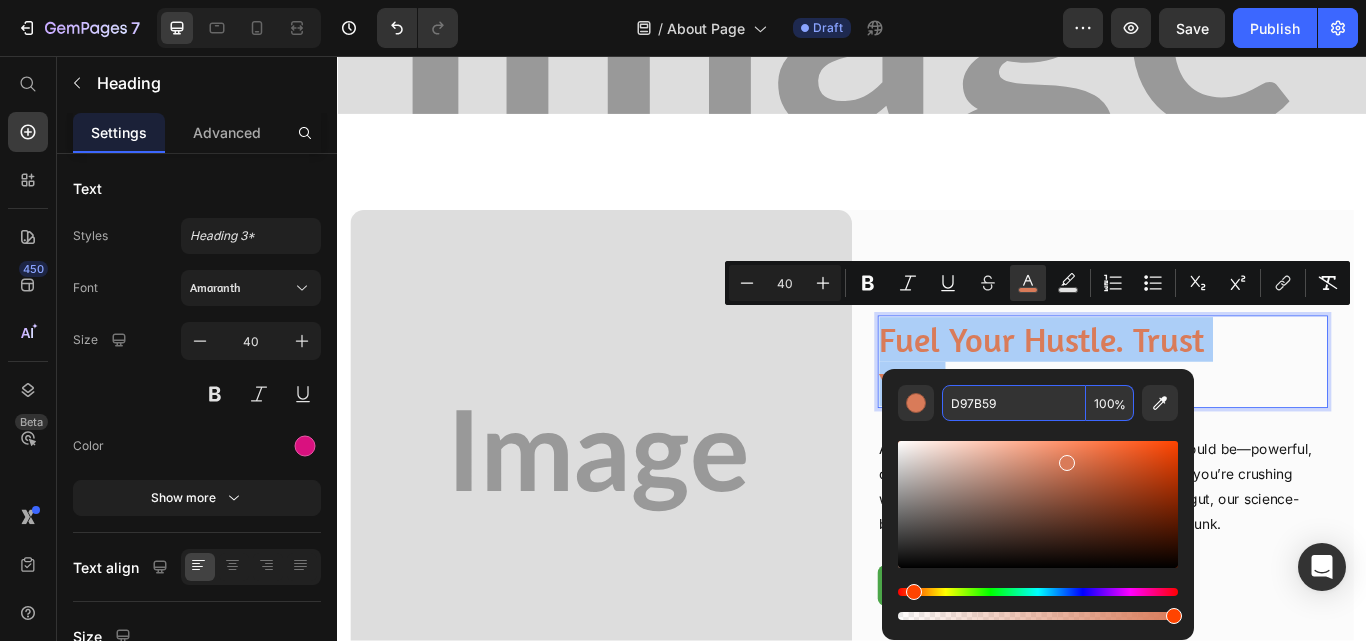 click on "D97B59" at bounding box center [1014, 403] 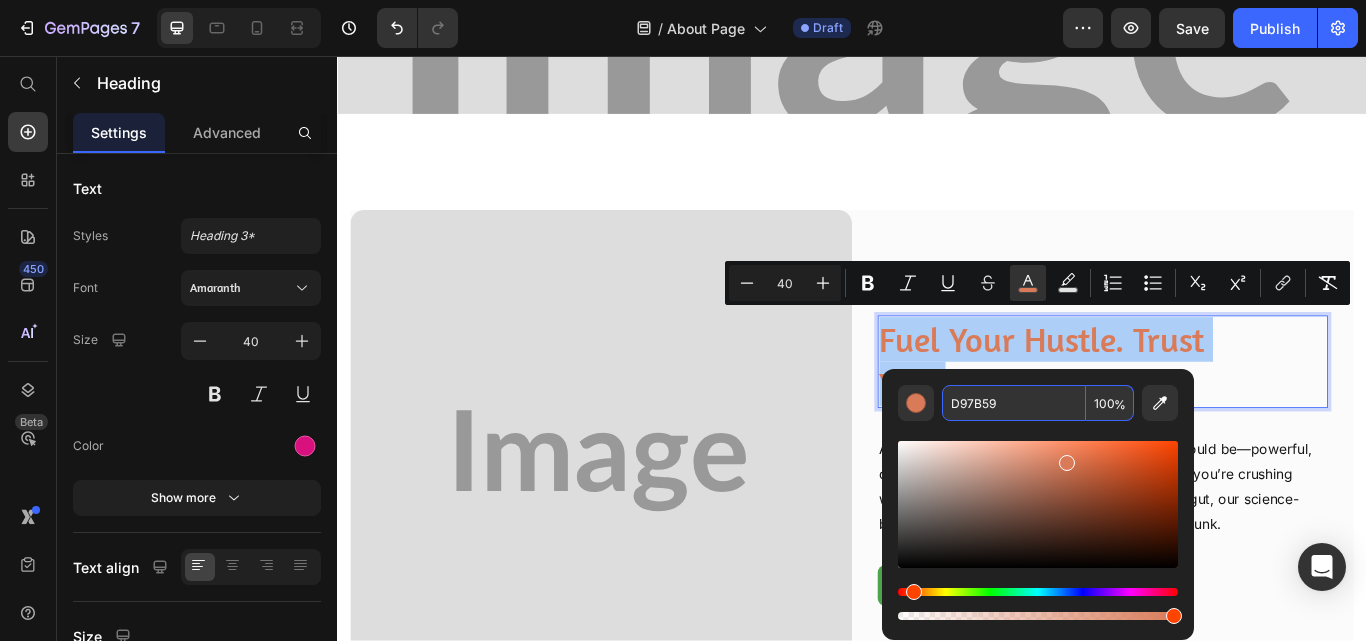 paste on "117F" 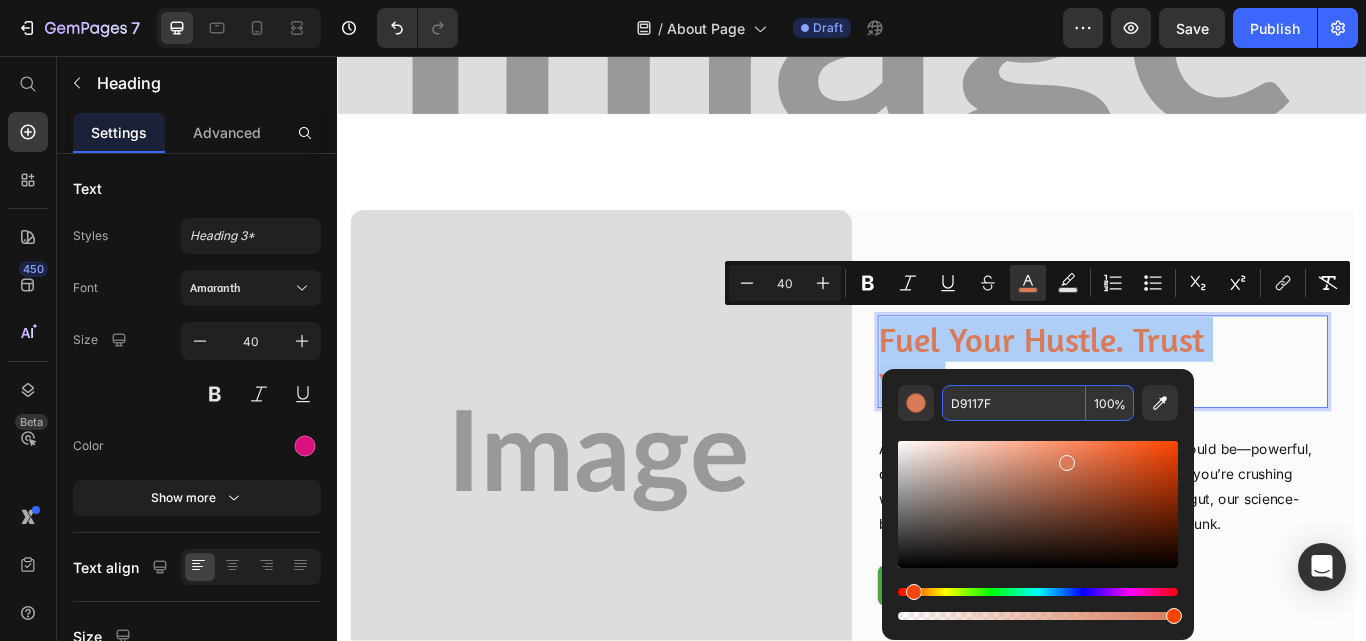 type on "D9117F" 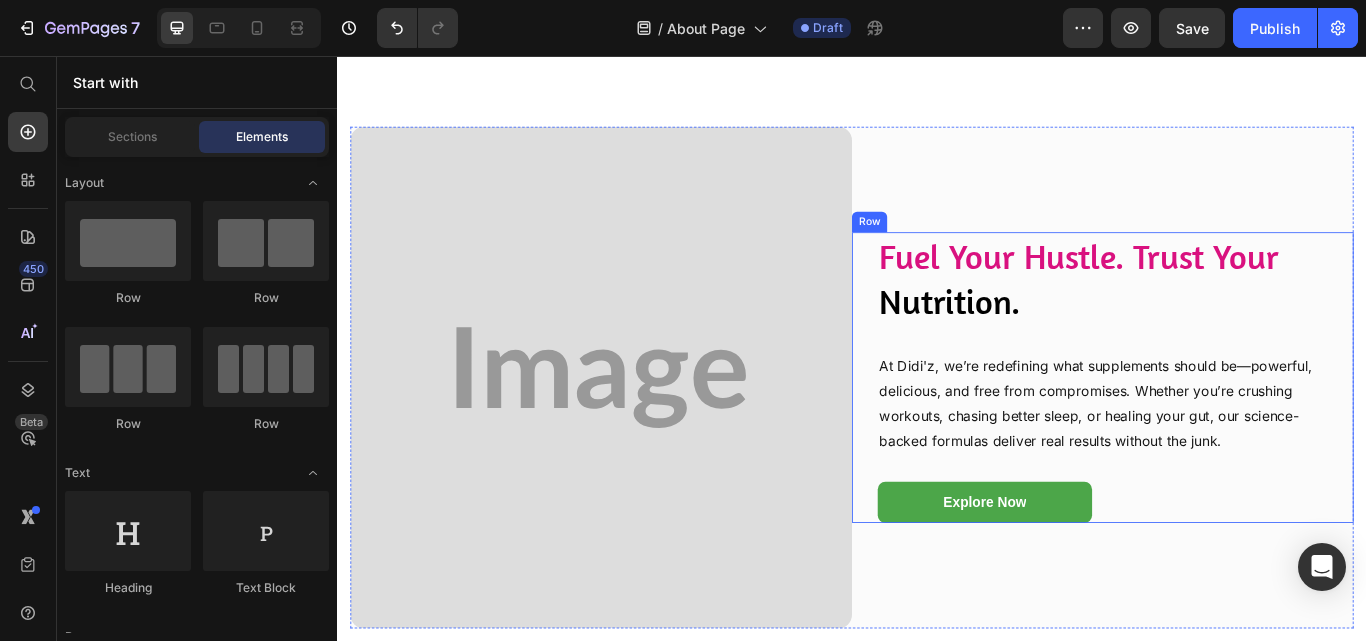 scroll, scrollTop: 596, scrollLeft: 0, axis: vertical 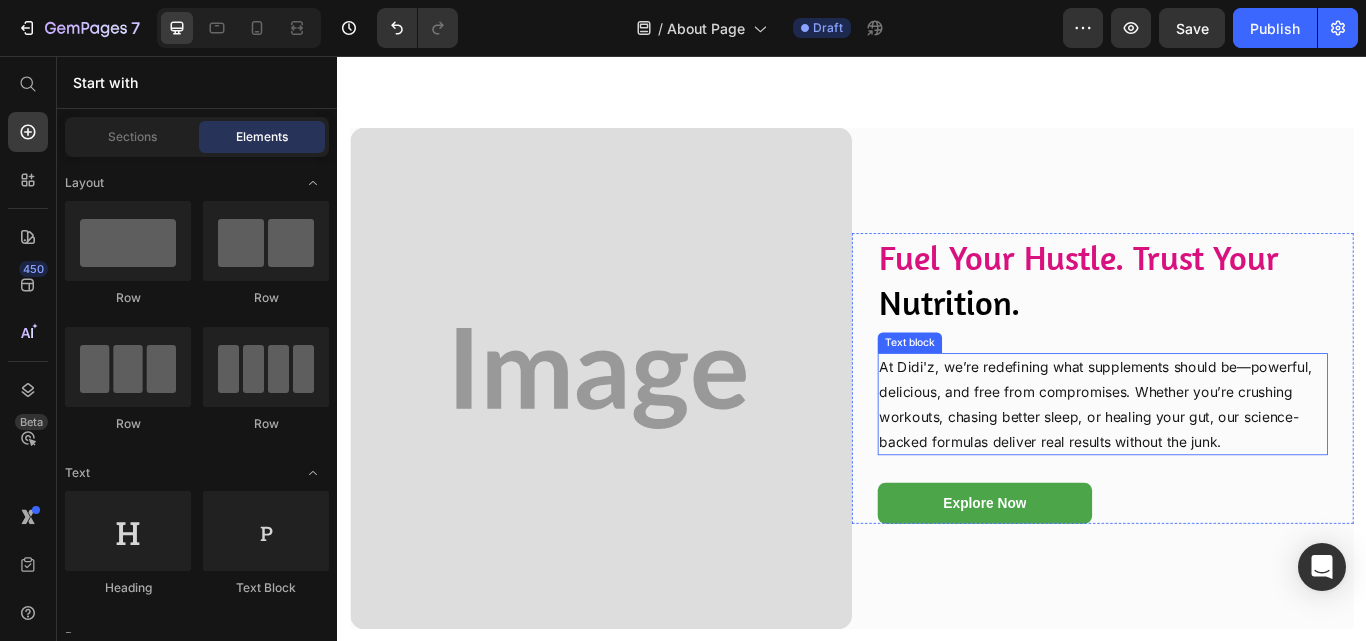 click on "At Didi'z, we’re redefining what supplements should be—powerful, delicious, and free from compromises. Whether you’re crushing workouts, chasing better sleep, or healing your gut, our science-backed formulas deliver real results without the junk." at bounding box center (1229, 462) 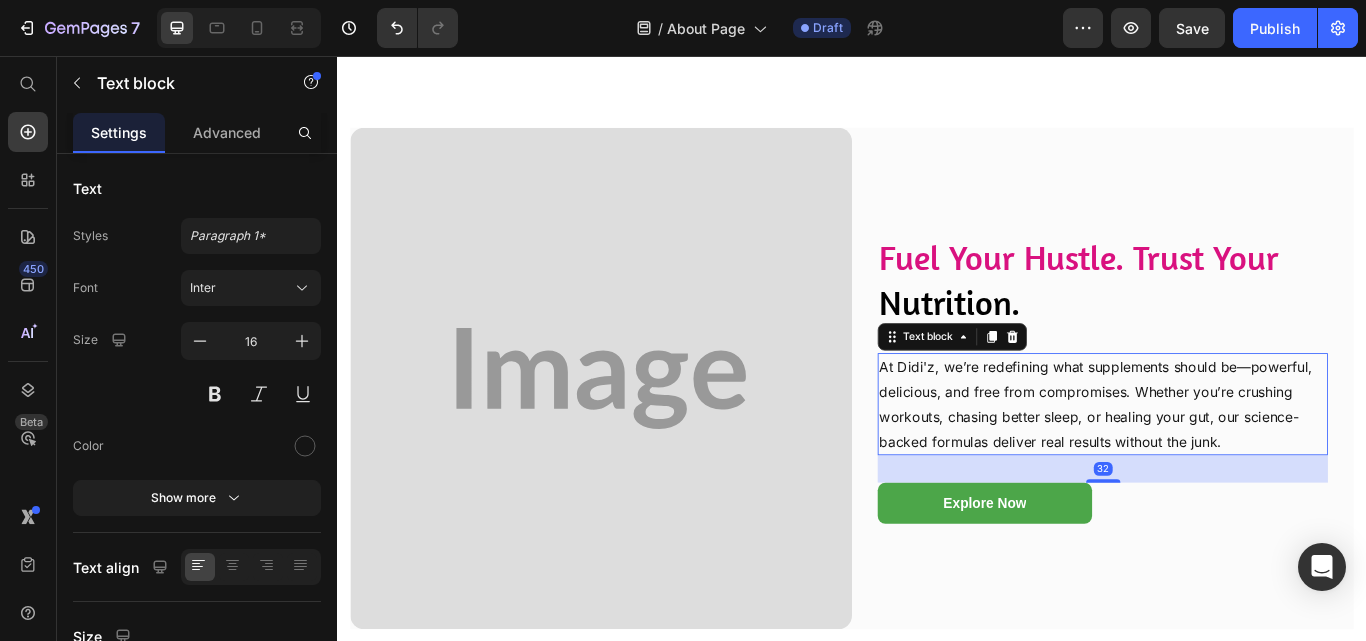 click on "At Didi'z, we’re redefining what supplements should be—powerful, delicious, and free from compromises. Whether you’re crushing workouts, chasing better sleep, or healing your gut, our science-backed formulas deliver real results without the junk." at bounding box center [1229, 462] 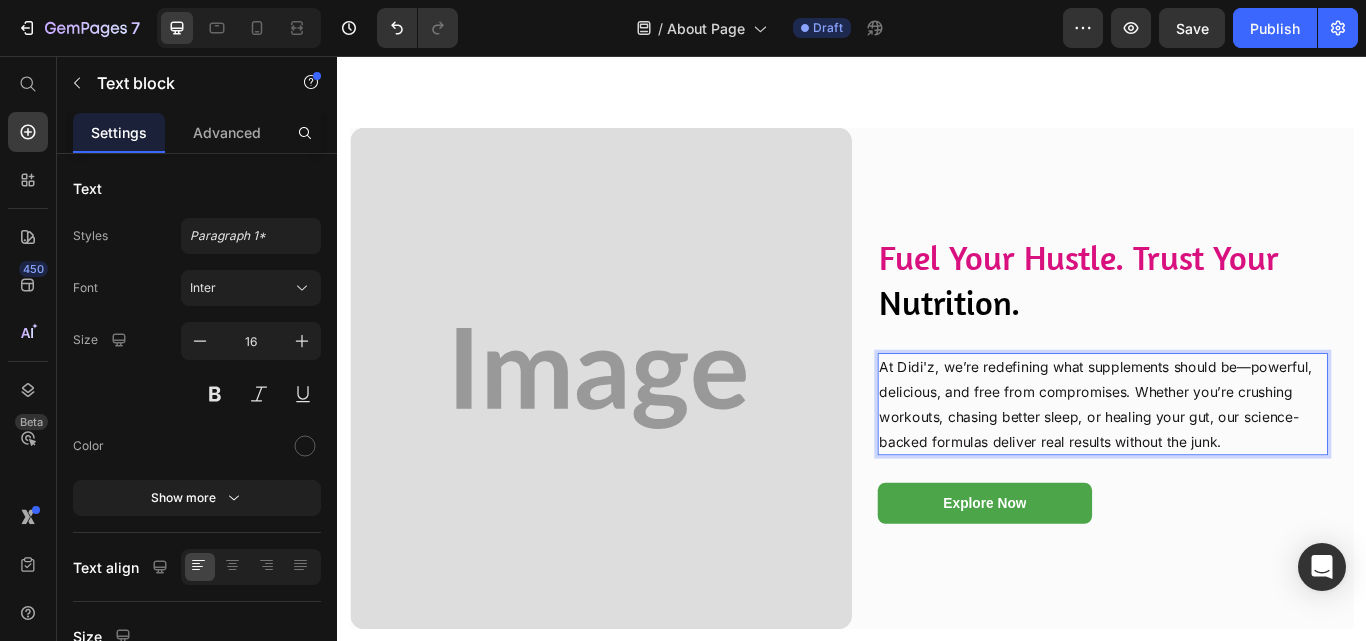 click on "At Didi'z, we’re redefining what supplements should be—powerful, delicious, and free from compromises. Whether you’re crushing workouts, chasing better sleep, or healing your gut, our science-backed formulas deliver real results without the junk." at bounding box center (1229, 462) 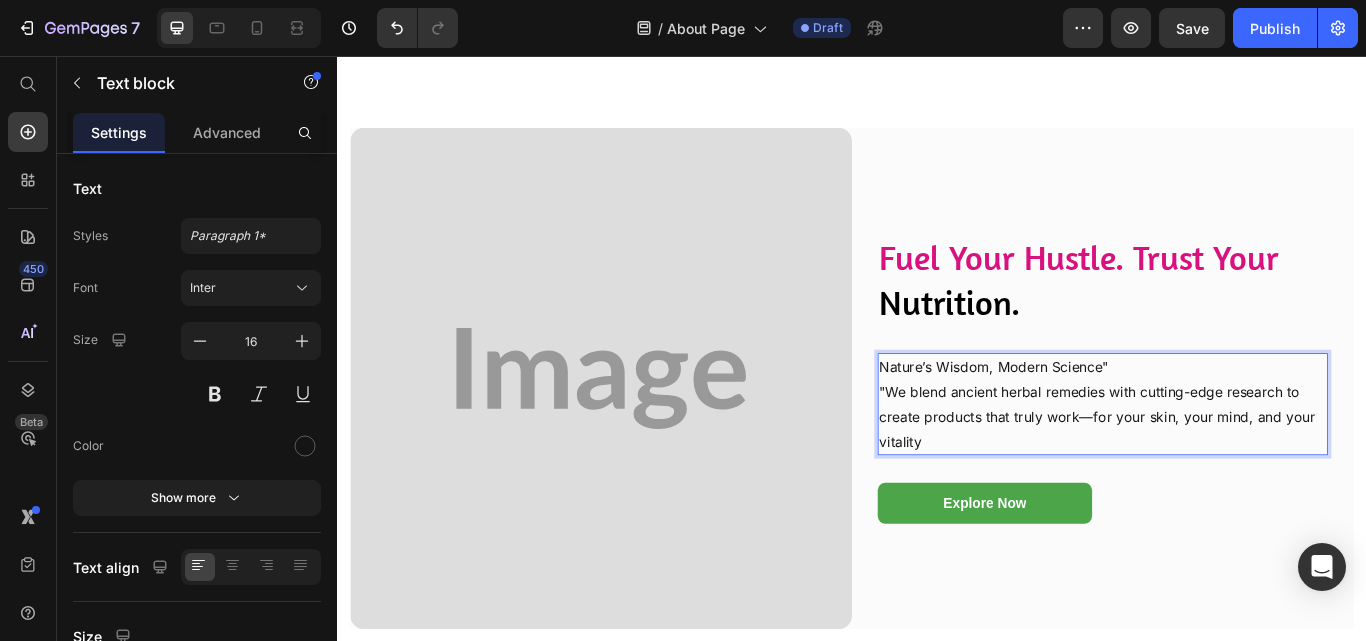 click on "Nature’s Wisdom, Modern Science" "We blend ancient herbal remedies with cutting-edge research to create products that truly work—for your skin, your mind, and your vitality" at bounding box center (1229, 462) 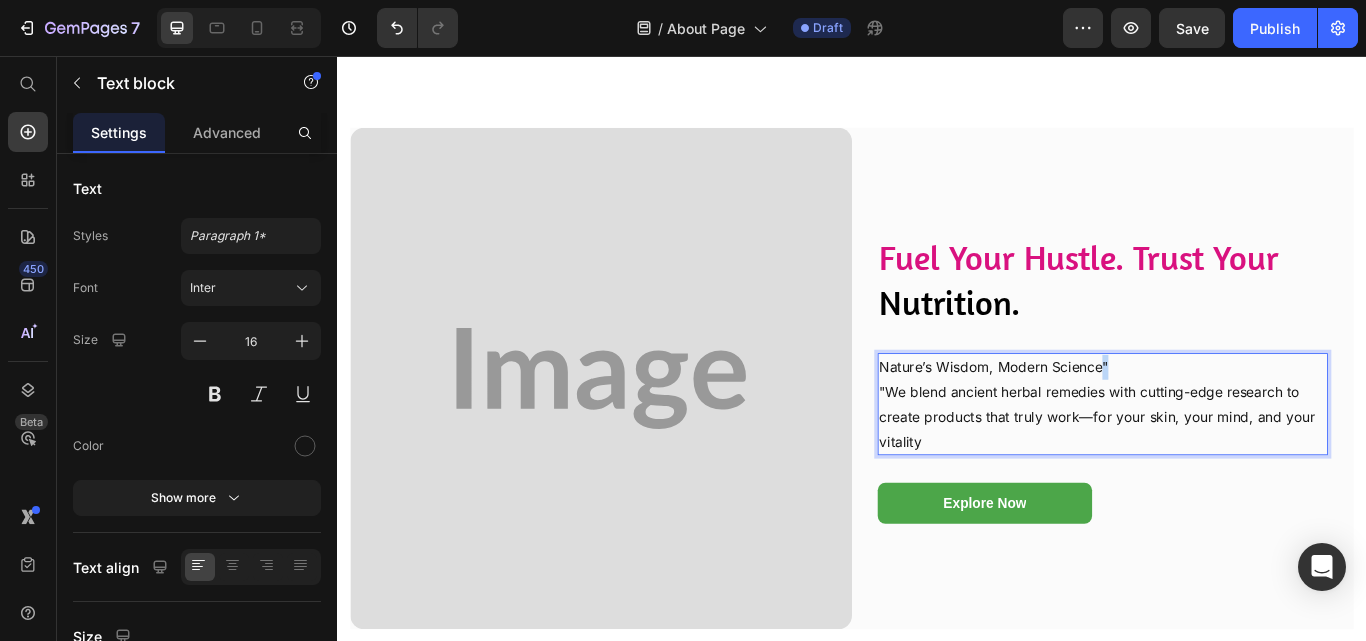 click on "Nature’s Wisdom, Modern Science" "We blend ancient herbal remedies with cutting-edge research to create products that truly work—for your skin, your mind, and your vitality" at bounding box center (1229, 462) 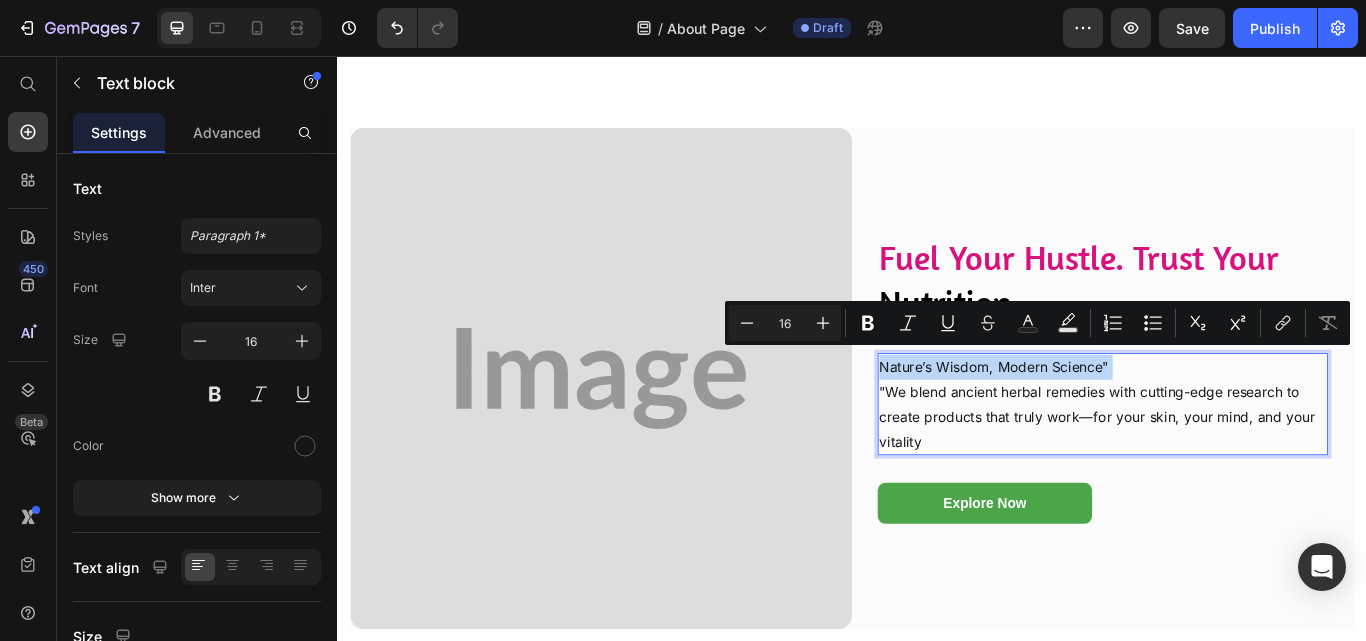 click on "Nature’s Wisdom, Modern Science" "We blend ancient herbal remedies with cutting-edge research to create products that truly work—for your skin, your mind, and your vitality" at bounding box center (1229, 462) 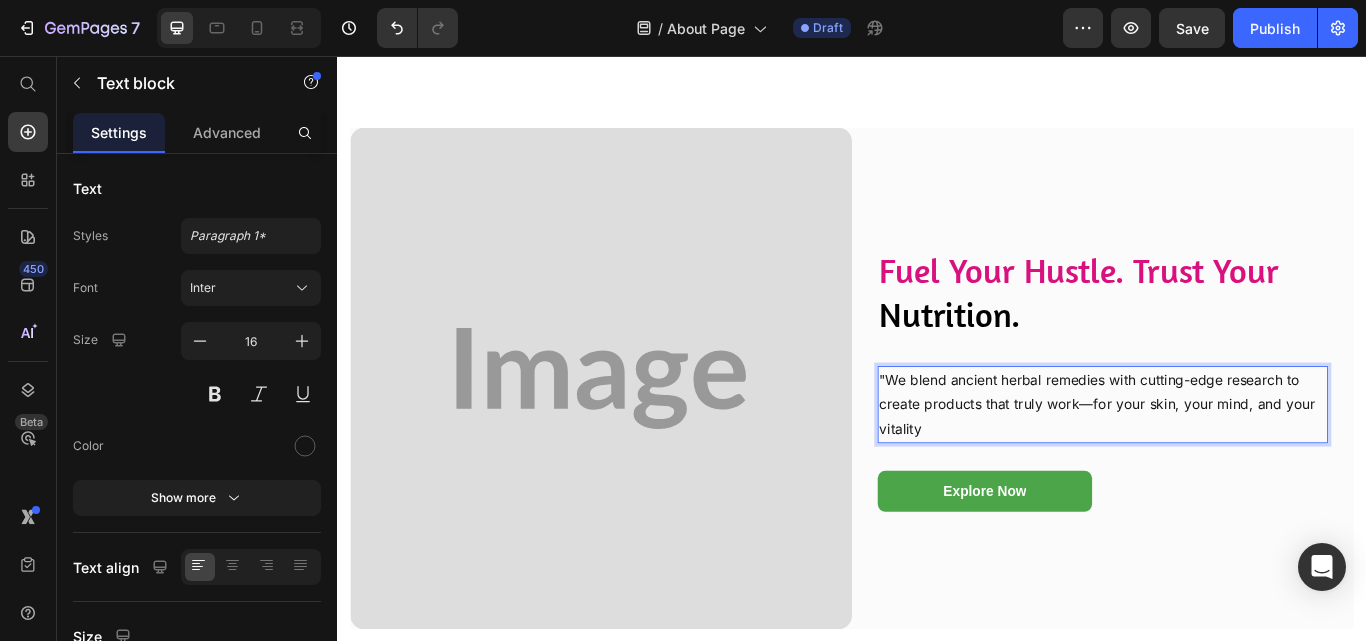 scroll, scrollTop: 610, scrollLeft: 0, axis: vertical 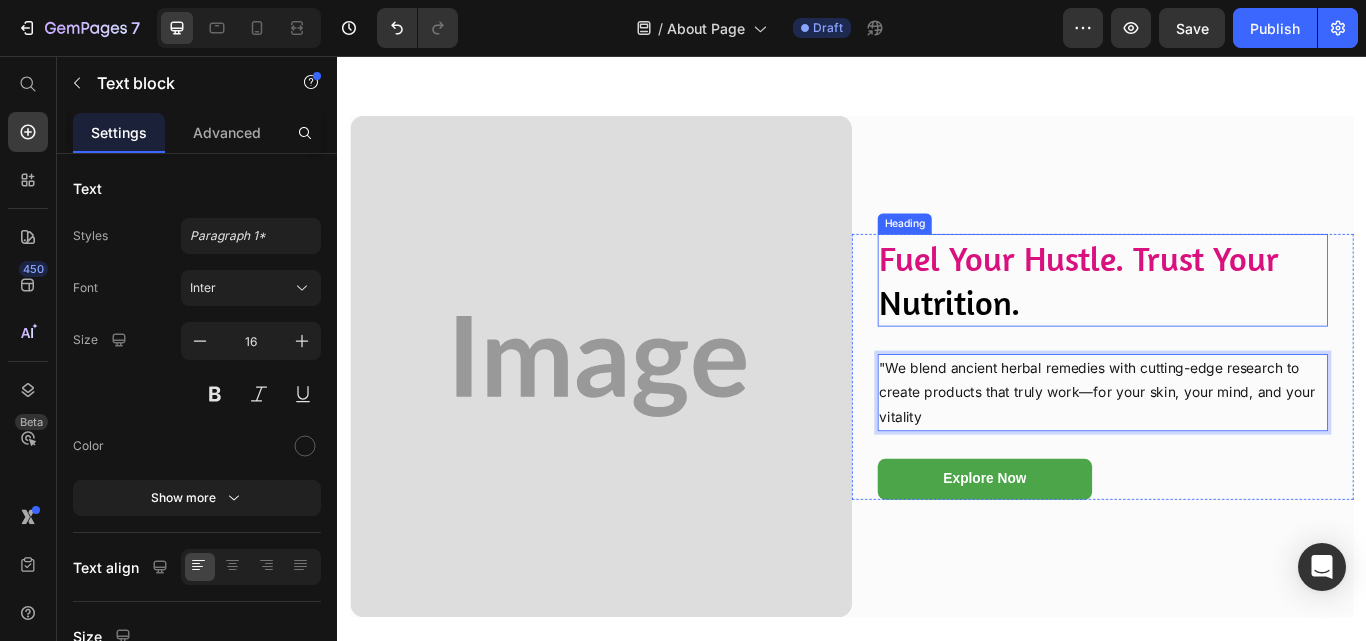 click on "Fuel Your Hustle. Trust Your   Nutrition." at bounding box center (1229, 318) 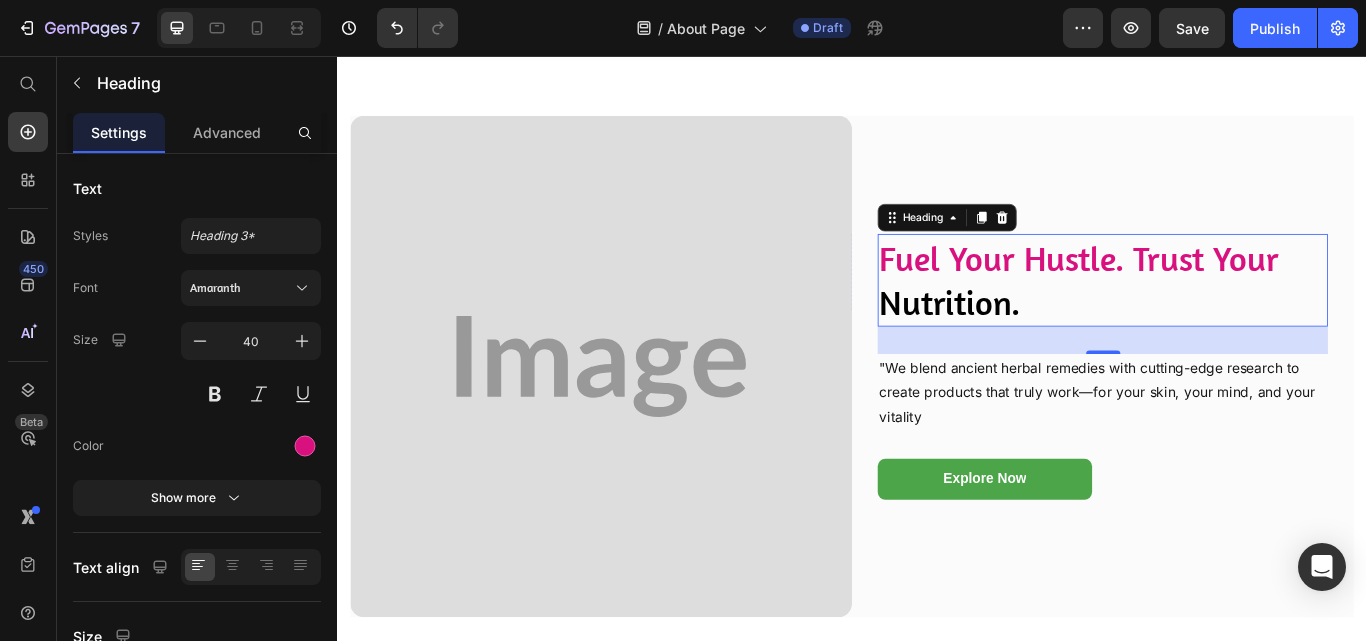 click on "Fuel Your Hustle. Trust Your" at bounding box center (1202, 292) 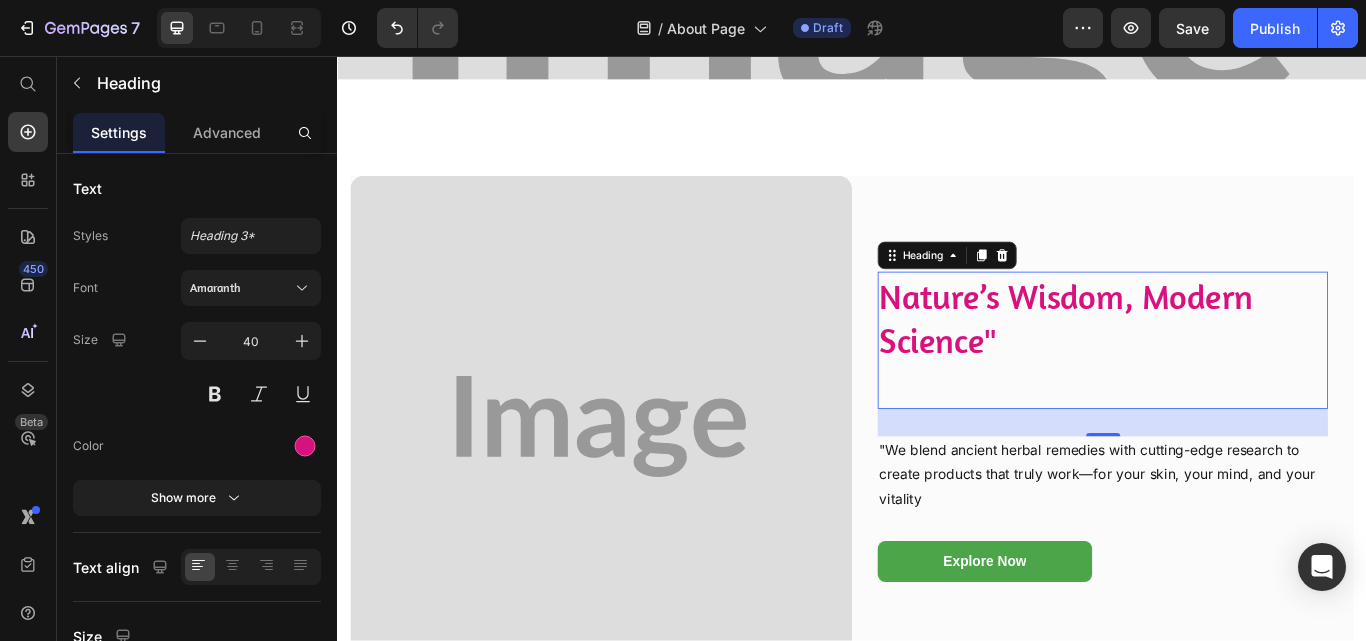 scroll, scrollTop: 566, scrollLeft: 0, axis: vertical 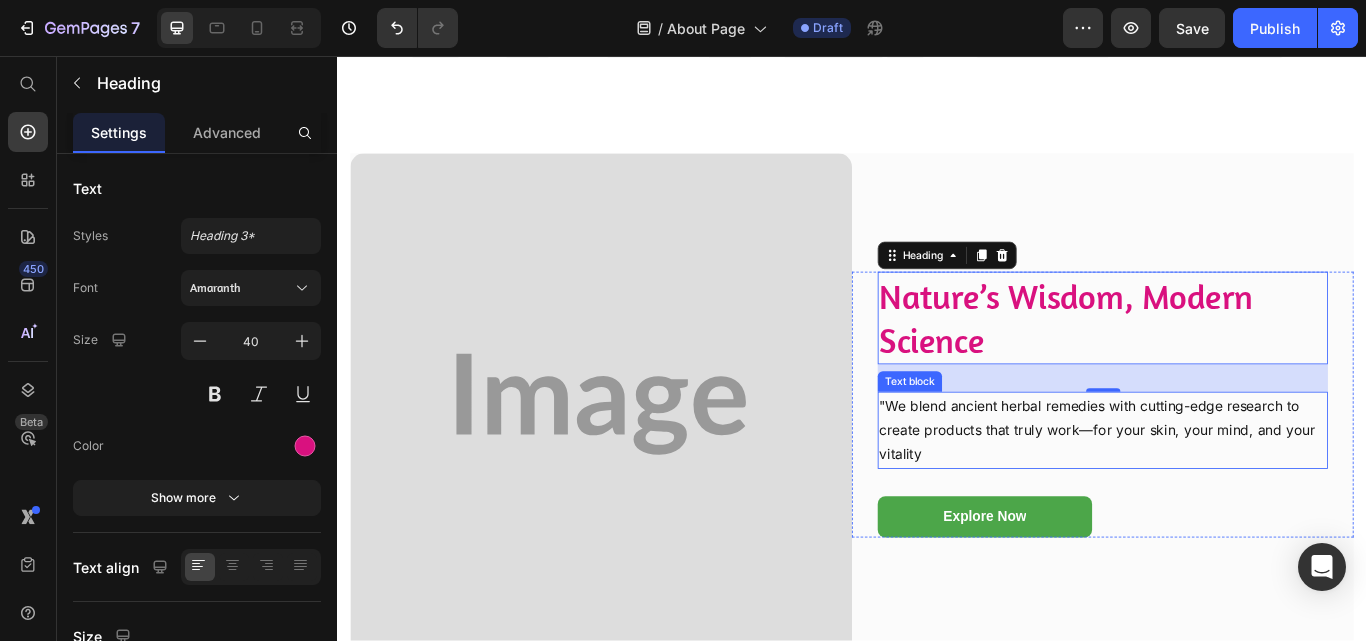 click on ""We blend ancient herbal remedies with cutting-edge research to create products that truly work—for your skin, your mind, and your vitality" at bounding box center [1229, 493] 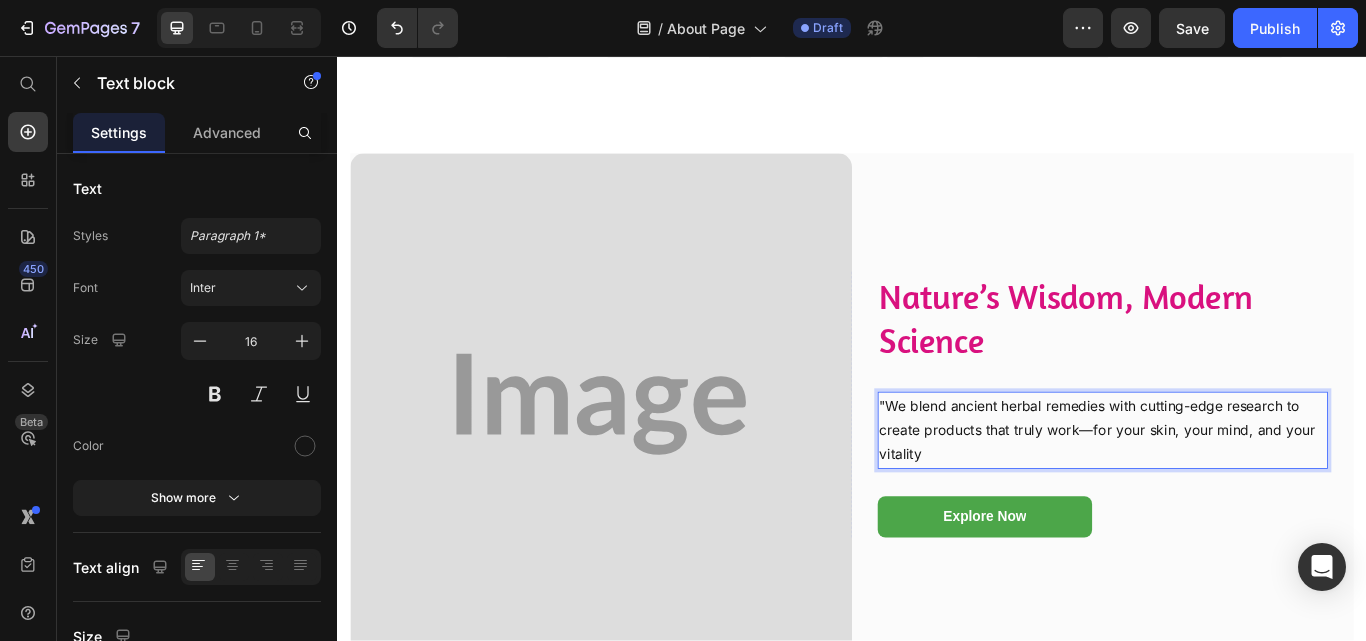 click on ""We blend ancient herbal remedies with cutting-edge research to create products that truly work—for your skin, your mind, and your vitality" at bounding box center [1229, 493] 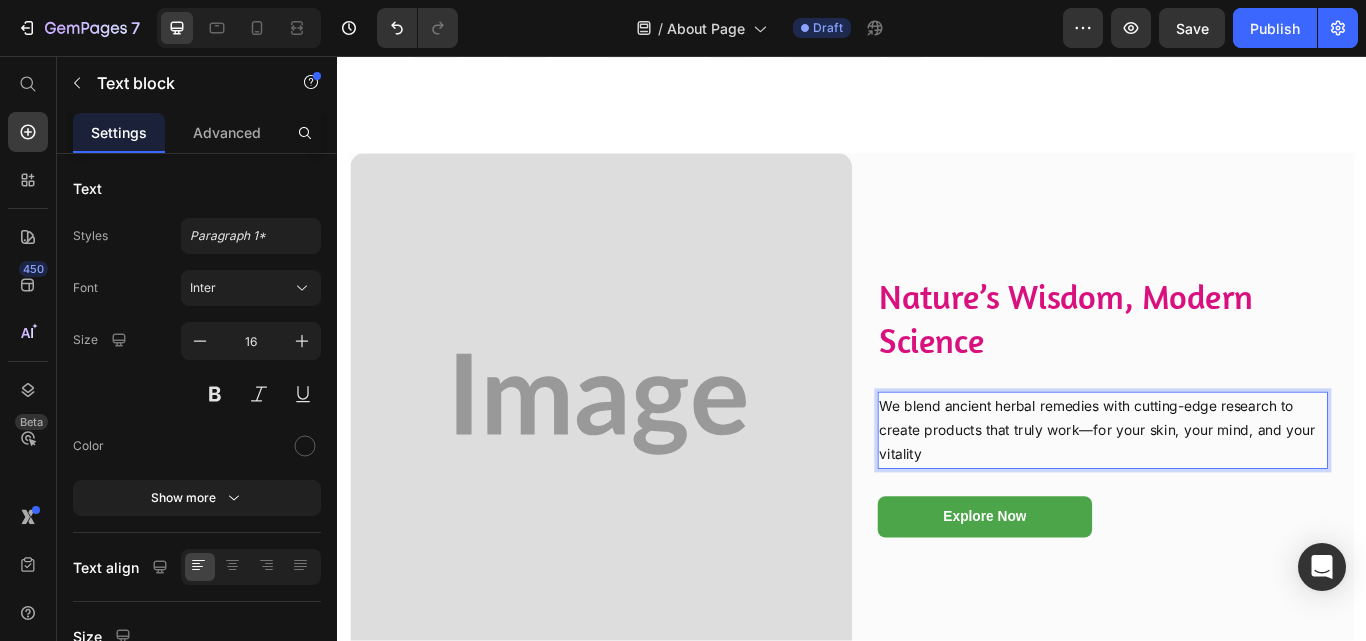 click on "We blend ancient herbal remedies with cutting-edge research to create products that truly work—for your skin, your mind, and your vitality" at bounding box center (1229, 493) 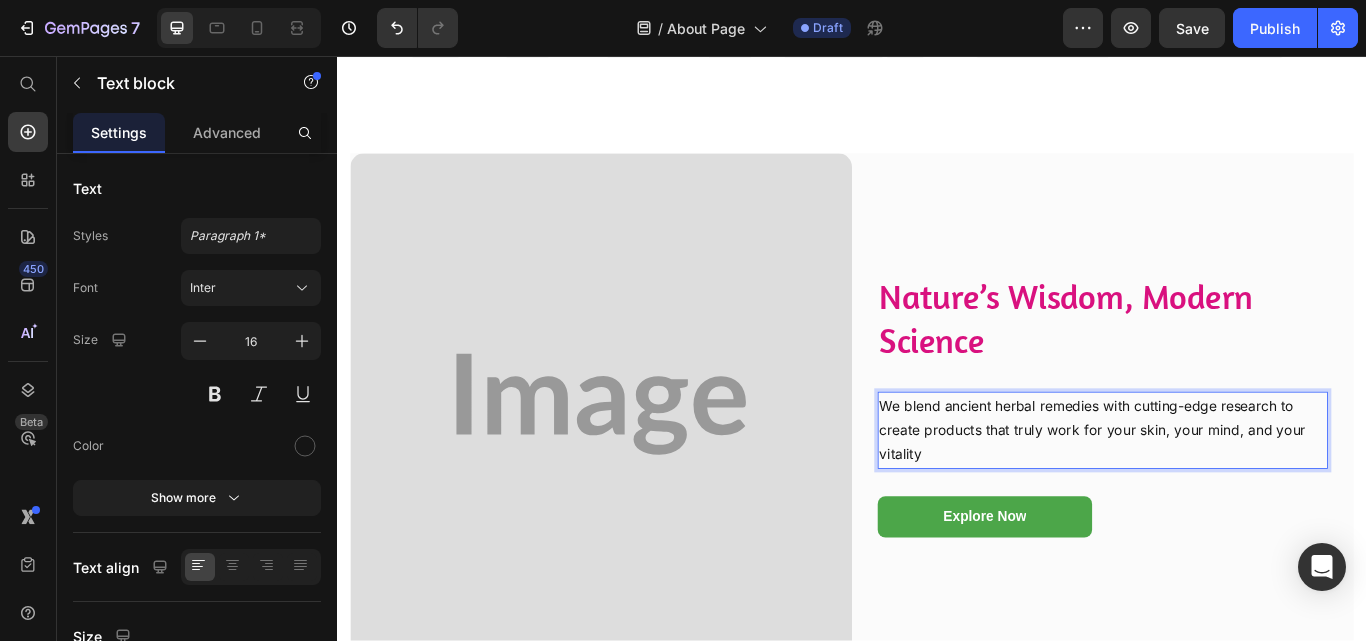 click on "We blend ancient herbal remedies with cutting-edge research to create products that truly work for your skin, your mind, and your vitality" at bounding box center (1229, 493) 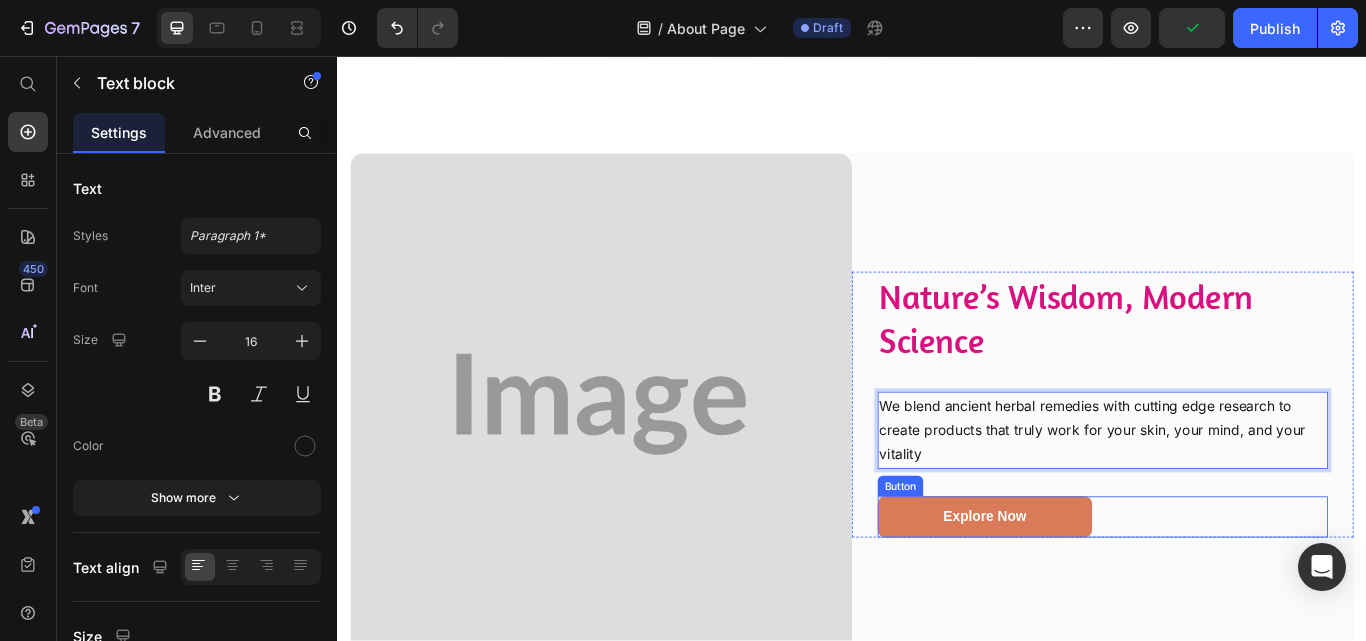 click on "Explore Now" at bounding box center (1092, 594) 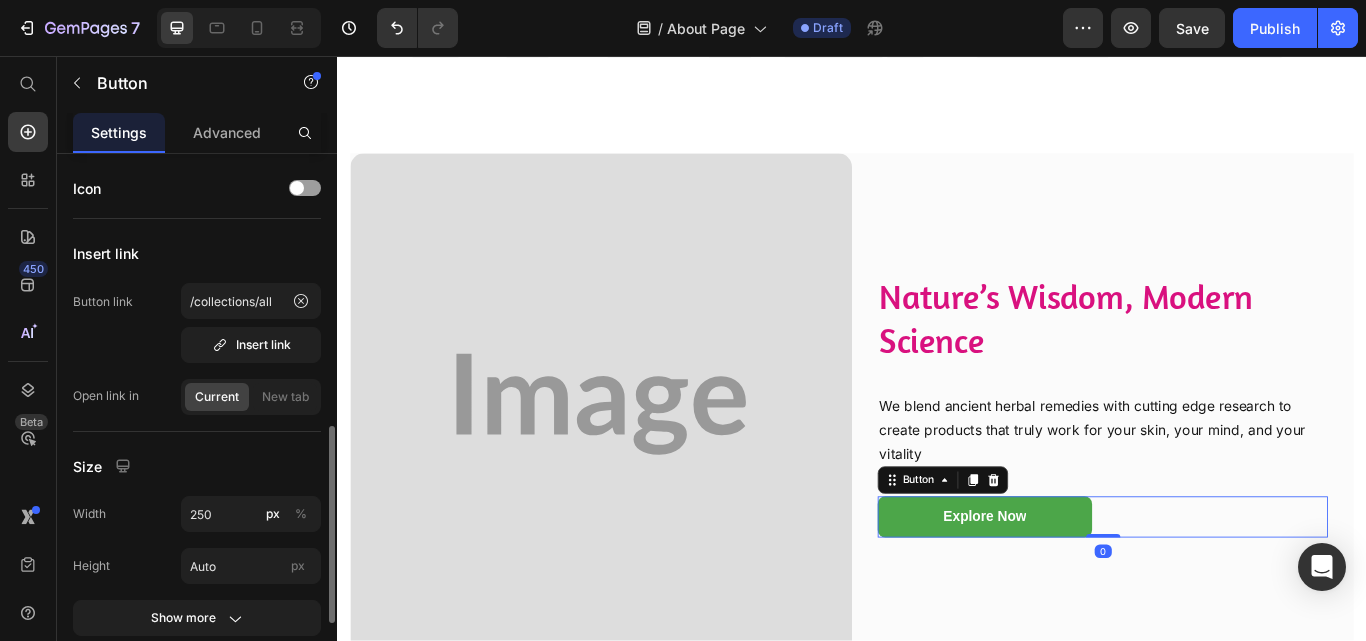 scroll, scrollTop: 300, scrollLeft: 0, axis: vertical 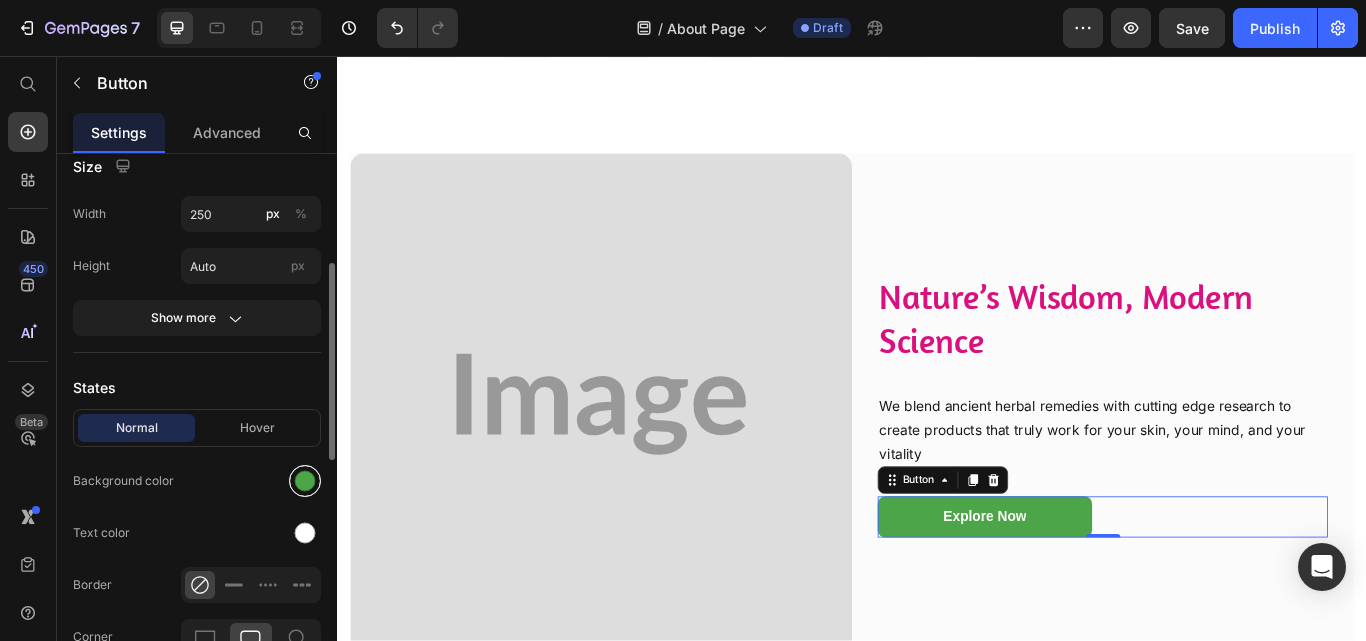 click at bounding box center [305, 481] 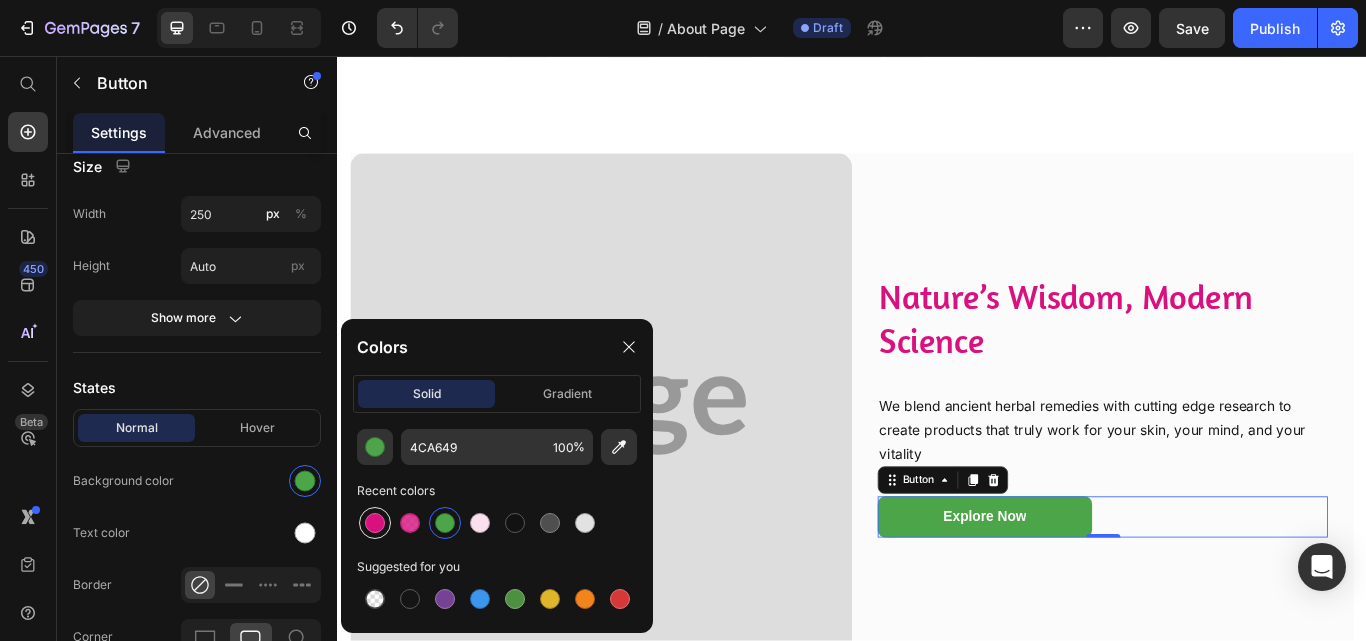 click at bounding box center [375, 523] 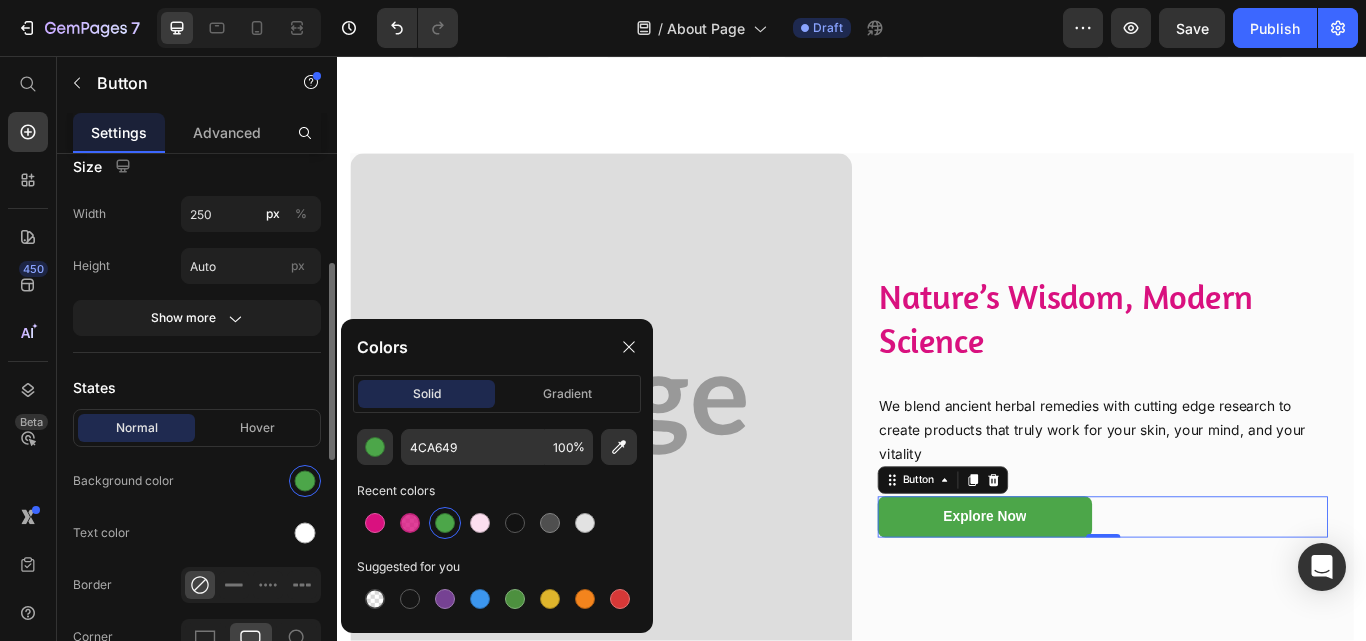 type on "D9117F" 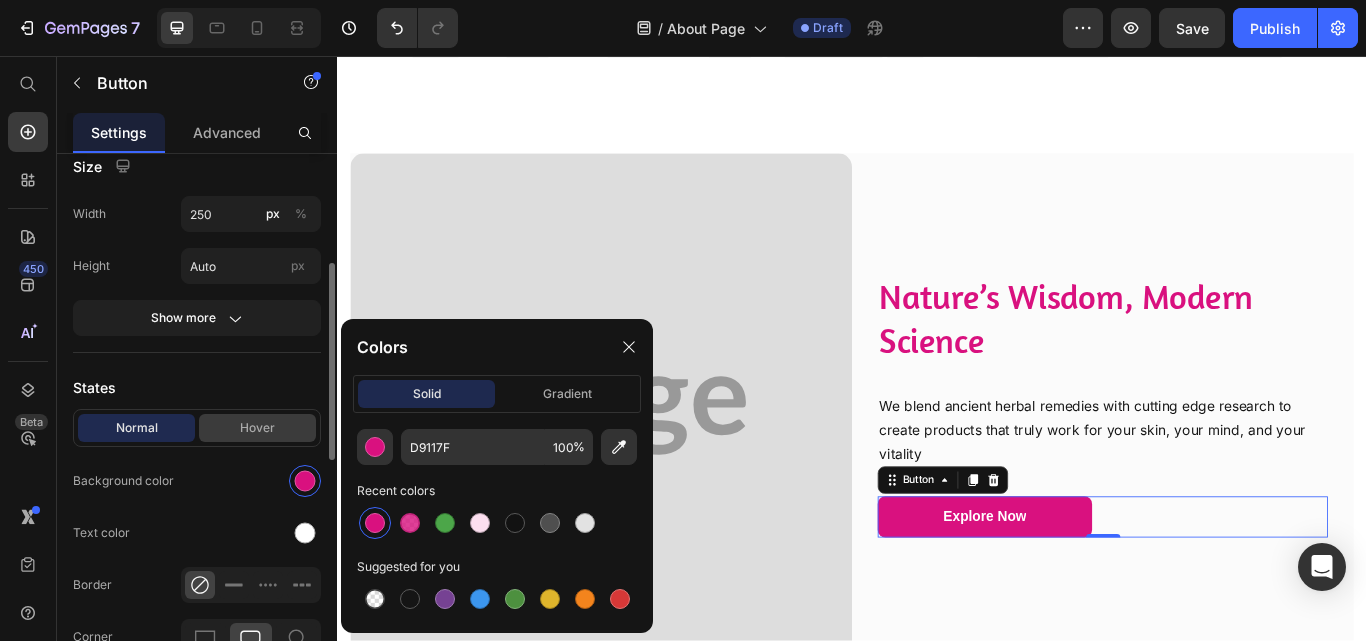 click on "Hover" at bounding box center (257, 428) 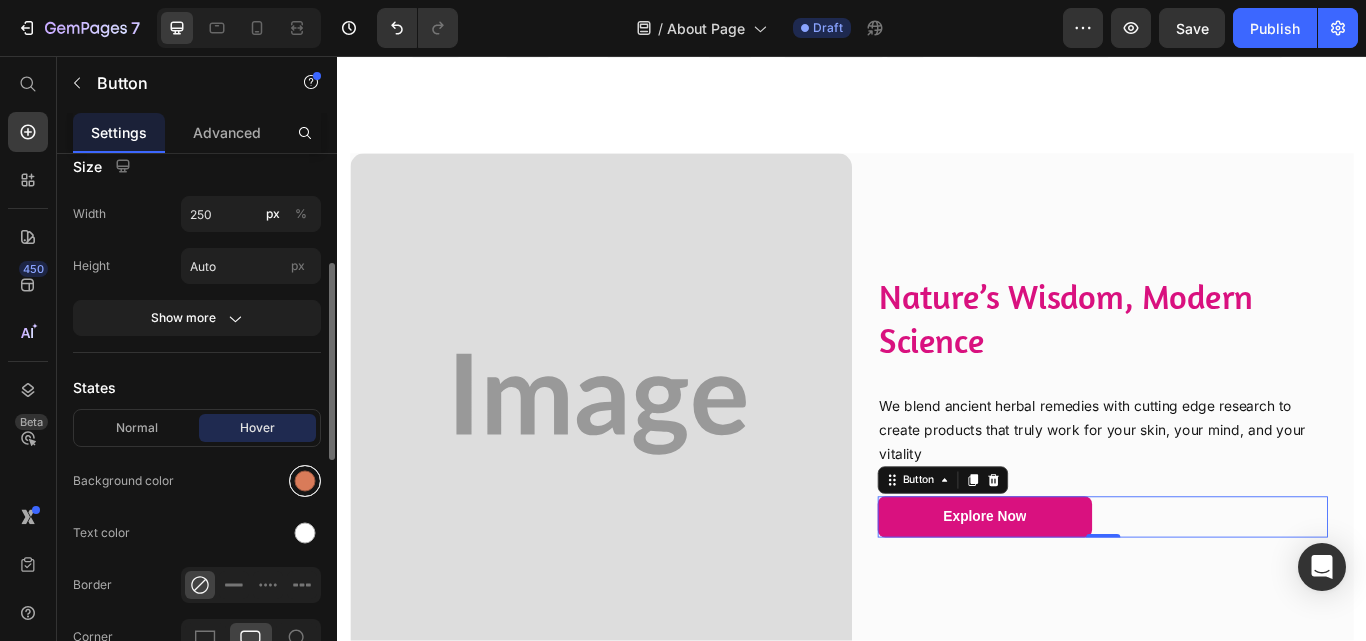 click at bounding box center (305, 481) 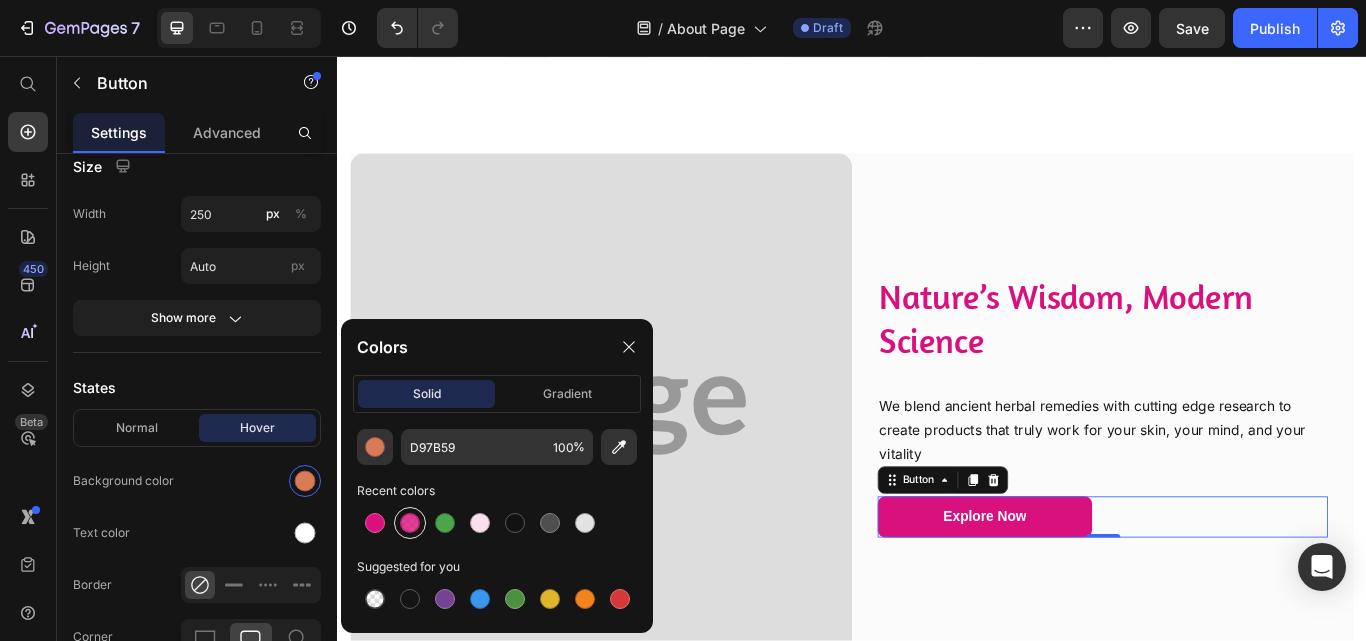 click at bounding box center (410, 523) 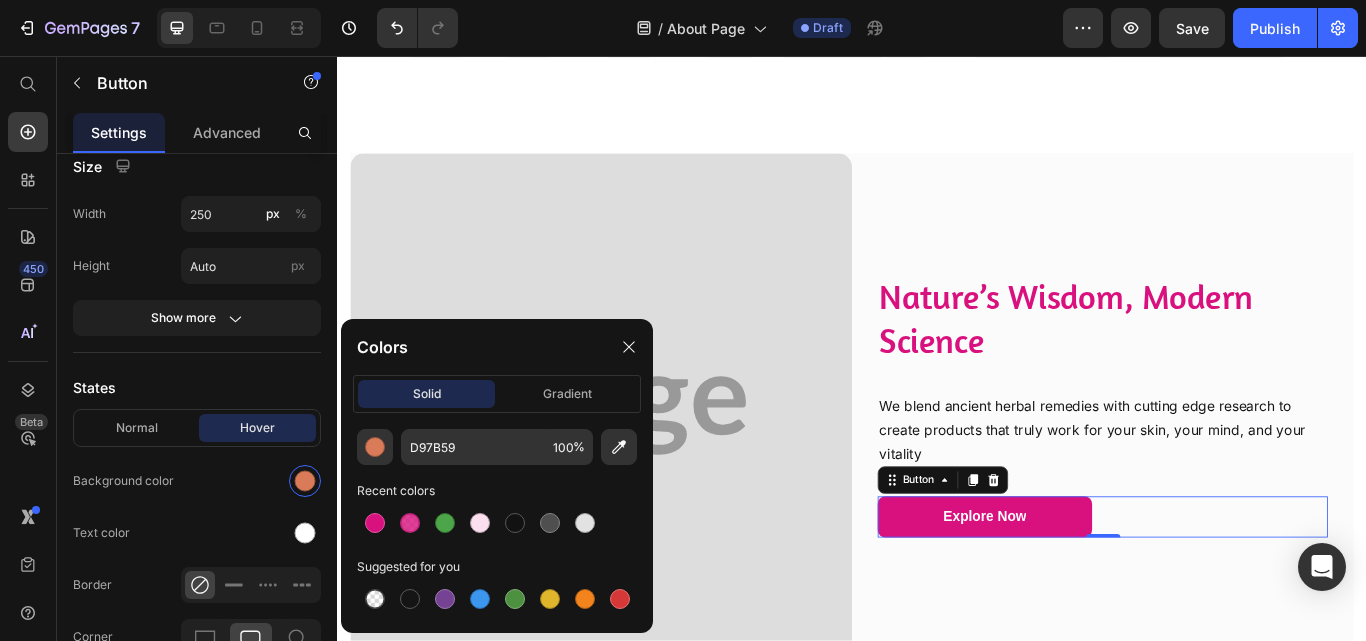 type on "D9117F" 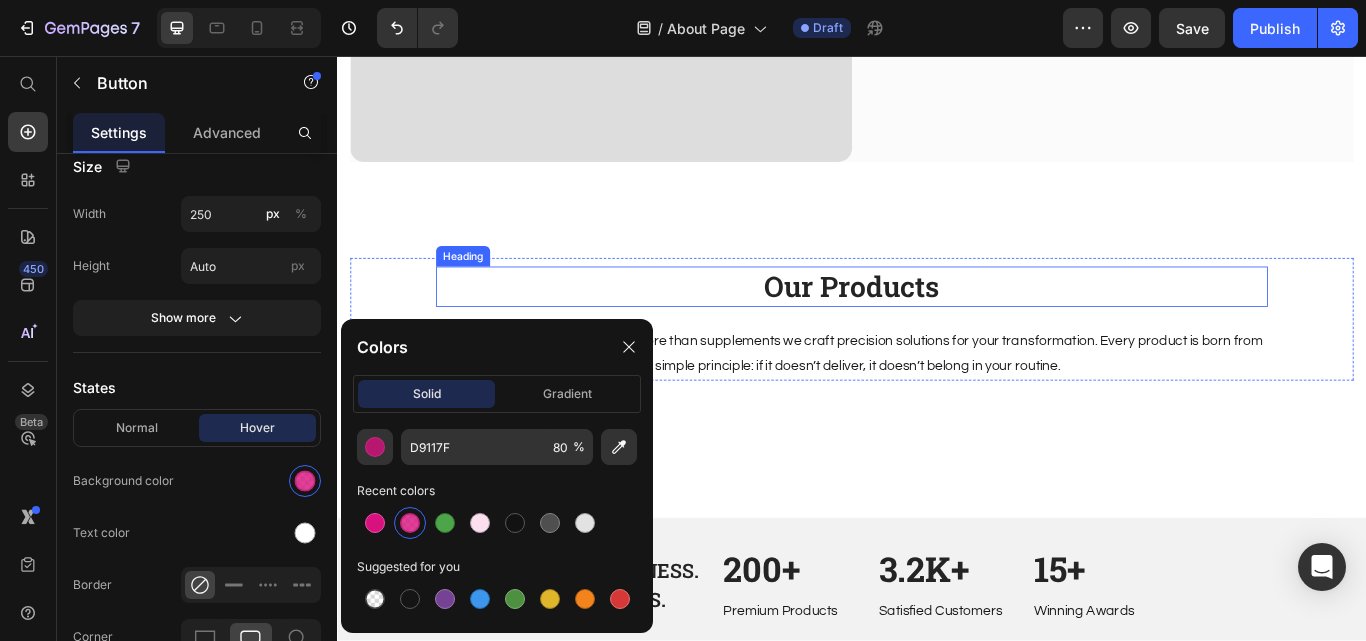 scroll, scrollTop: 1166, scrollLeft: 0, axis: vertical 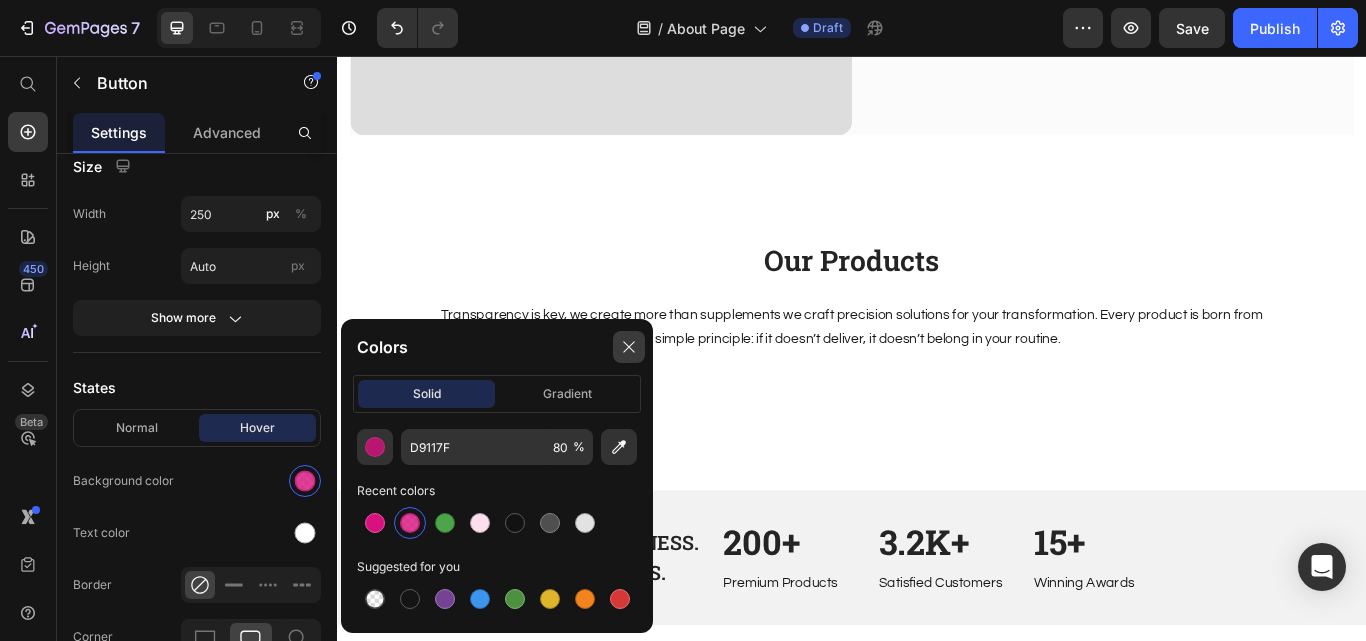 click 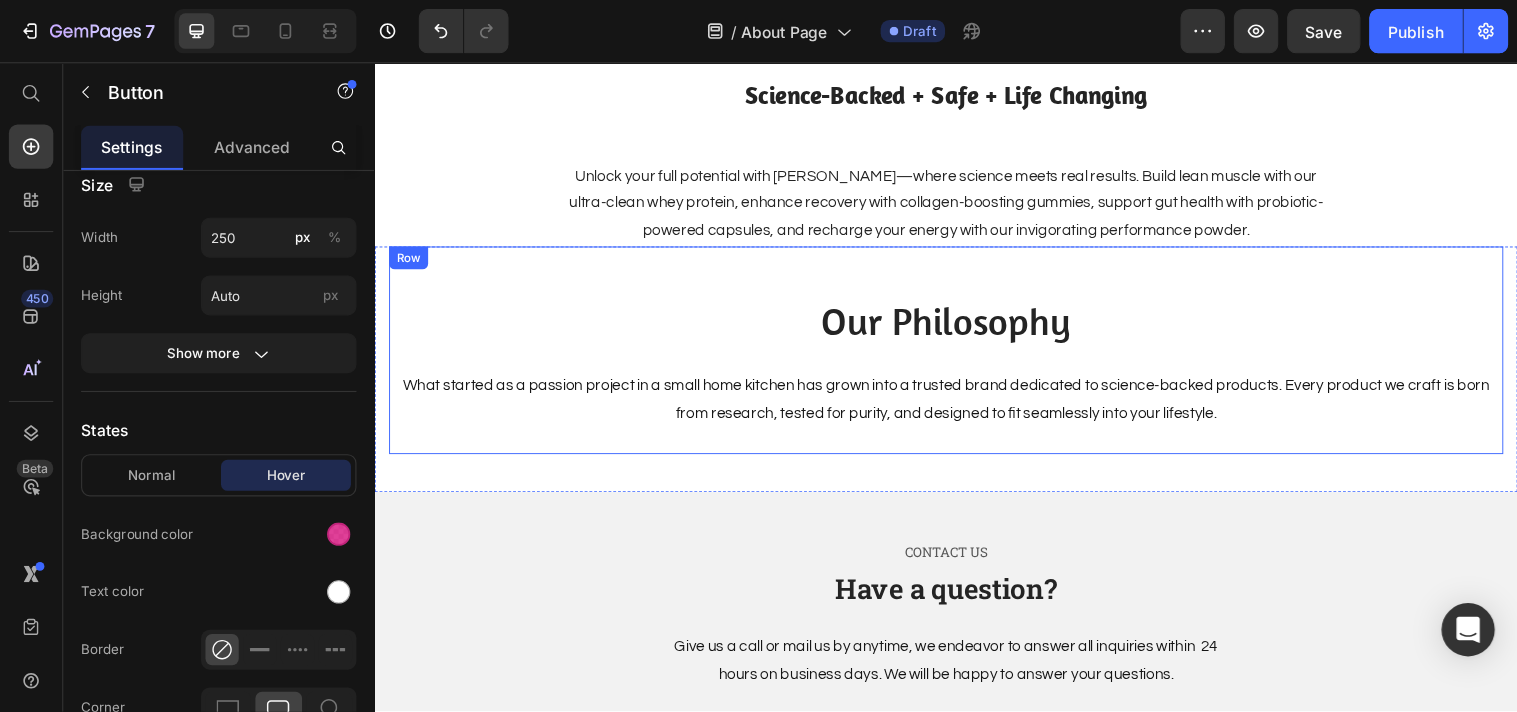 scroll, scrollTop: 1666, scrollLeft: 0, axis: vertical 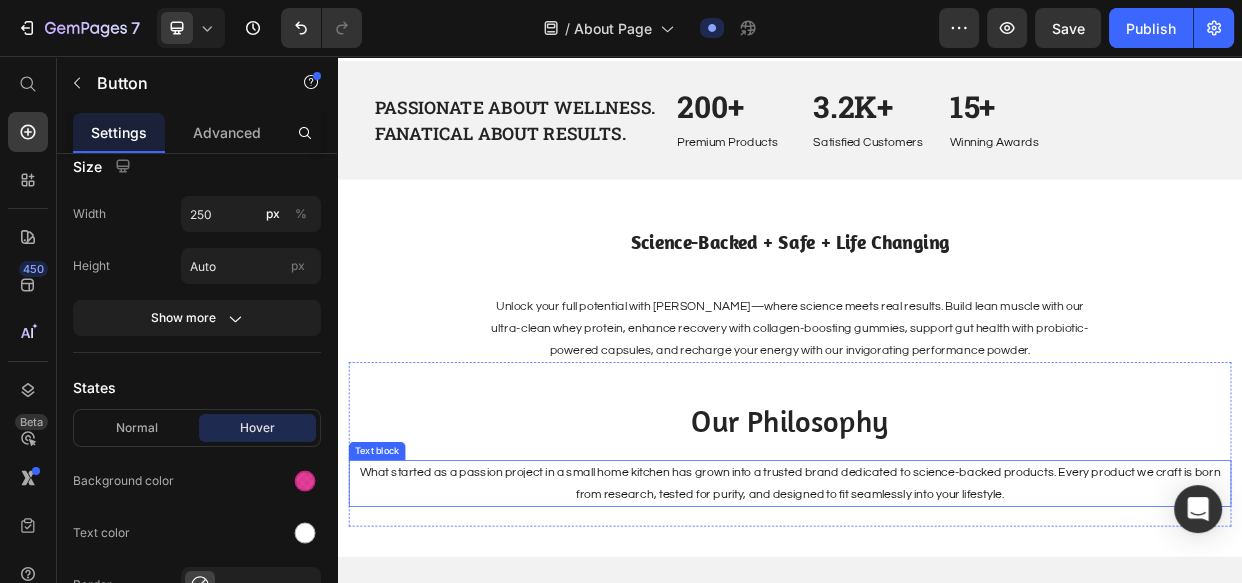 click on "What started as a passion project in a small home kitchen has grown into a trusted brand dedicated to science-backed products. Every product we craft is born from research, tested for purity, and designed to fit seamlessly into your lifestyle." at bounding box center (937, 623) 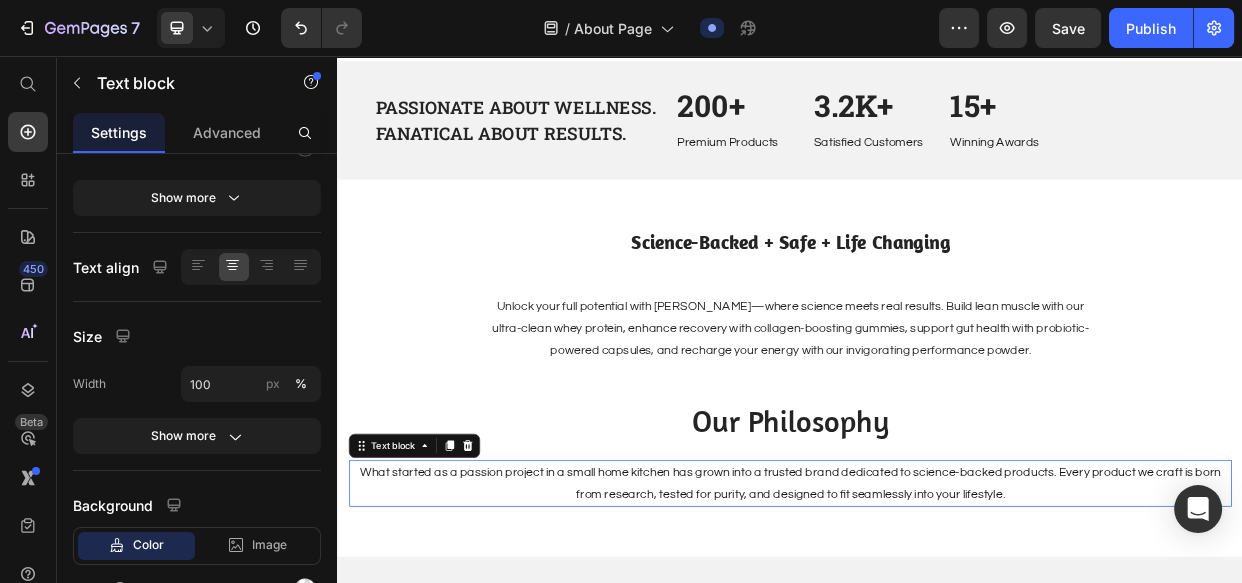 click on "What started as a passion project in a small home kitchen has grown into a trusted brand dedicated to science-backed products. Every product we craft is born from research, tested for purity, and designed to fit seamlessly into your lifestyle." at bounding box center (937, 623) 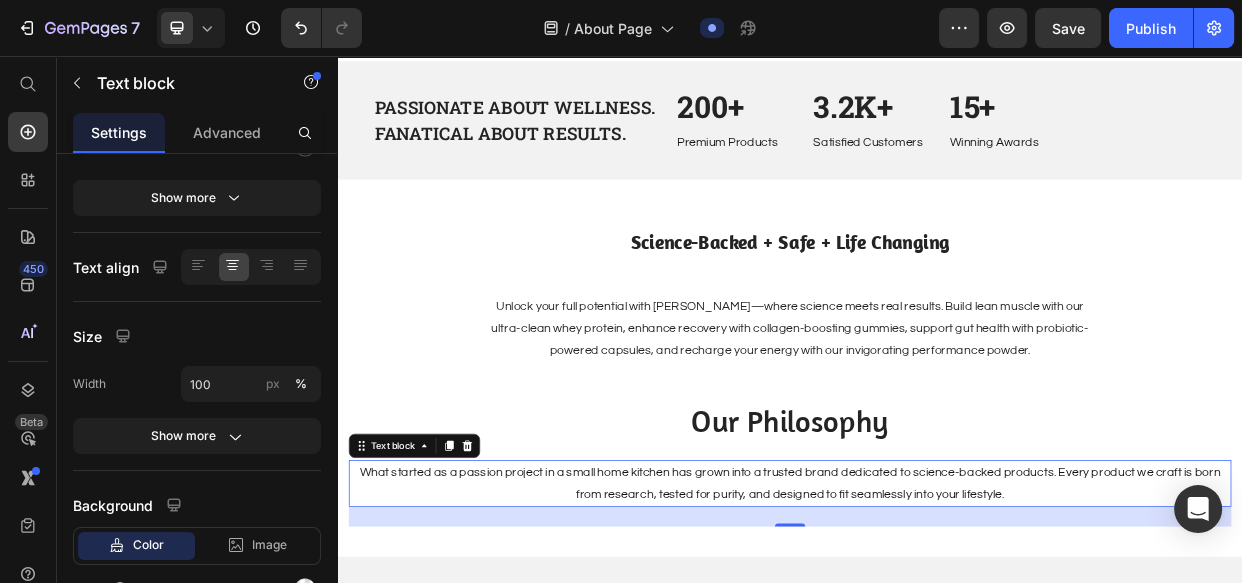 scroll, scrollTop: 0, scrollLeft: 0, axis: both 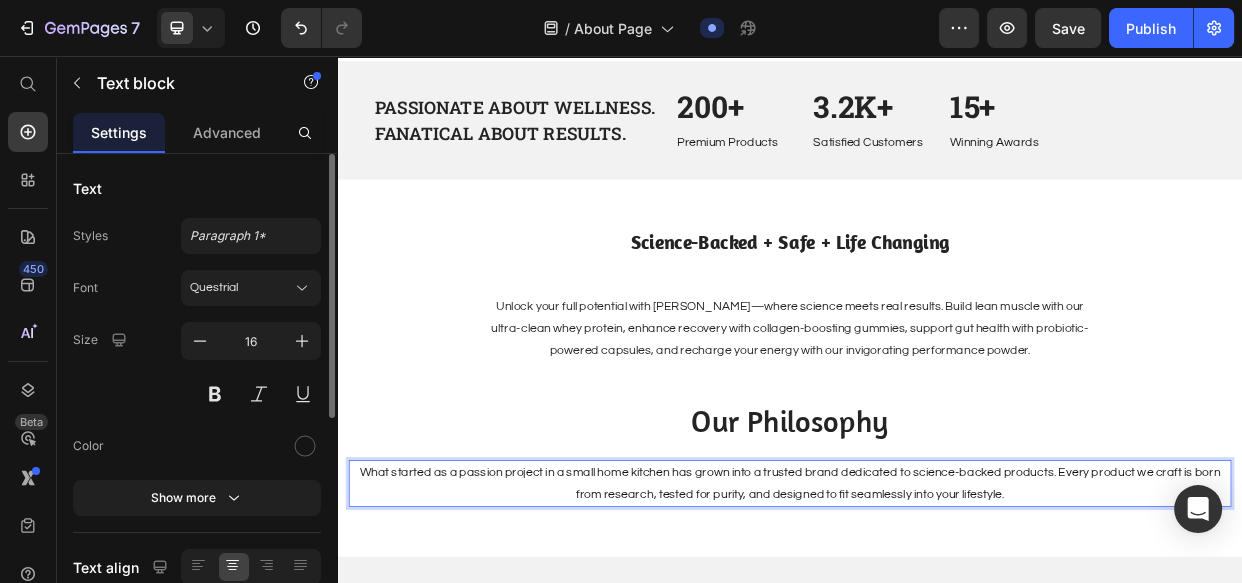 click on "What started as a passion project in a small home kitchen has grown into a trusted brand dedicated to science-backed products. Every product we craft is born from research, tested for purity, and designed to fit seamlessly into your lifestyle." at bounding box center (937, 623) 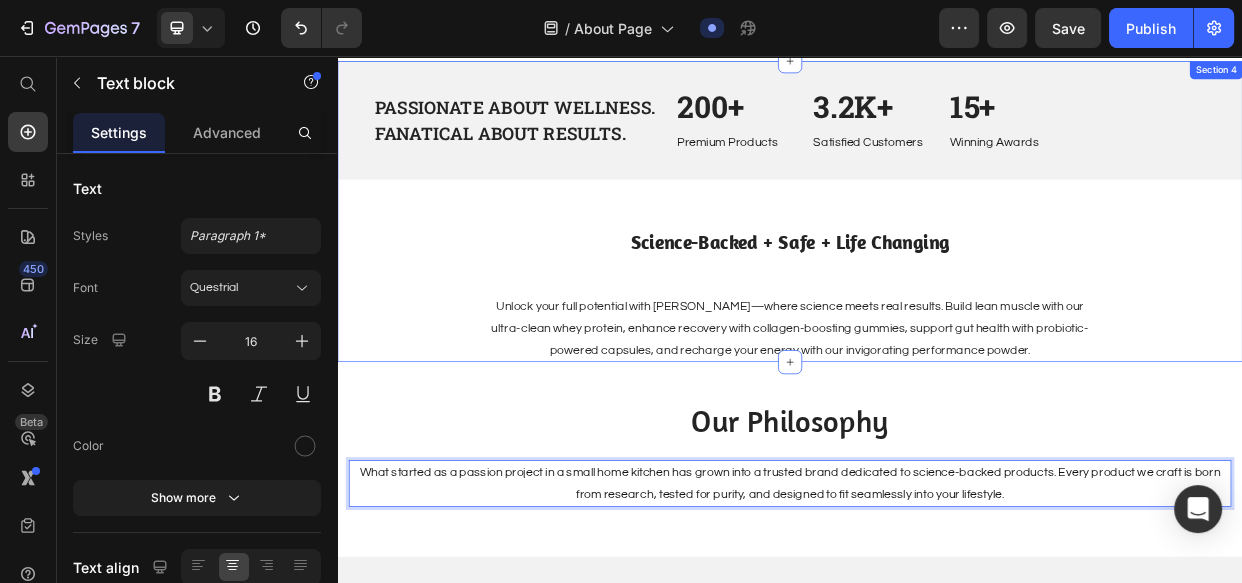 scroll, scrollTop: 1757, scrollLeft: 0, axis: vertical 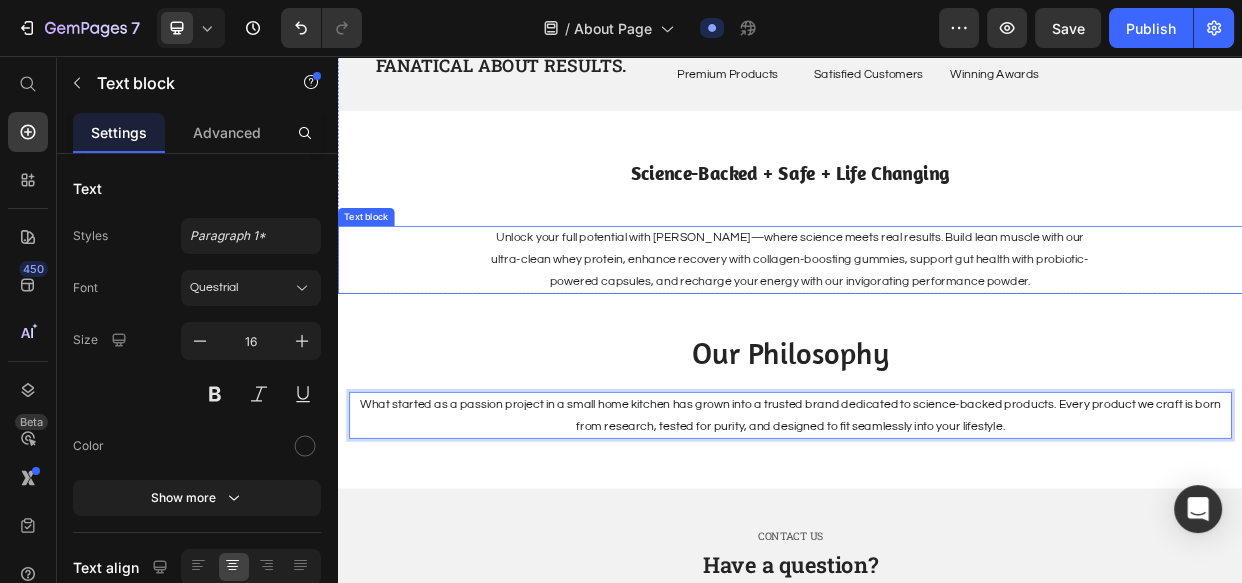 click on "Unlock your full potential with Didi'z—where science meets real results. Build lean muscle with our ultra-clean whey protein, enhance recovery with collagen-boosting gummies, support gut health with probiotic-powered capsules, and recharge your energy with our invigorating performance powder." at bounding box center [937, 326] 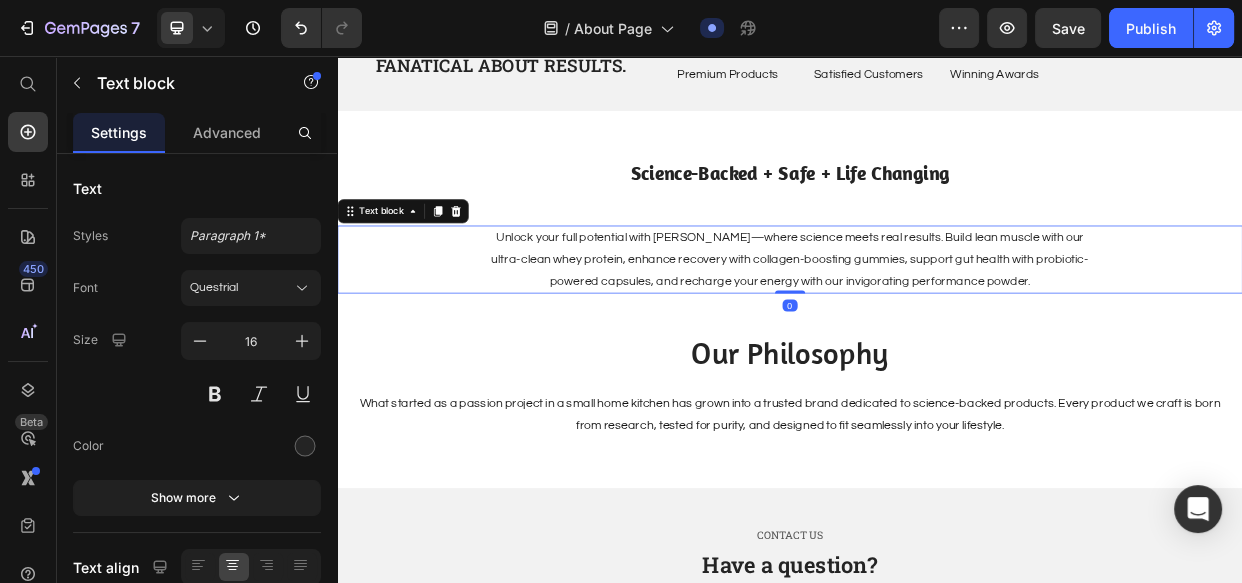 click on "Unlock your full potential with Didi'z—where science meets real results. Build lean muscle with our ultra-clean whey protein, enhance recovery with collagen-boosting gummies, support gut health with probiotic-powered capsules, and recharge your energy with our invigorating performance powder." at bounding box center (937, 326) 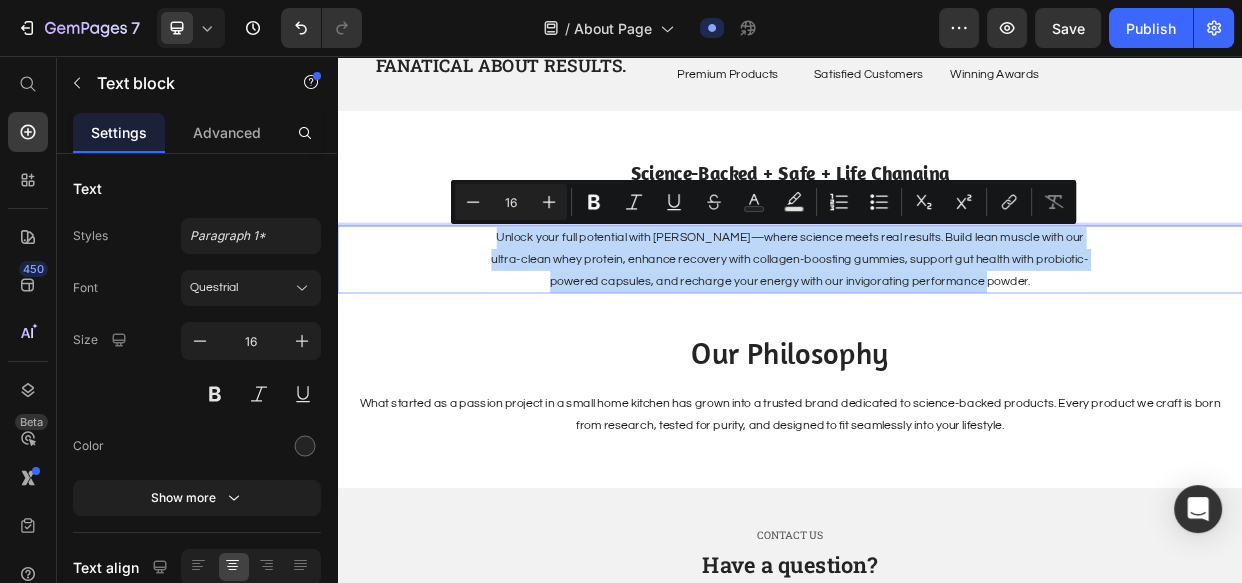 click on "Unlock your full potential with Didi'z—where science meets real results. Build lean muscle with our ultra-clean whey protein, enhance recovery with collagen-boosting gummies, support gut health with probiotic-powered capsules, and recharge your energy with our invigorating performance powder." at bounding box center (937, 326) 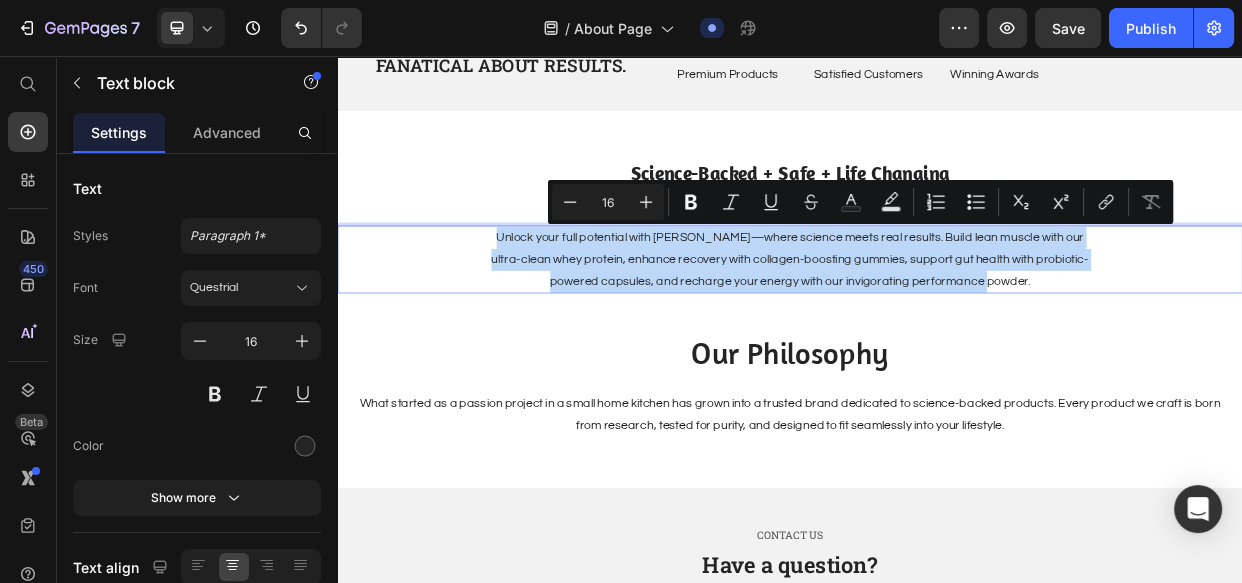 click on "Unlock your full potential with Didi'z—where science meets real results. Build lean muscle with our ultra-clean whey protein, enhance recovery with collagen-boosting gummies, support gut health with probiotic-powered capsules, and recharge your energy with our invigorating performance powder." at bounding box center (937, 326) 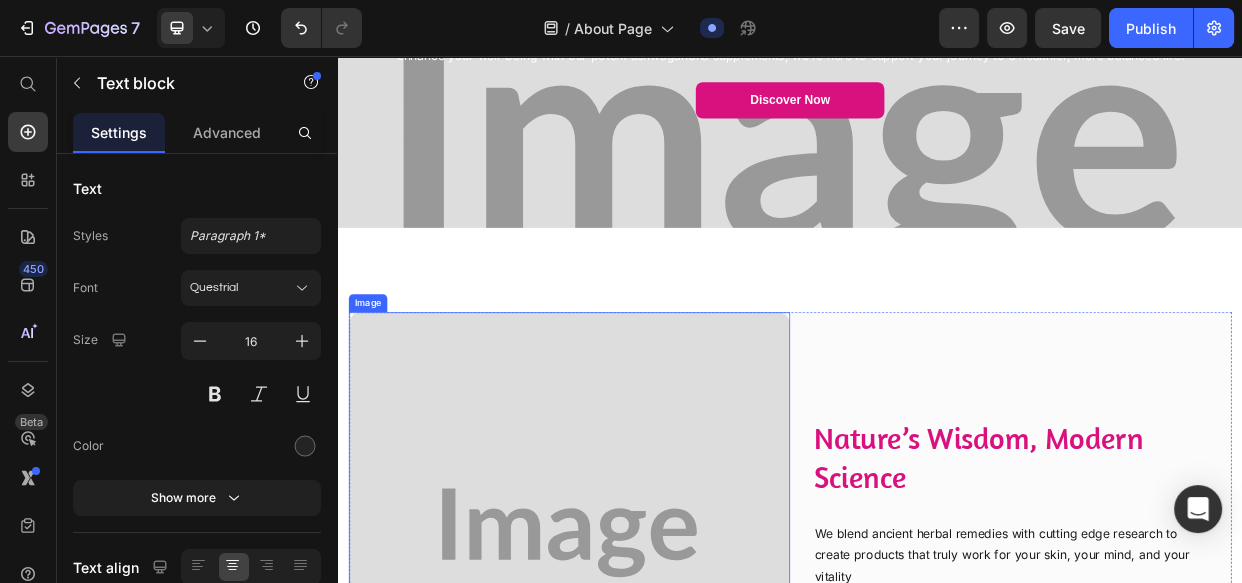 scroll, scrollTop: 545, scrollLeft: 0, axis: vertical 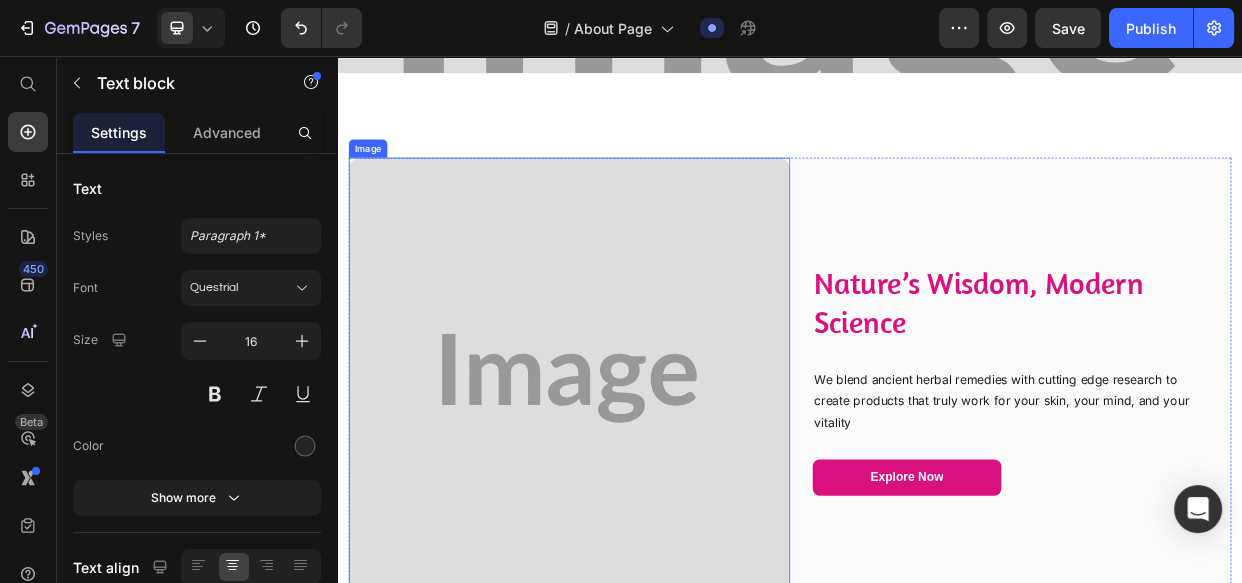 click at bounding box center (644, 483) 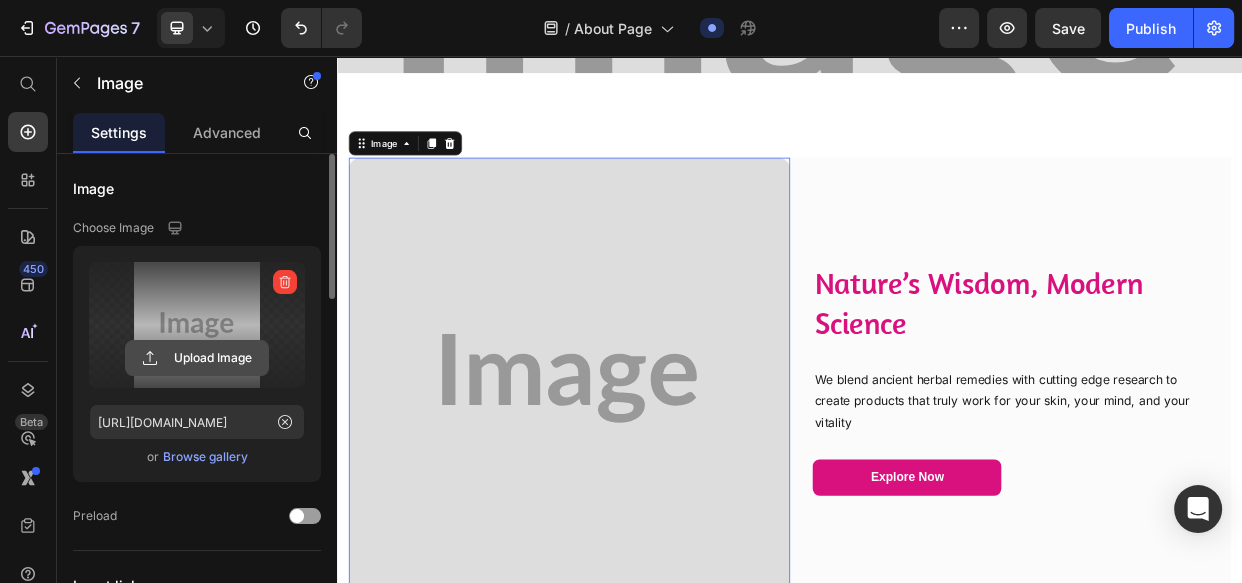 click 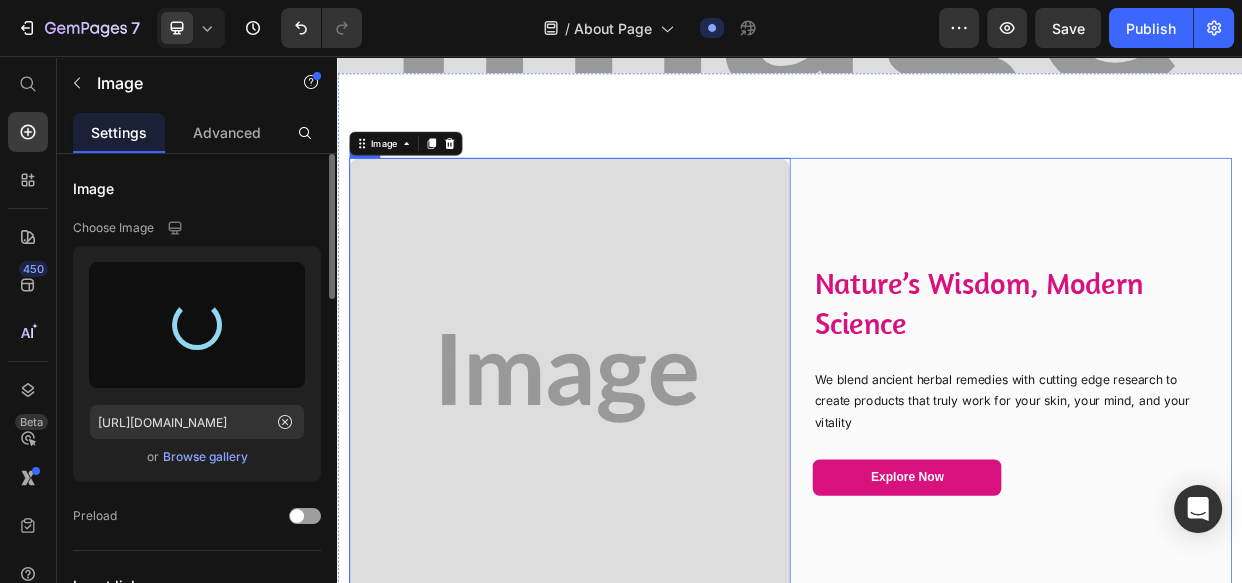 scroll, scrollTop: 727, scrollLeft: 0, axis: vertical 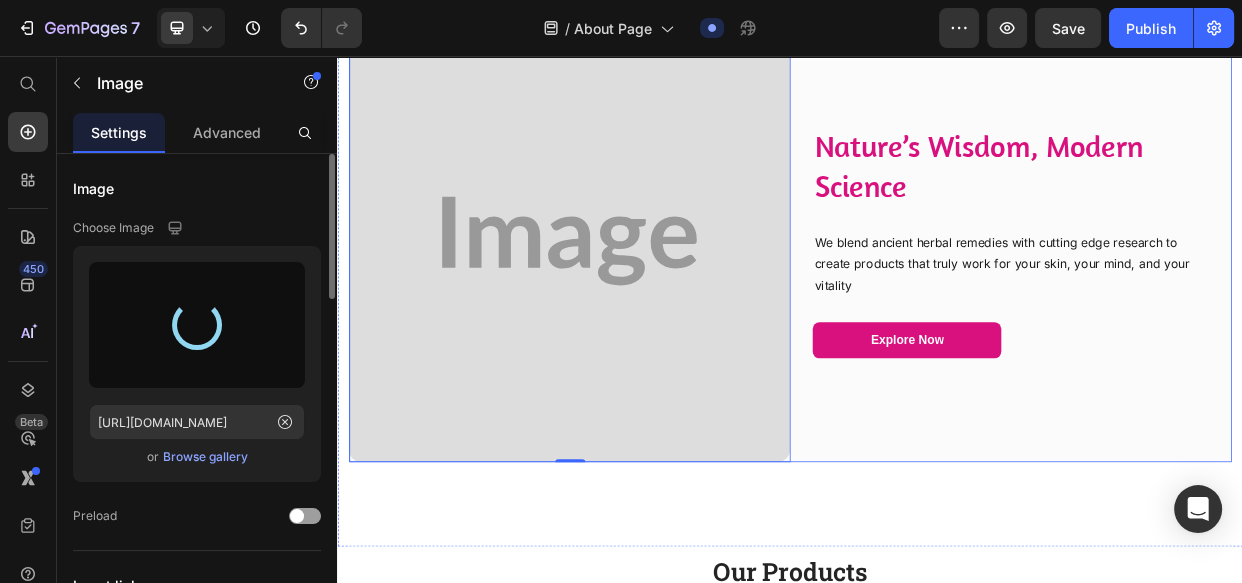 type on "https://cdn.shopify.com/s/files/1/0586/3129/1013/files/gempages_574853901321241829-9d64475e-5232-4844-aa8a-47df6f1bf0f1.jpg" 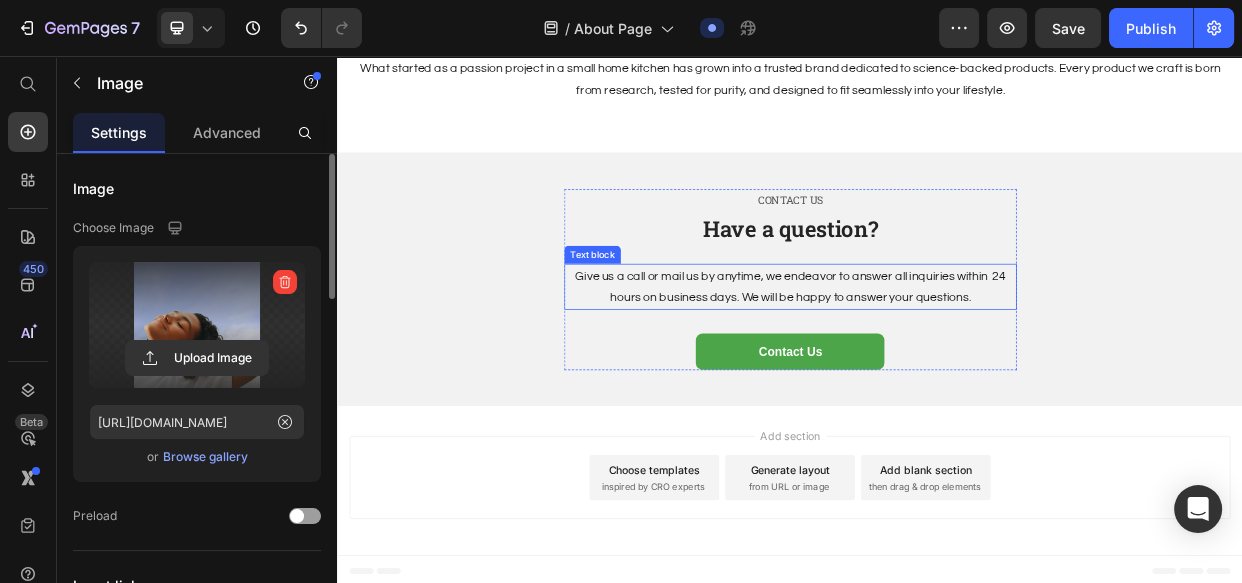 scroll, scrollTop: 2199, scrollLeft: 0, axis: vertical 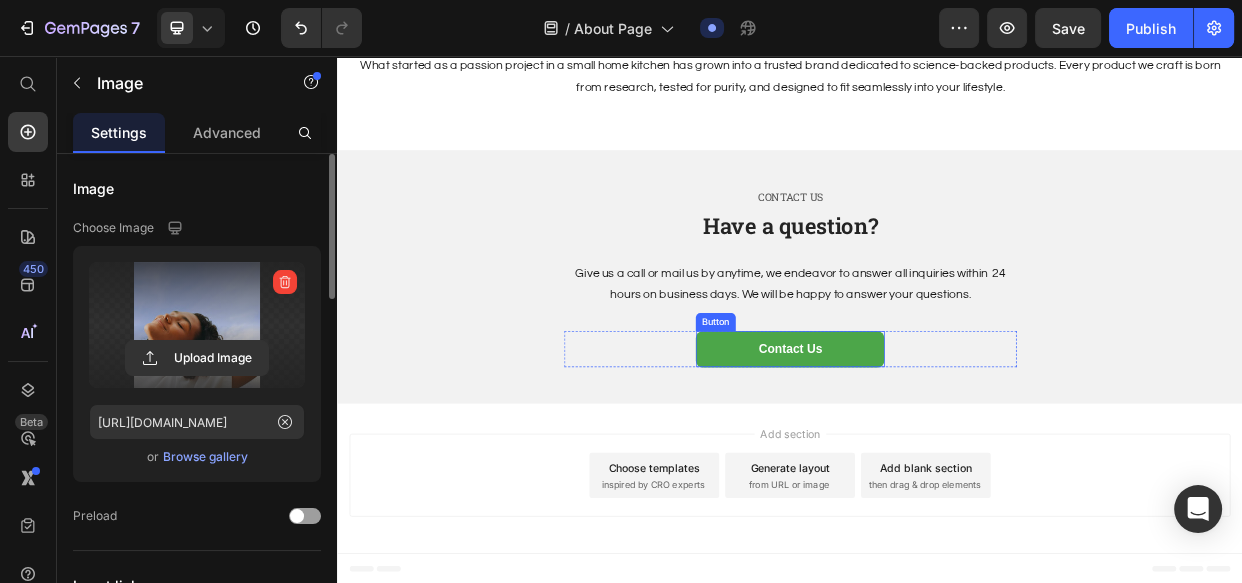 click on "Contact Us" at bounding box center [937, 445] 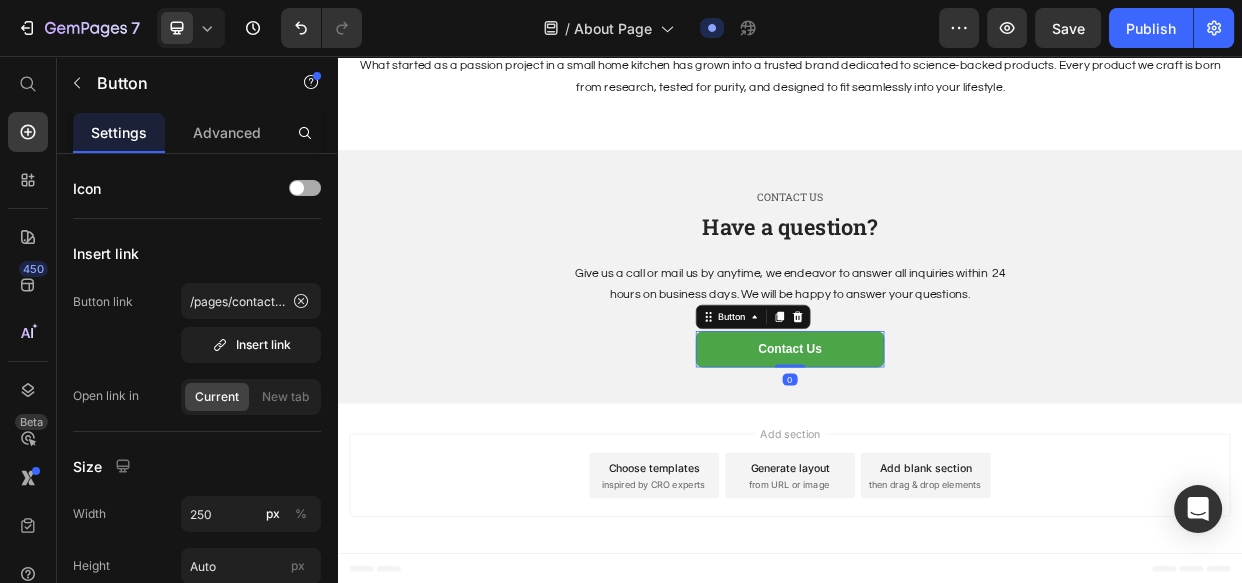 scroll, scrollTop: 454, scrollLeft: 0, axis: vertical 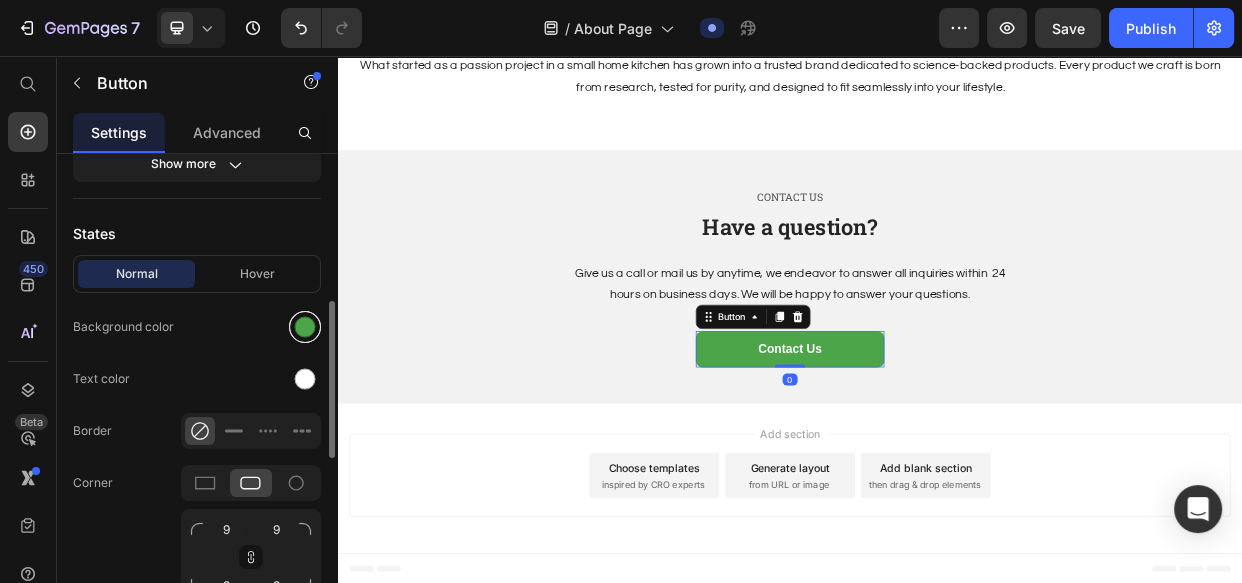 click at bounding box center [305, 327] 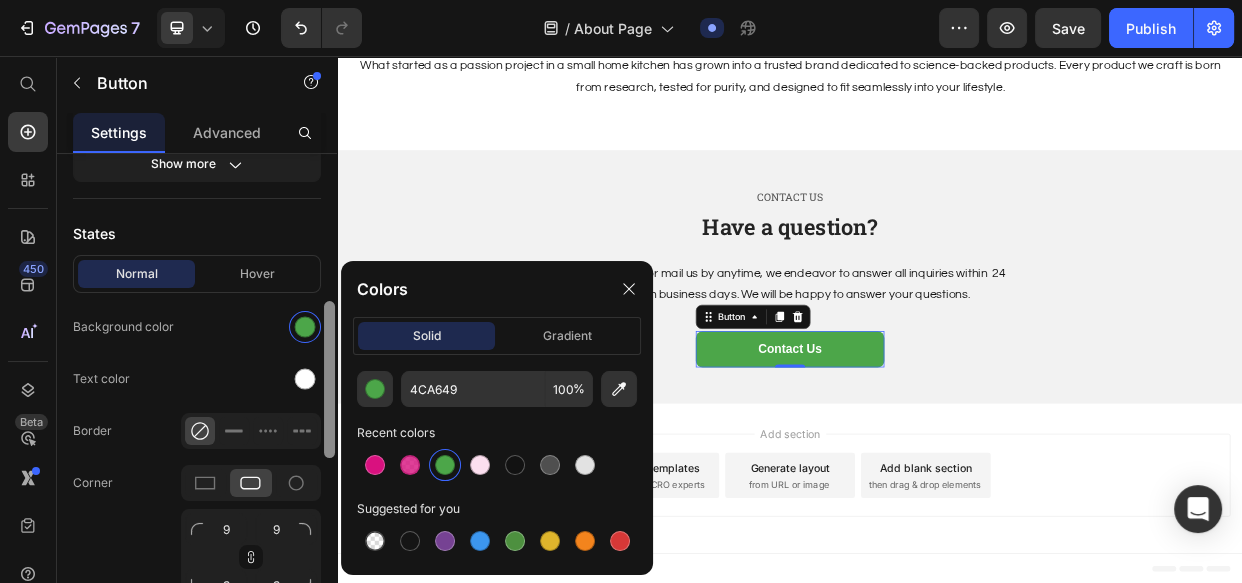 click at bounding box center [375, 465] 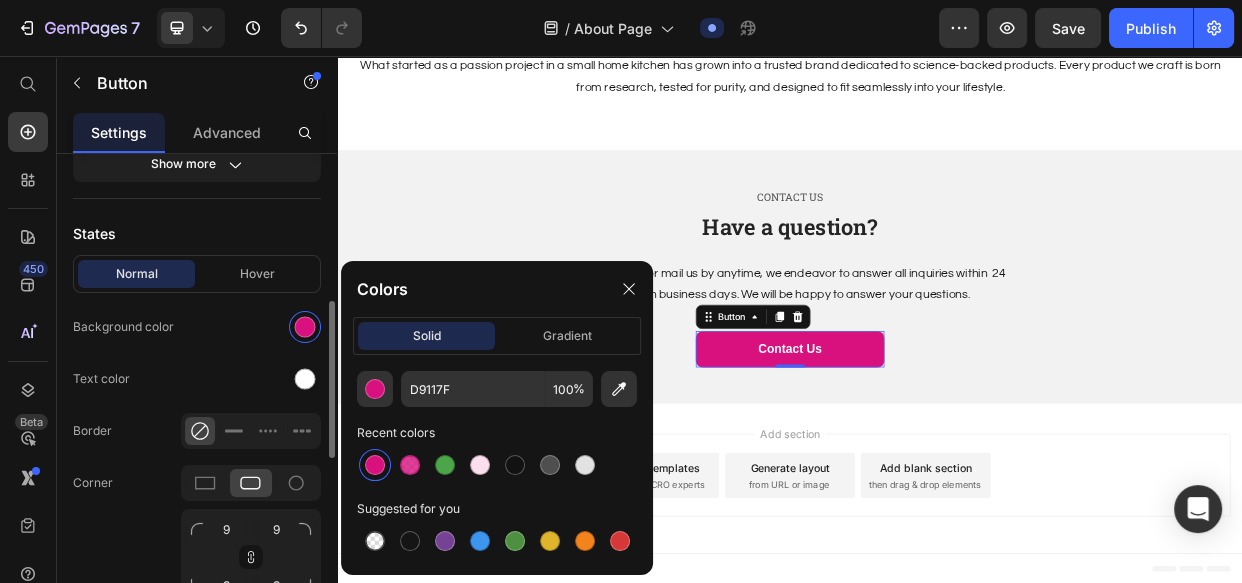drag, startPoint x: 257, startPoint y: 285, endPoint x: 264, endPoint y: 306, distance: 22.135944 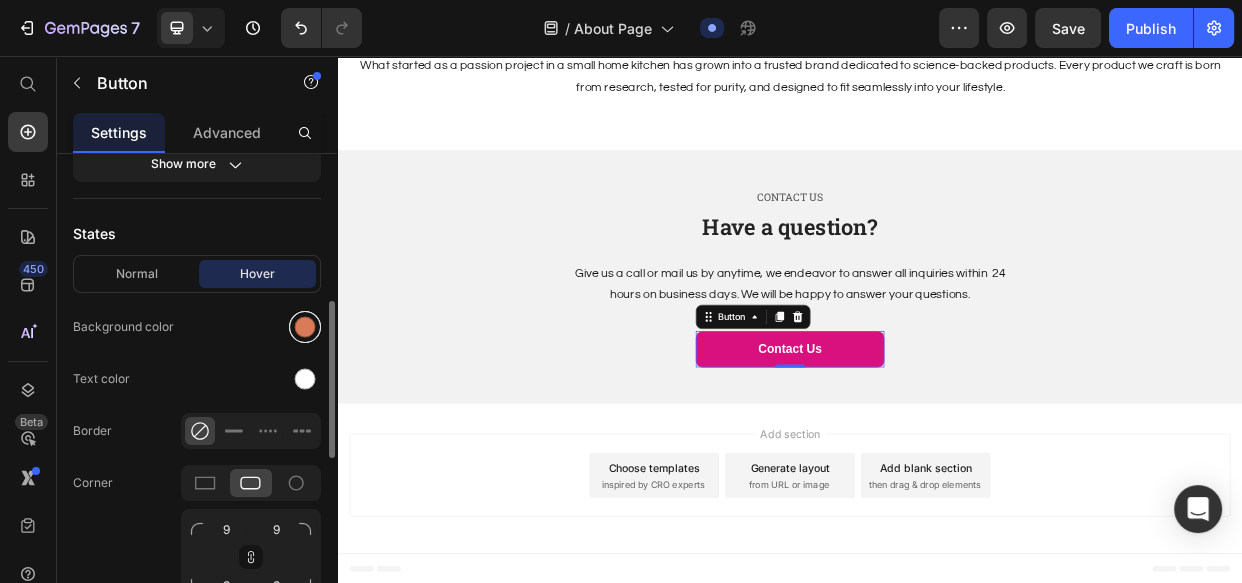 click at bounding box center (305, 327) 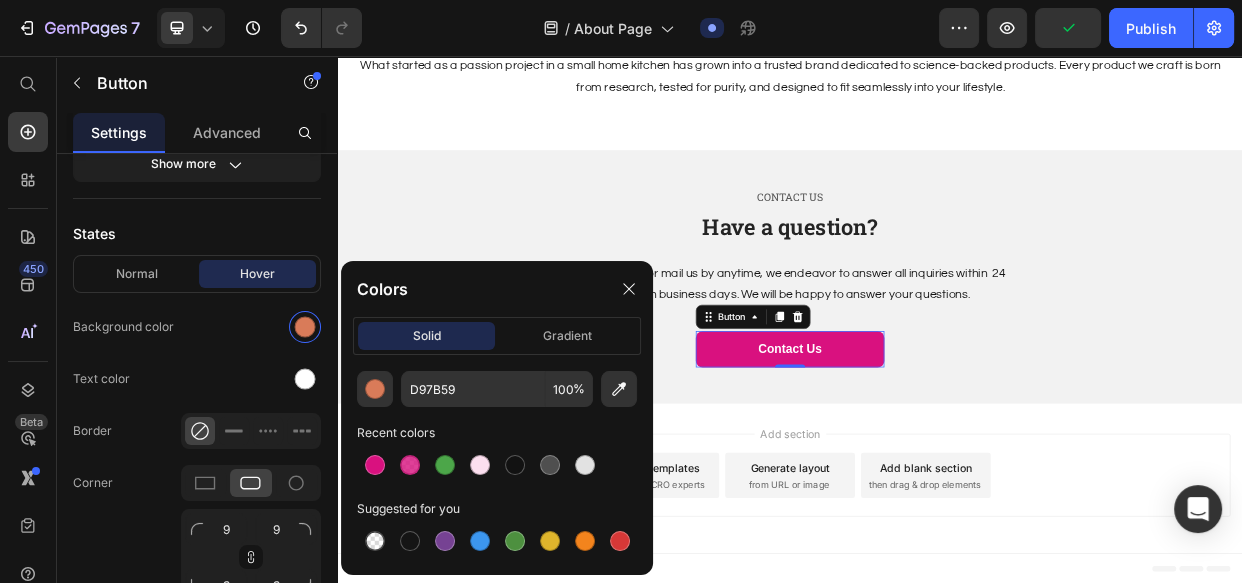drag, startPoint x: 414, startPoint y: 461, endPoint x: 640, endPoint y: 346, distance: 253.57642 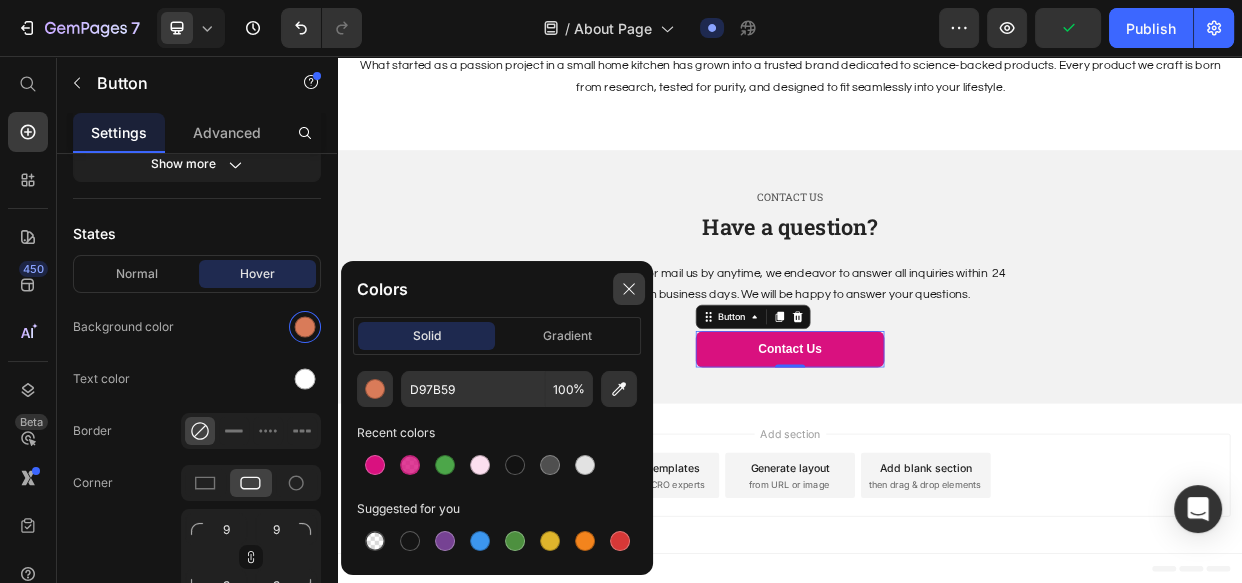 drag, startPoint x: 626, startPoint y: 284, endPoint x: 439, endPoint y: 303, distance: 187.96277 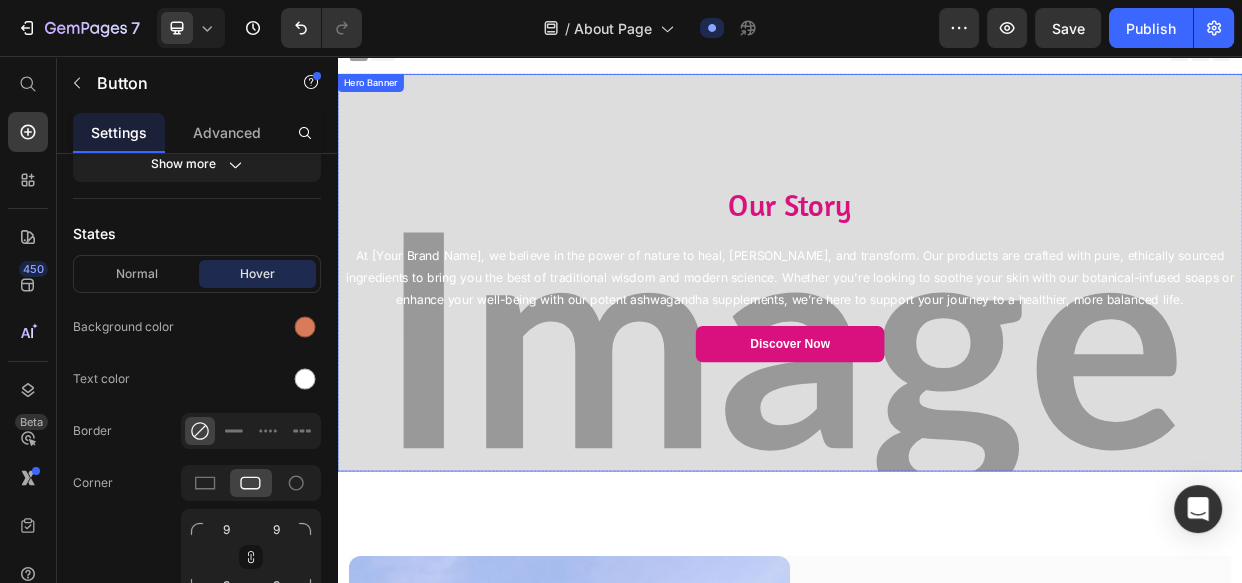 scroll, scrollTop: 0, scrollLeft: 0, axis: both 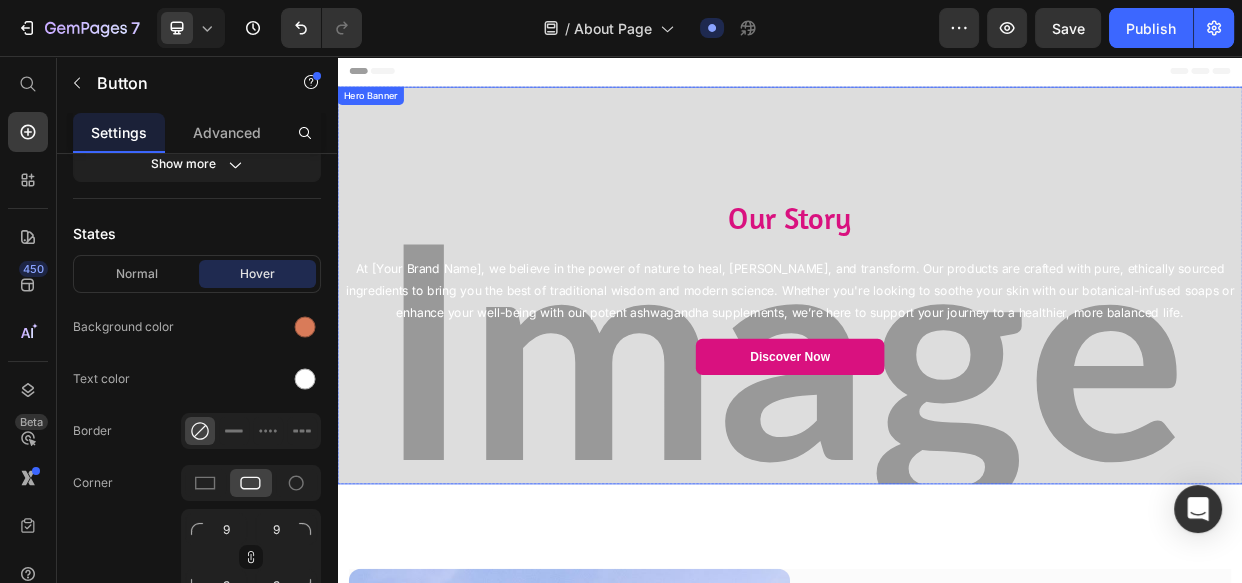 click at bounding box center [937, 360] 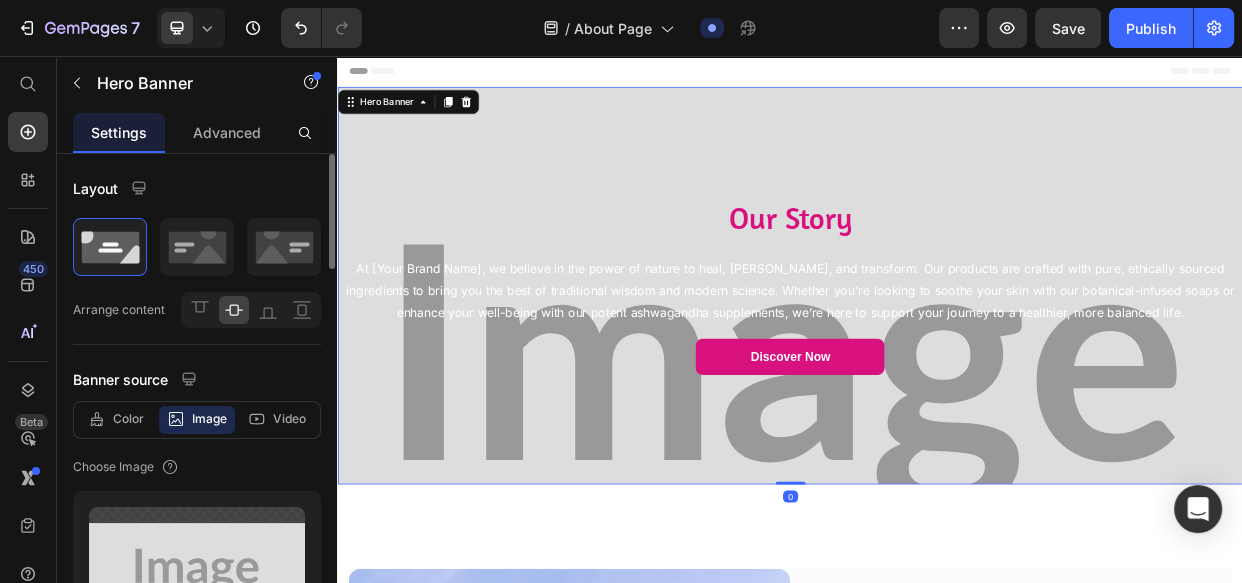 scroll, scrollTop: 181, scrollLeft: 0, axis: vertical 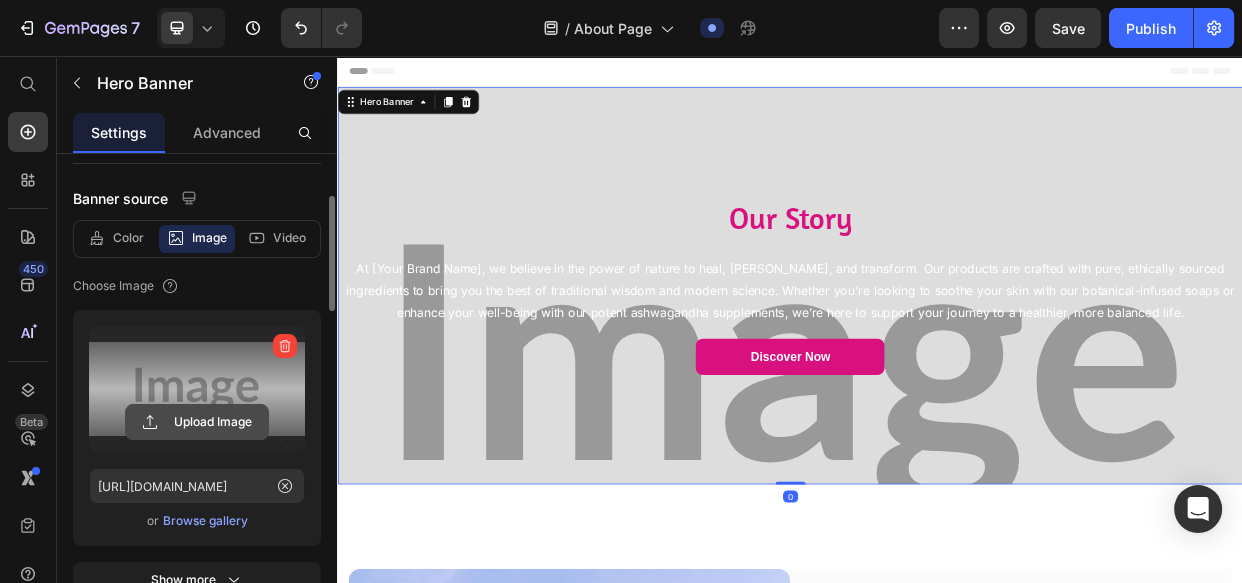 click 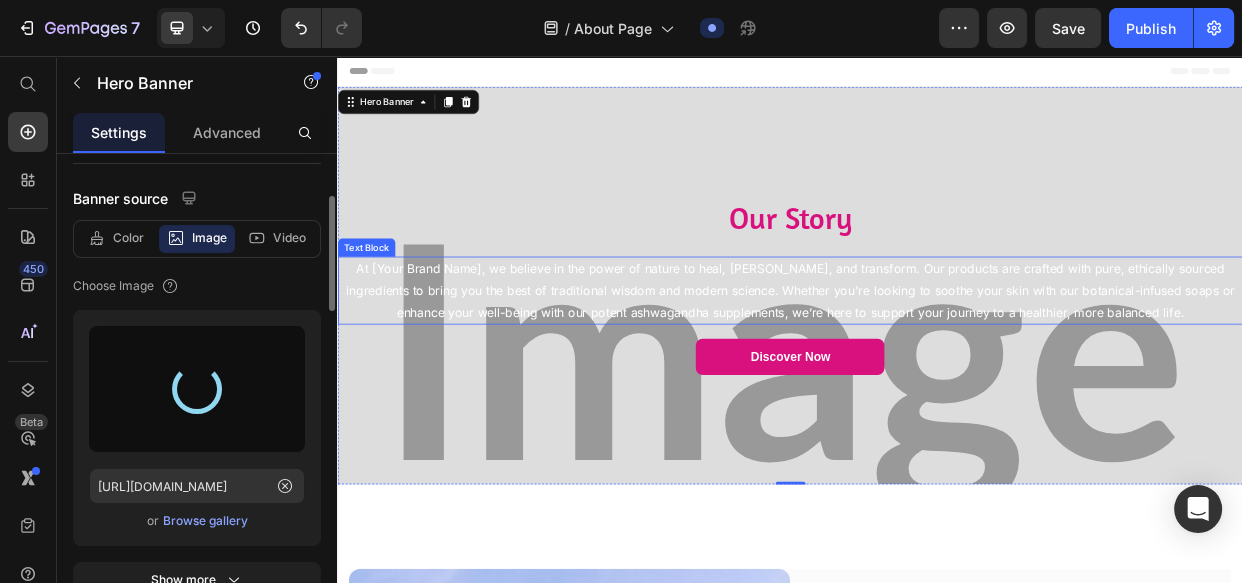 type on "https://cdn.shopify.com/s/files/1/0586/3129/1013/files/gempages_574853901321241829-eb0bb69e-b1da-477c-aa55-ea1aa0f09721.png" 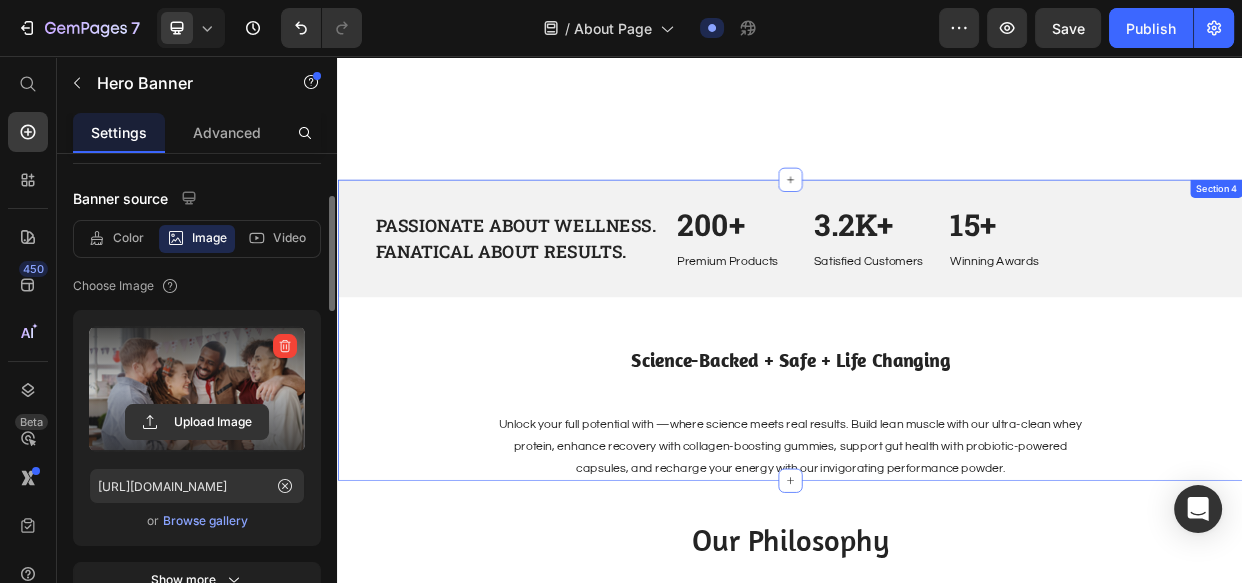 scroll, scrollTop: 1363, scrollLeft: 0, axis: vertical 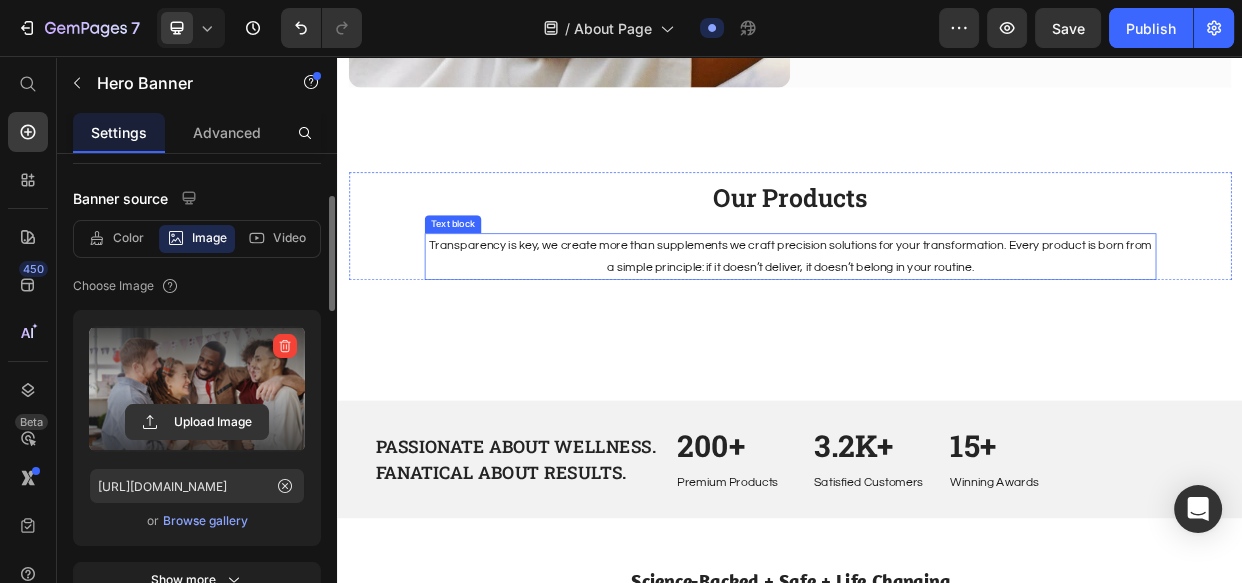 click on "Transparency is key, we create more than supplements we craft precision solutions for your transformation. Every product is born from a simple principle: if it doesn’t deliver, it doesn’t belong in your routine." at bounding box center (937, 322) 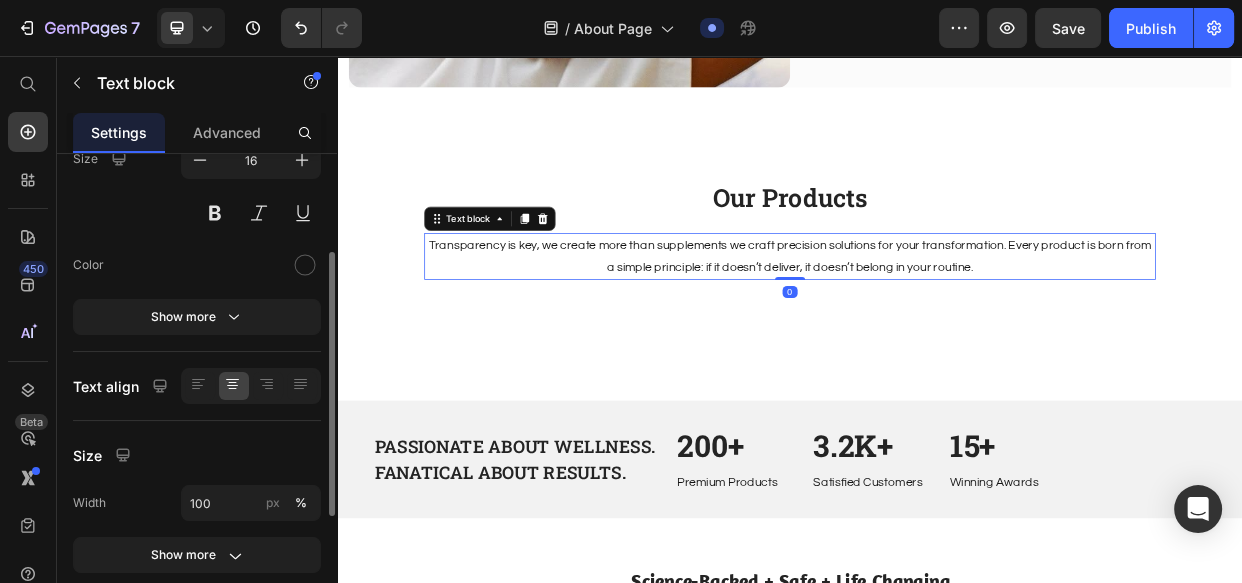 scroll, scrollTop: 0, scrollLeft: 0, axis: both 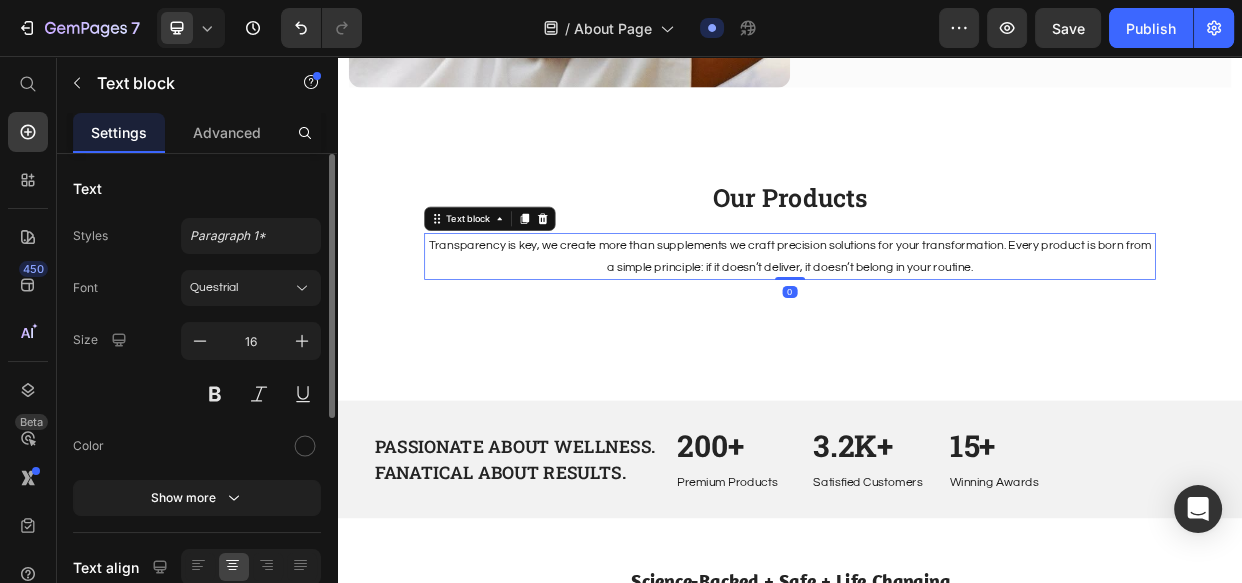 click on "Transparency is key, we create more than supplements we craft precision solutions for your transformation. Every product is born from a simple principle: if it doesn’t deliver, it doesn’t belong in your routine." at bounding box center (937, 322) 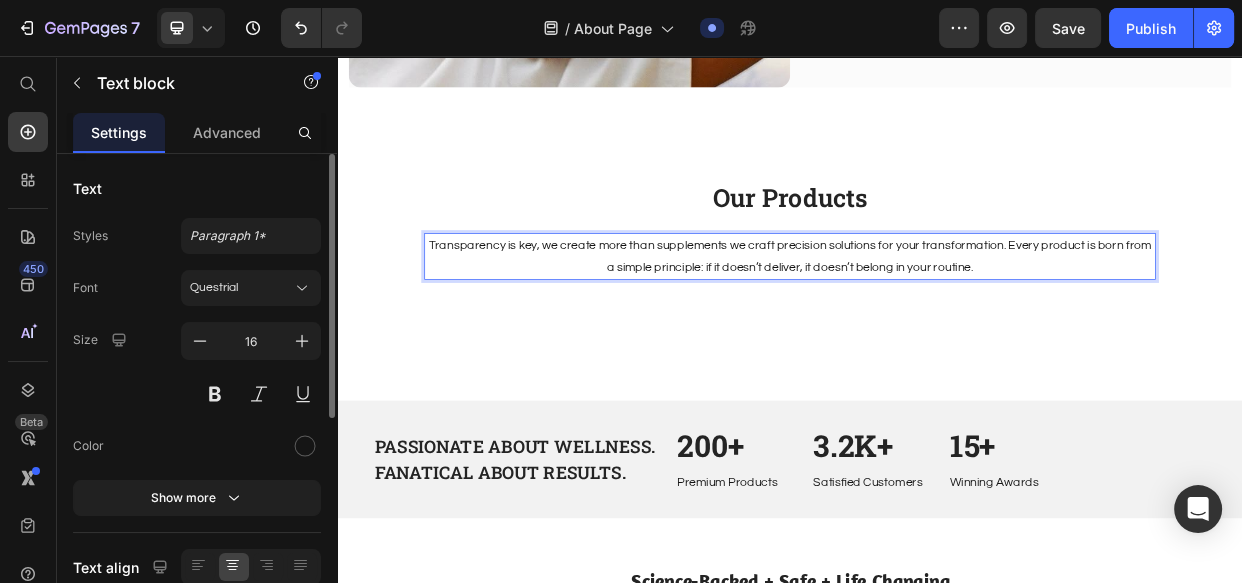 click on "Transparency is key, we create more than supplements we craft precision solutions for your transformation. Every product is born from a simple principle: if it doesn’t deliver, it doesn’t belong in your routine." at bounding box center [937, 322] 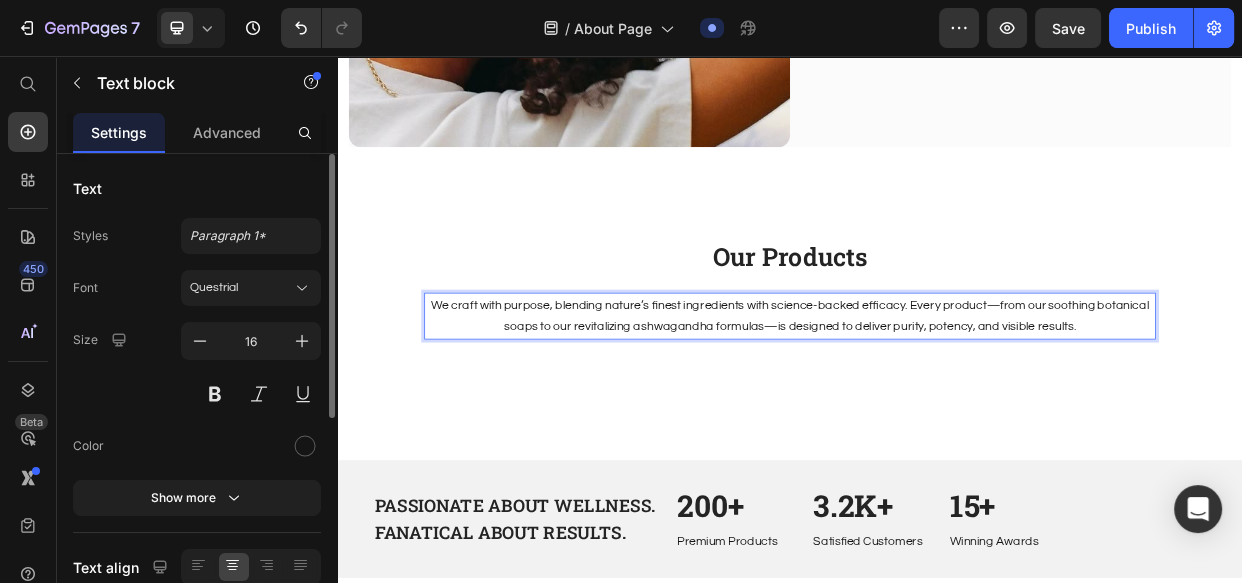 scroll, scrollTop: 1090, scrollLeft: 0, axis: vertical 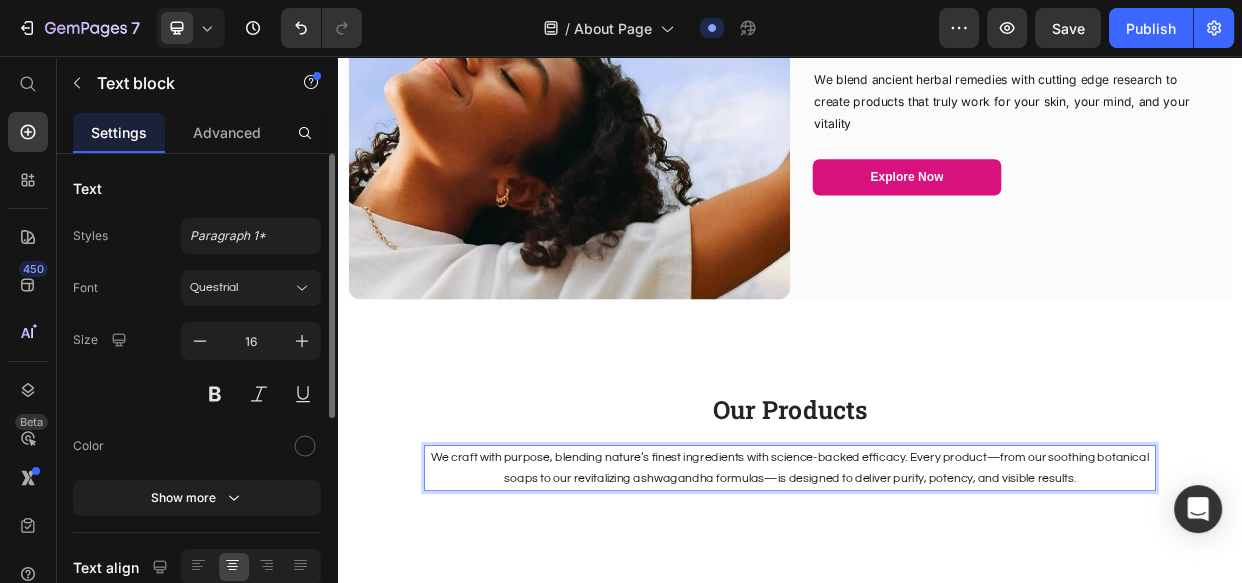 click on "We craft with purpose, blending nature’s finest ingredients with science-backed efficacy. Every product—from our soothing botanical soaps to our revitalizing ashwagandha formulas—is designed to deliver purity, potency, and visible results." at bounding box center (937, 603) 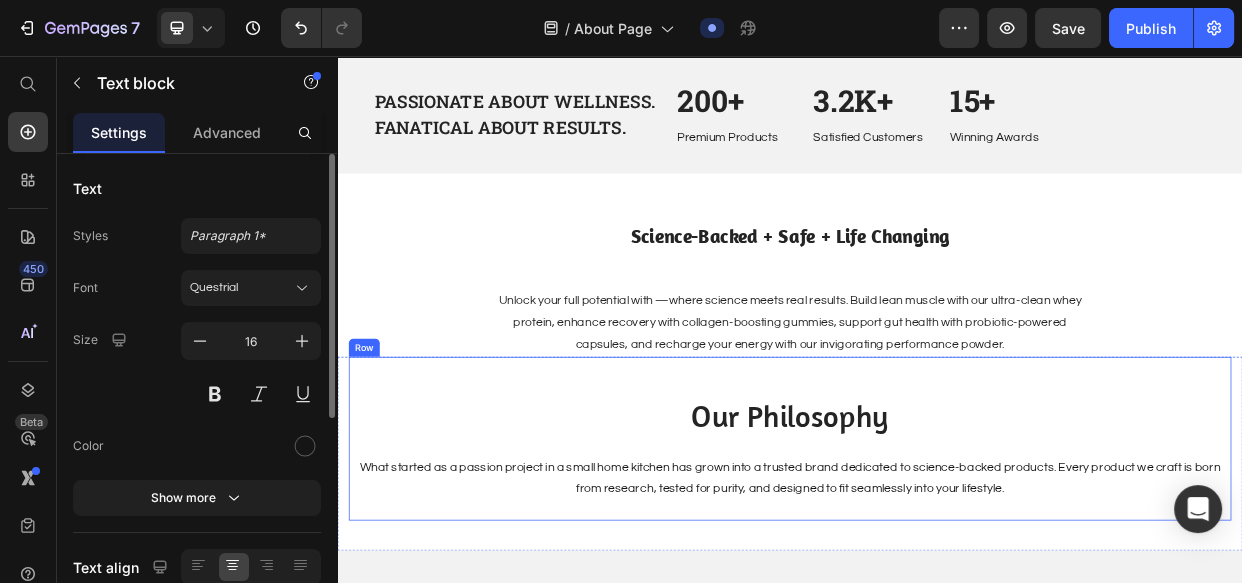 scroll, scrollTop: 1818, scrollLeft: 0, axis: vertical 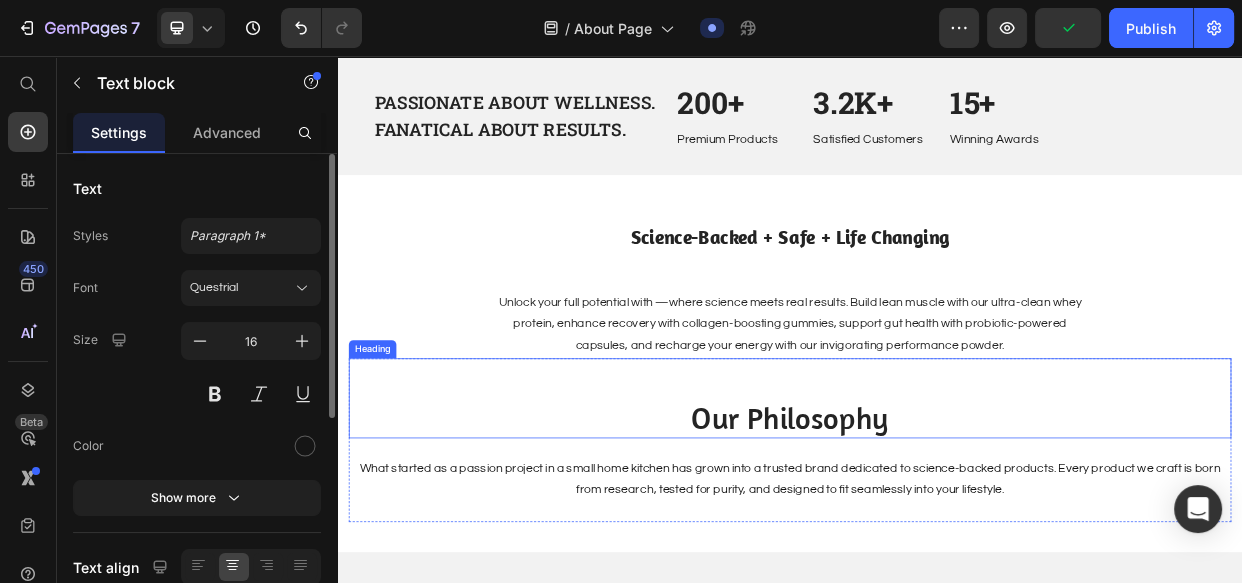 click on "Our Philosophy" at bounding box center [937, 535] 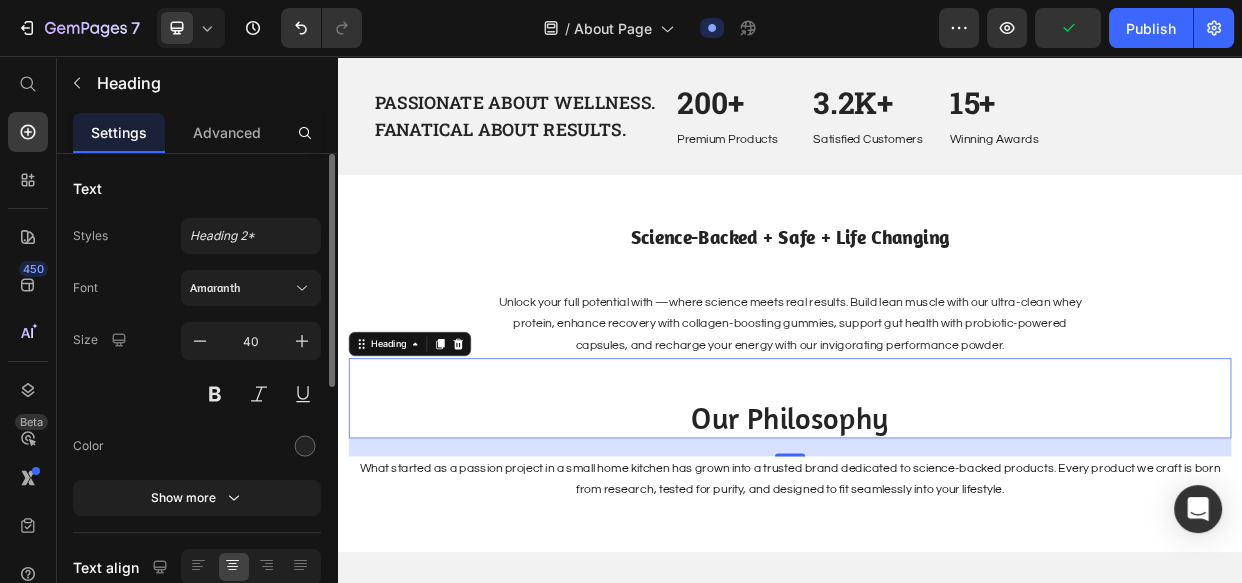 scroll, scrollTop: 0, scrollLeft: 0, axis: both 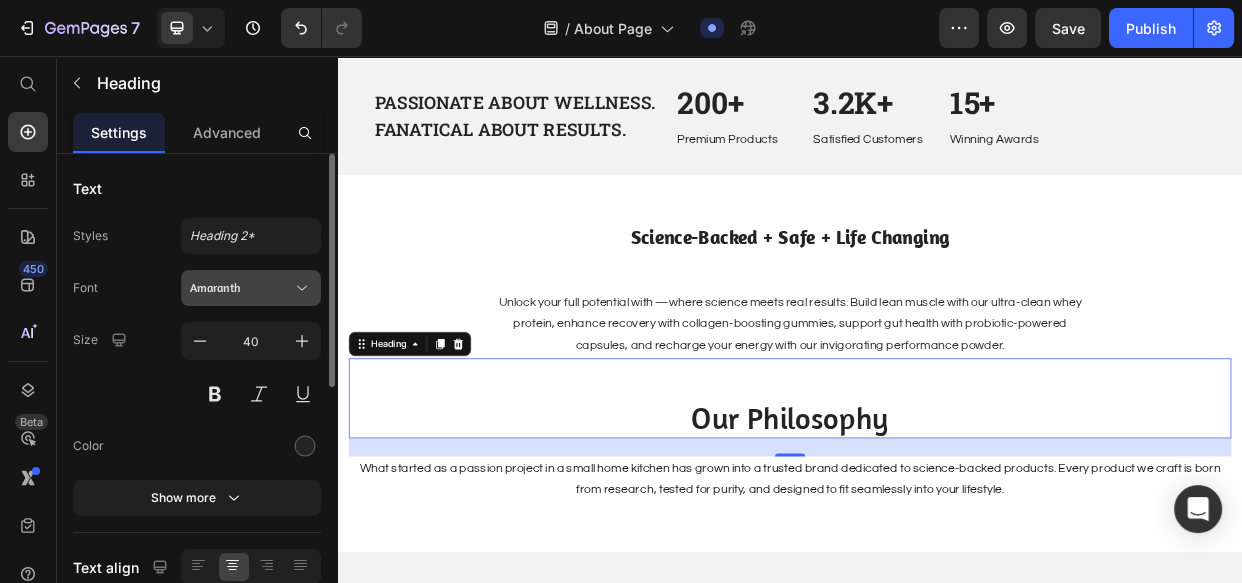 click on "Amaranth" at bounding box center (241, 288) 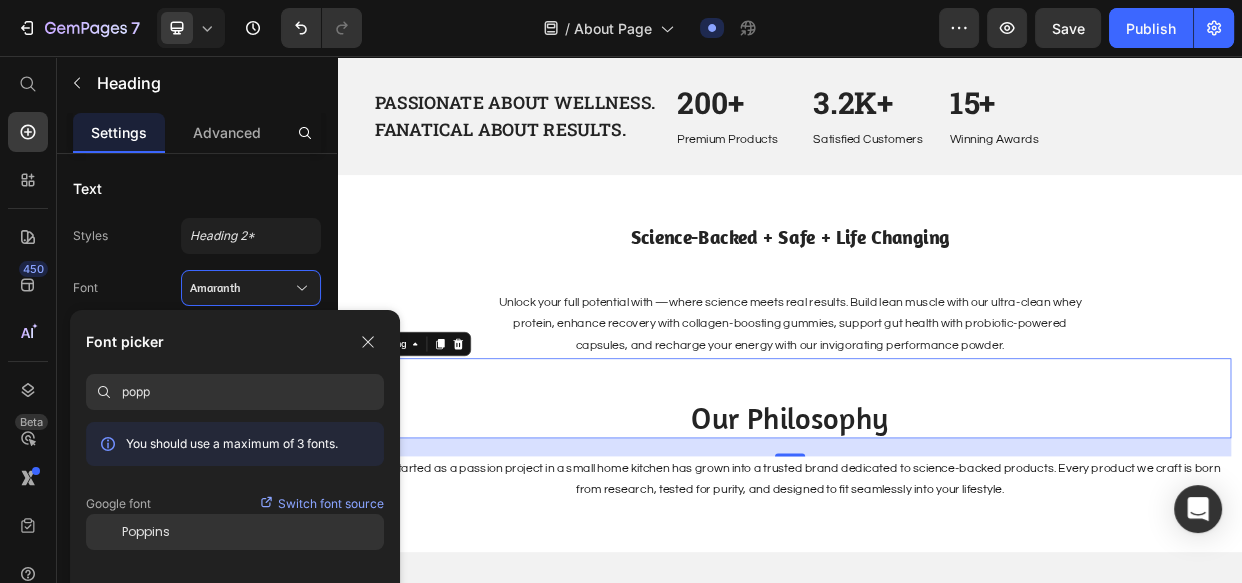 type on "popp" 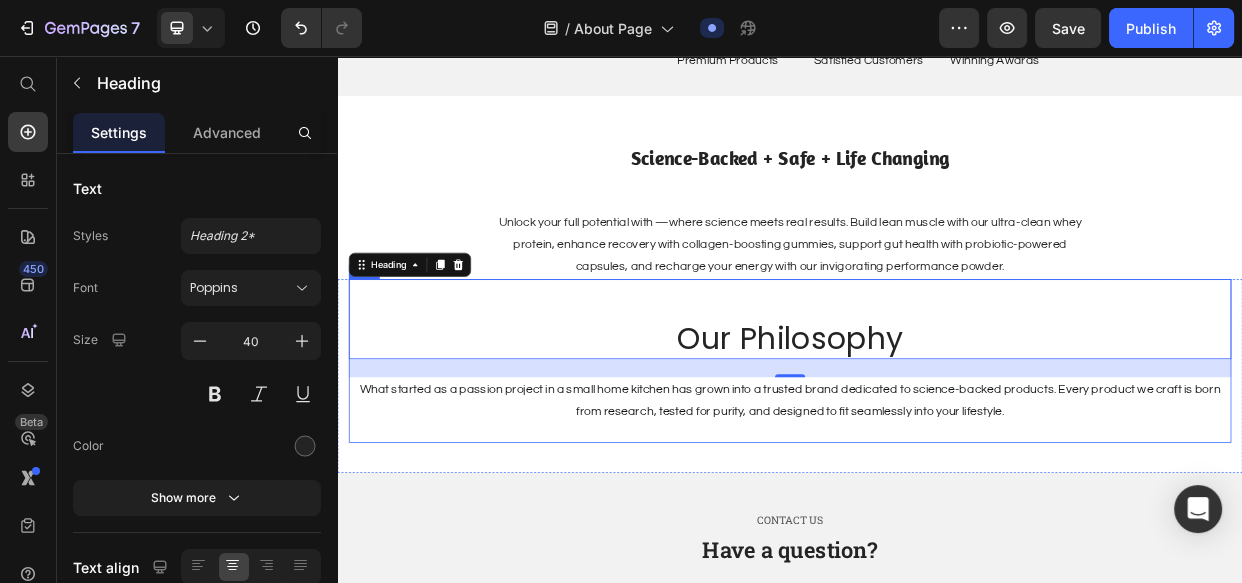 scroll, scrollTop: 2090, scrollLeft: 0, axis: vertical 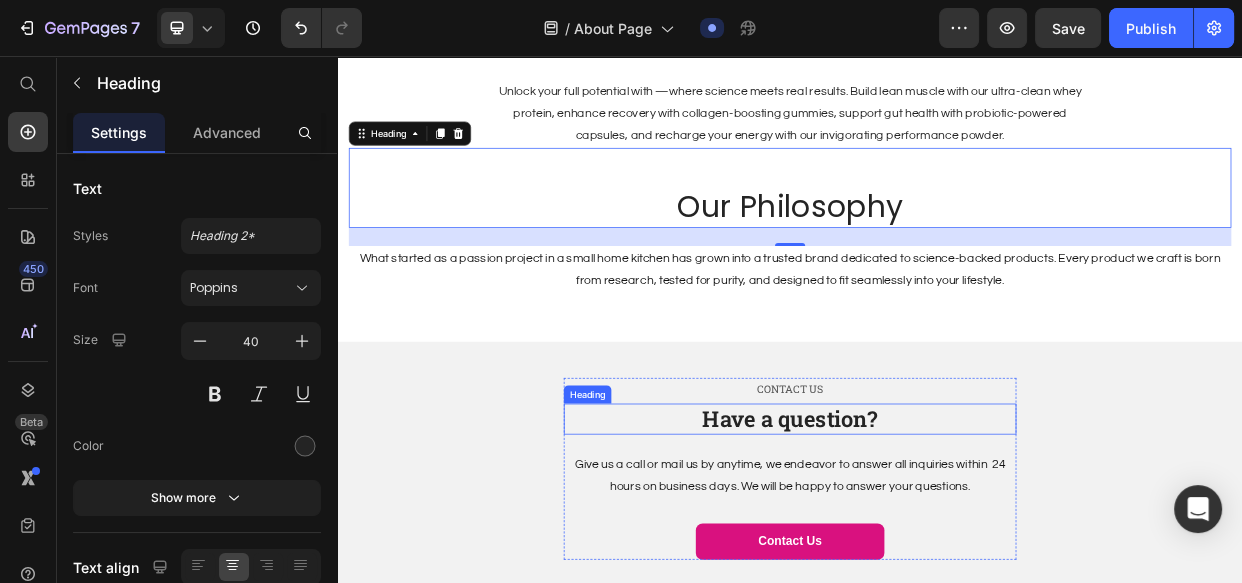 click on "Have a question?" at bounding box center [937, 538] 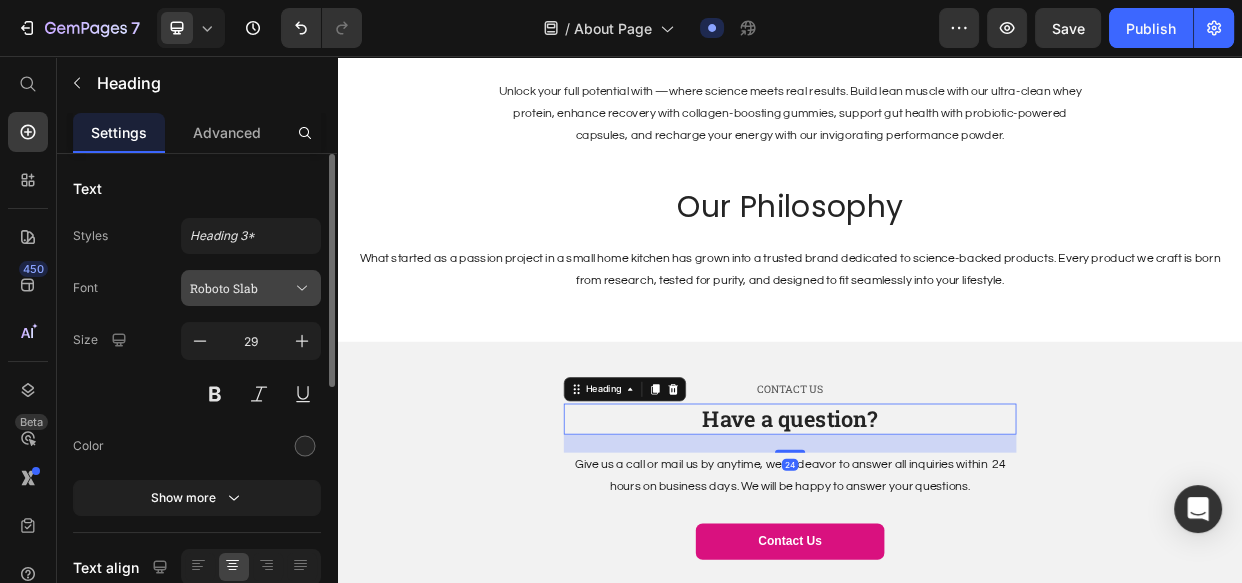 click on "Roboto Slab" at bounding box center [241, 288] 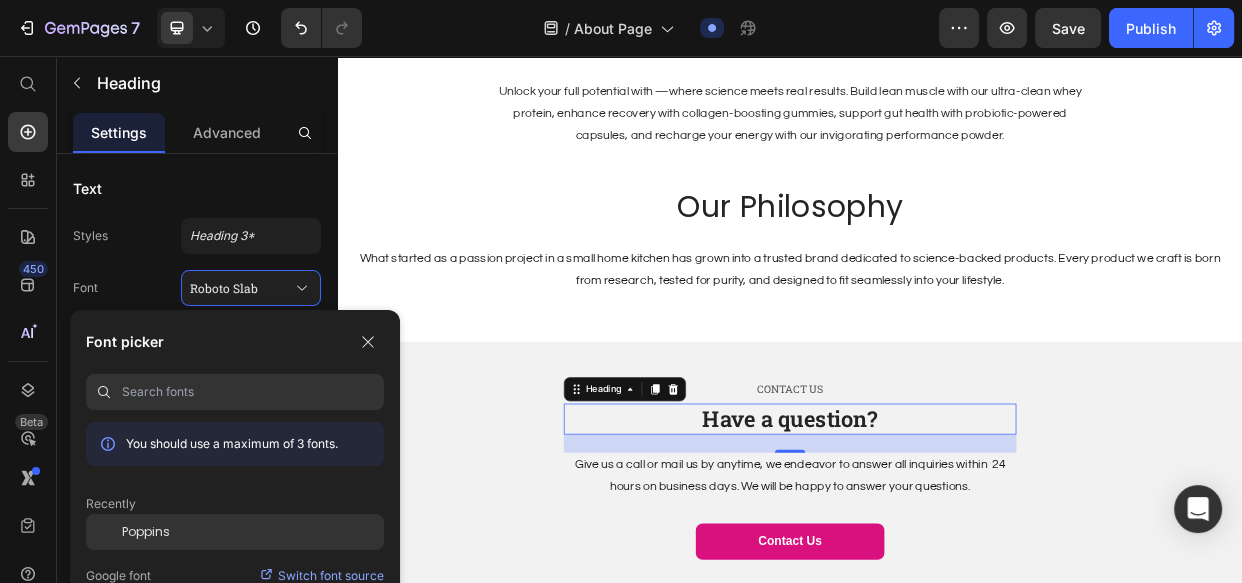 click on "Poppins" 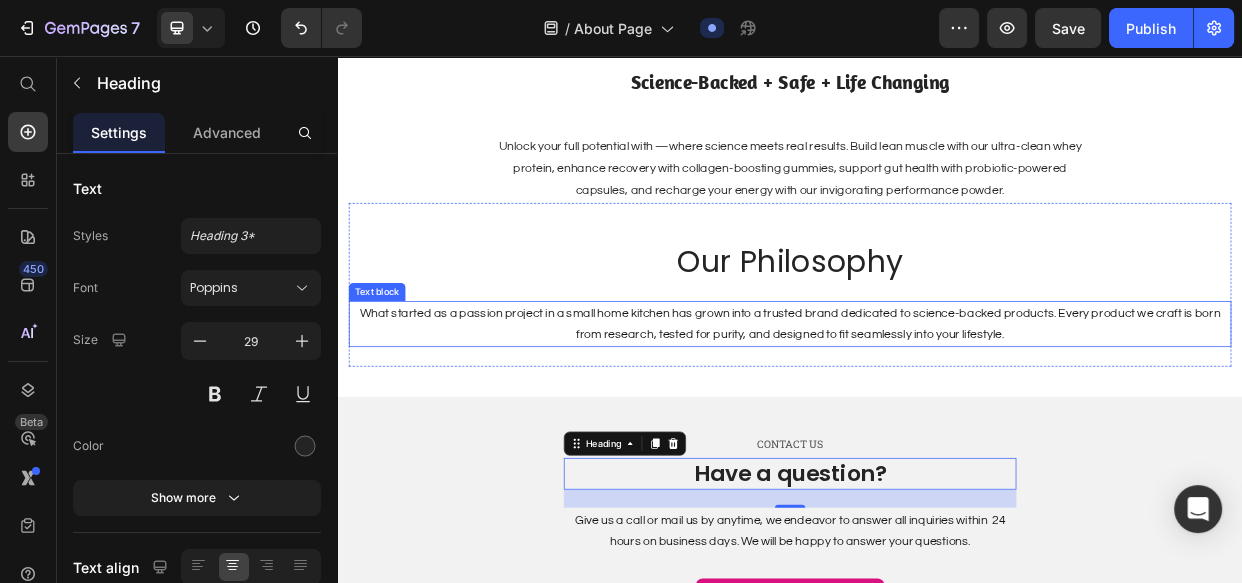 scroll, scrollTop: 1545, scrollLeft: 0, axis: vertical 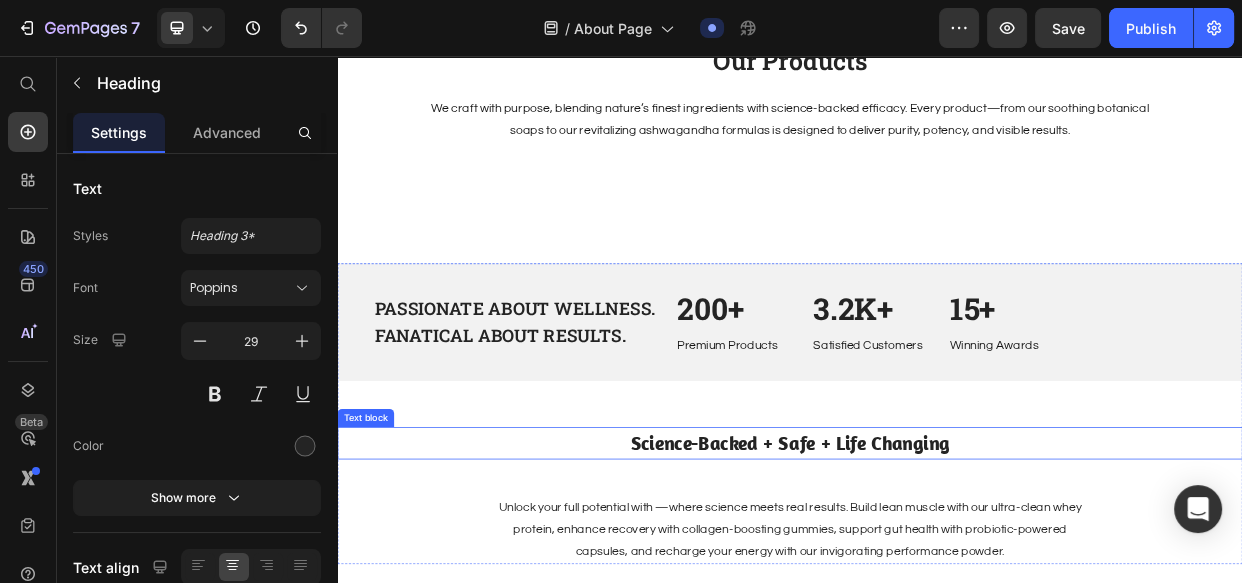click on "Science-Backed + Safe + Life Changing" at bounding box center [937, 569] 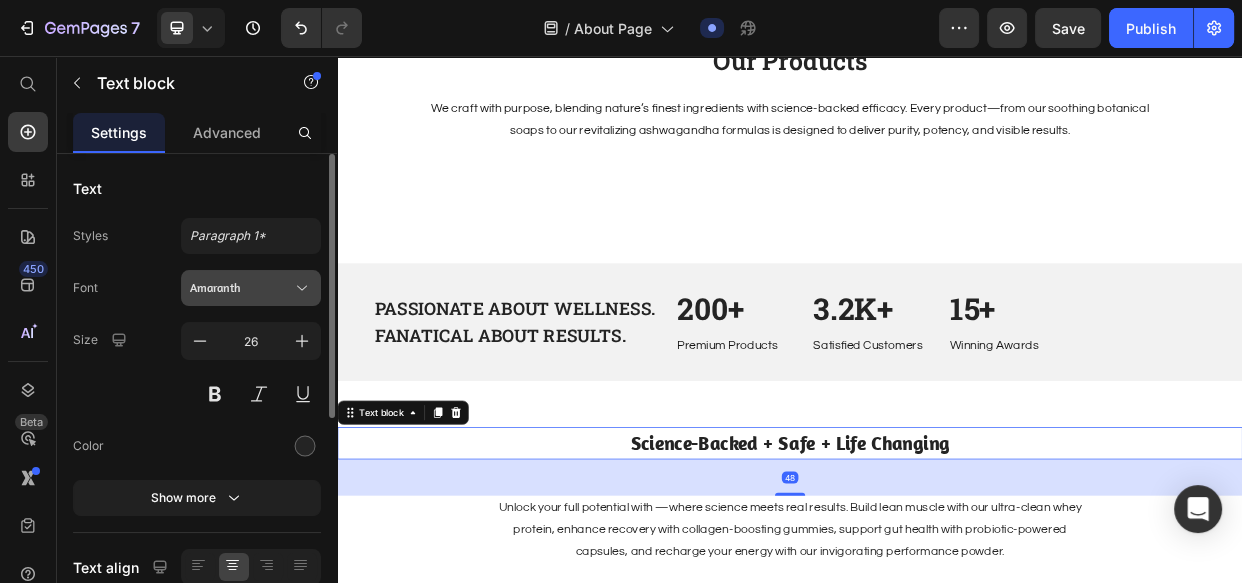 click on "Amaranth" at bounding box center (241, 288) 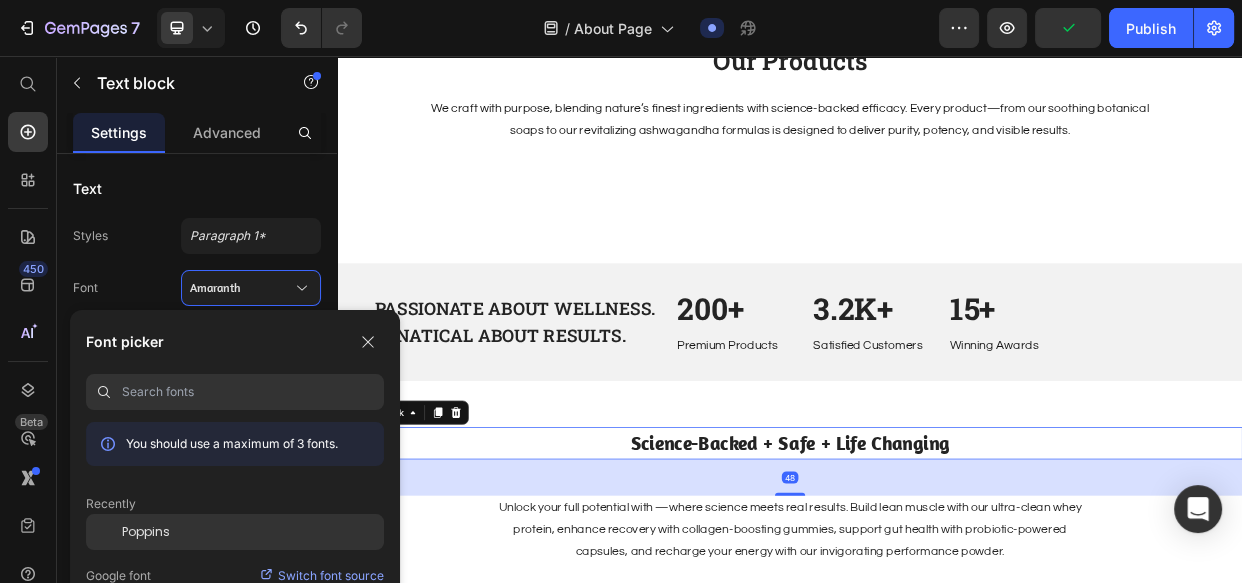 click on "Poppins" 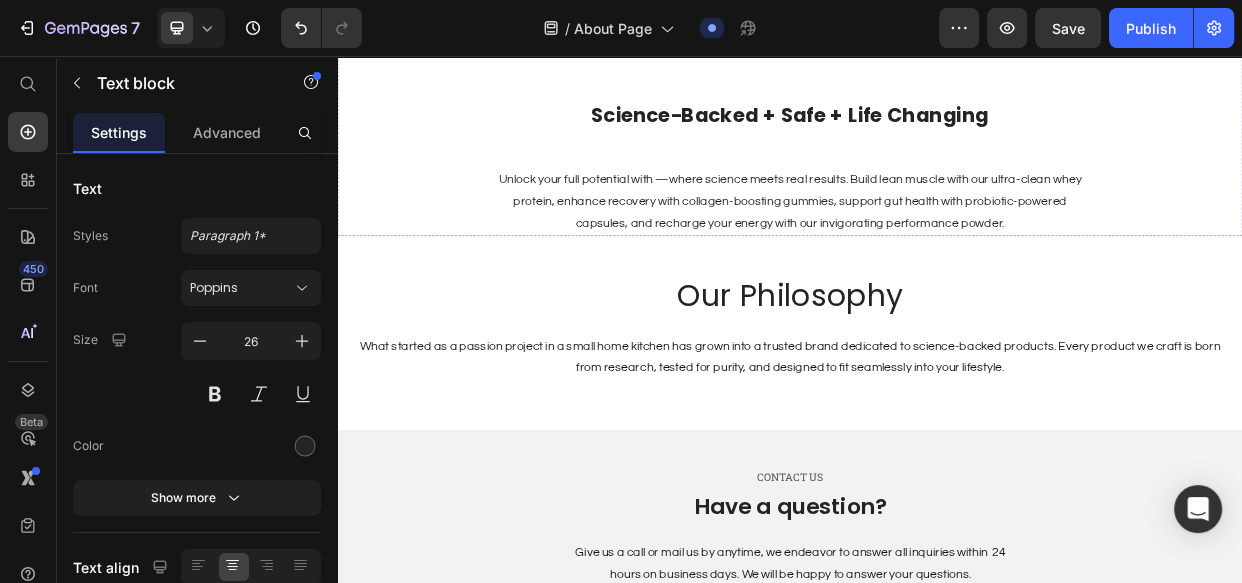 scroll, scrollTop: 1982, scrollLeft: 0, axis: vertical 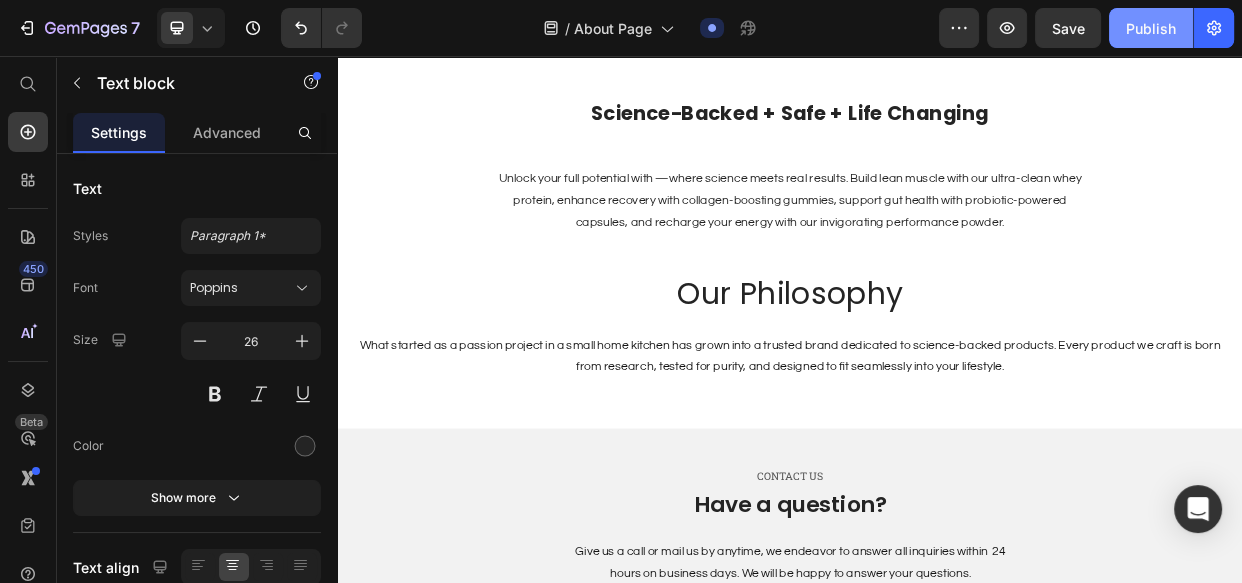 click on "Publish" at bounding box center (1151, 28) 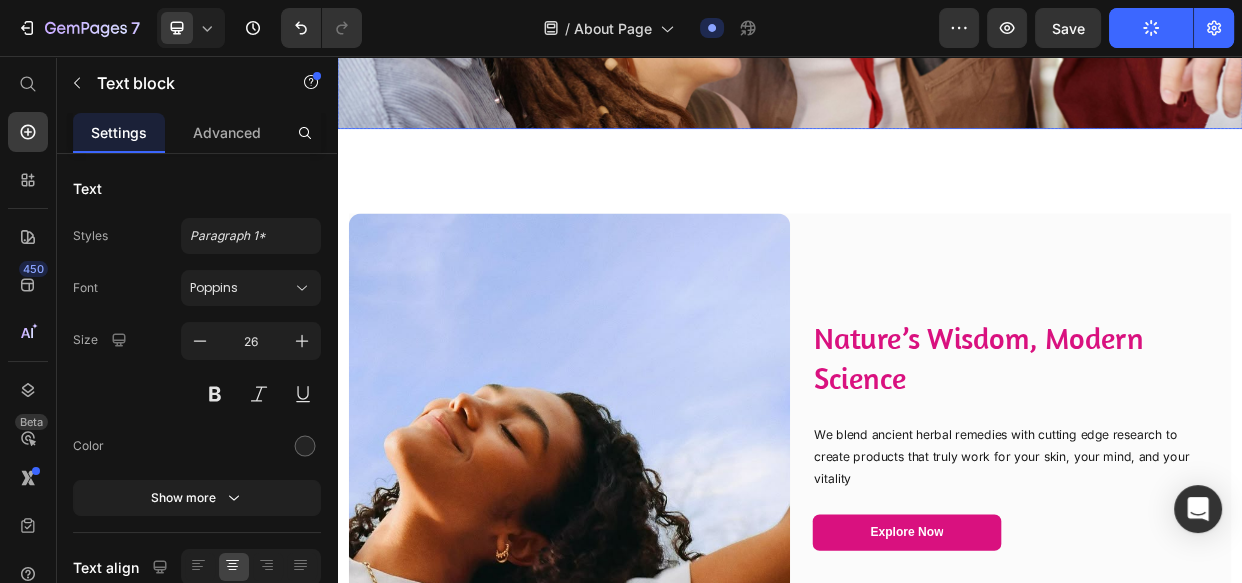 scroll, scrollTop: 73, scrollLeft: 0, axis: vertical 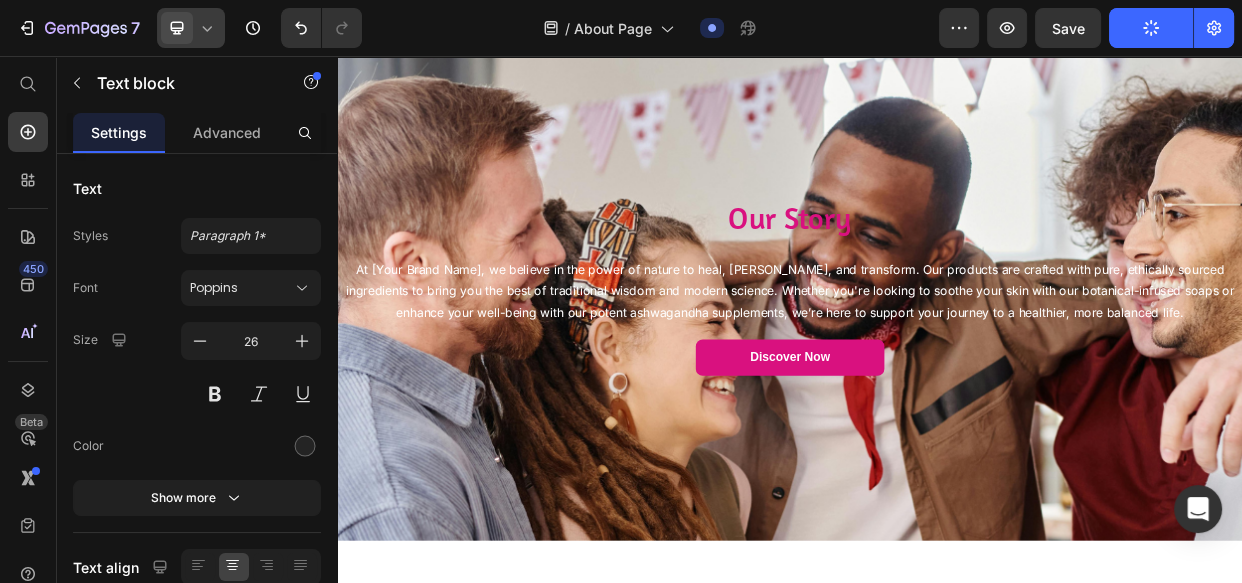 click 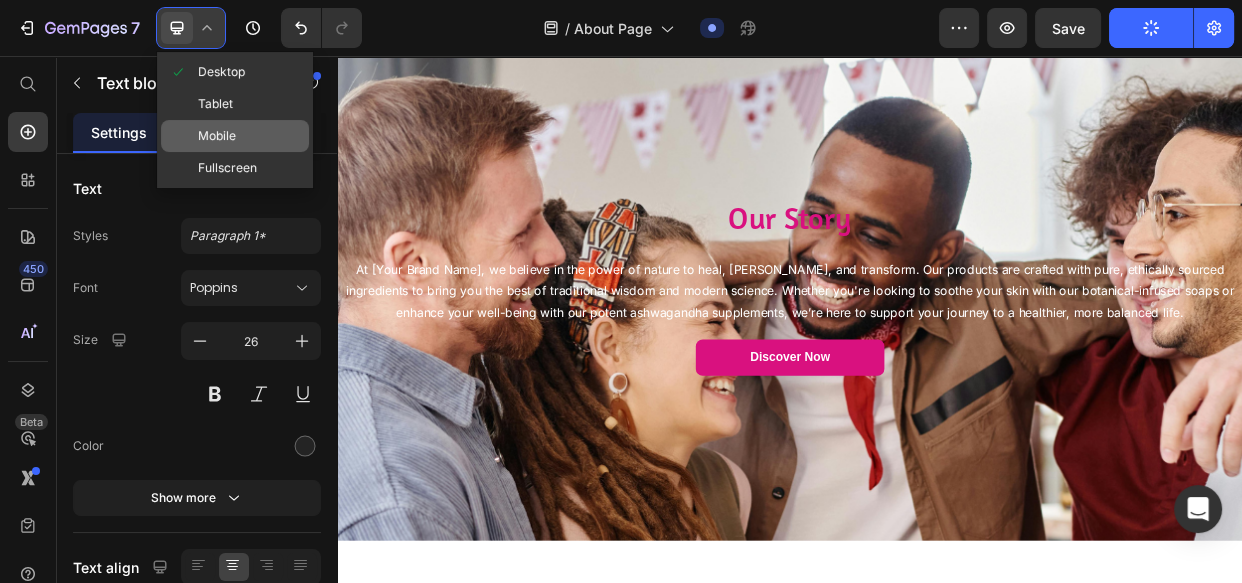 click on "Mobile" at bounding box center (217, 136) 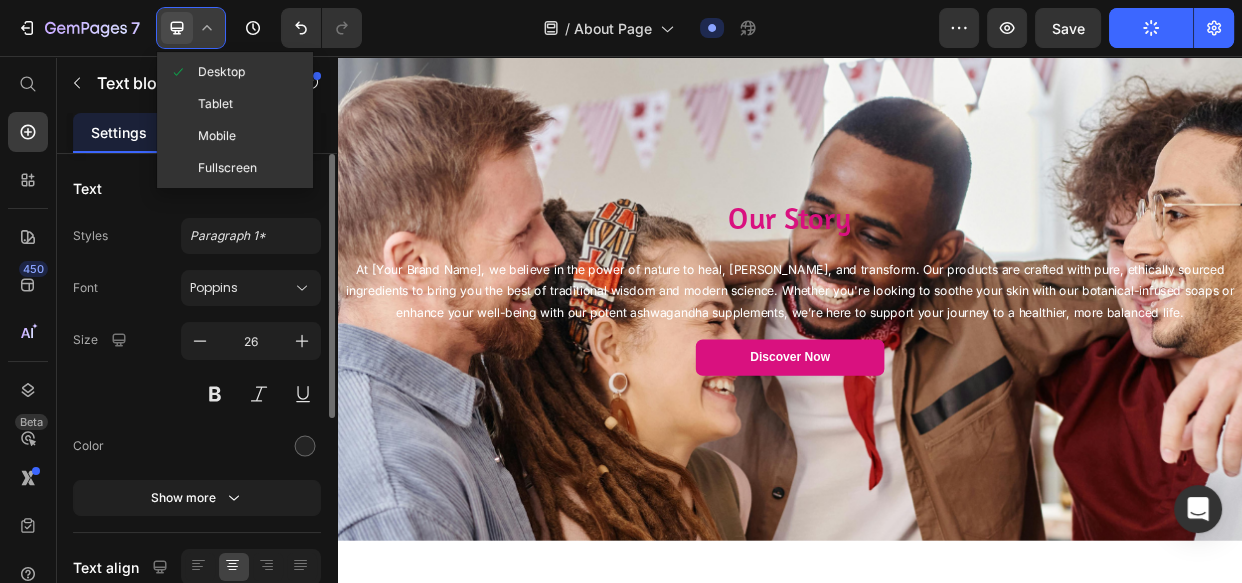 type on "14" 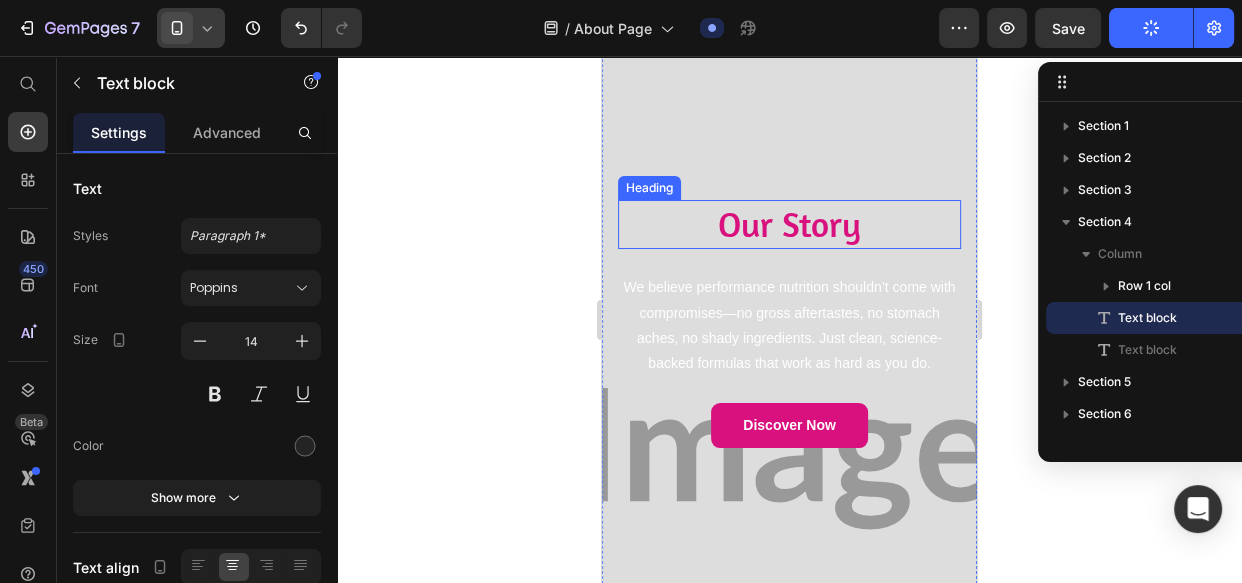 scroll, scrollTop: 0, scrollLeft: 0, axis: both 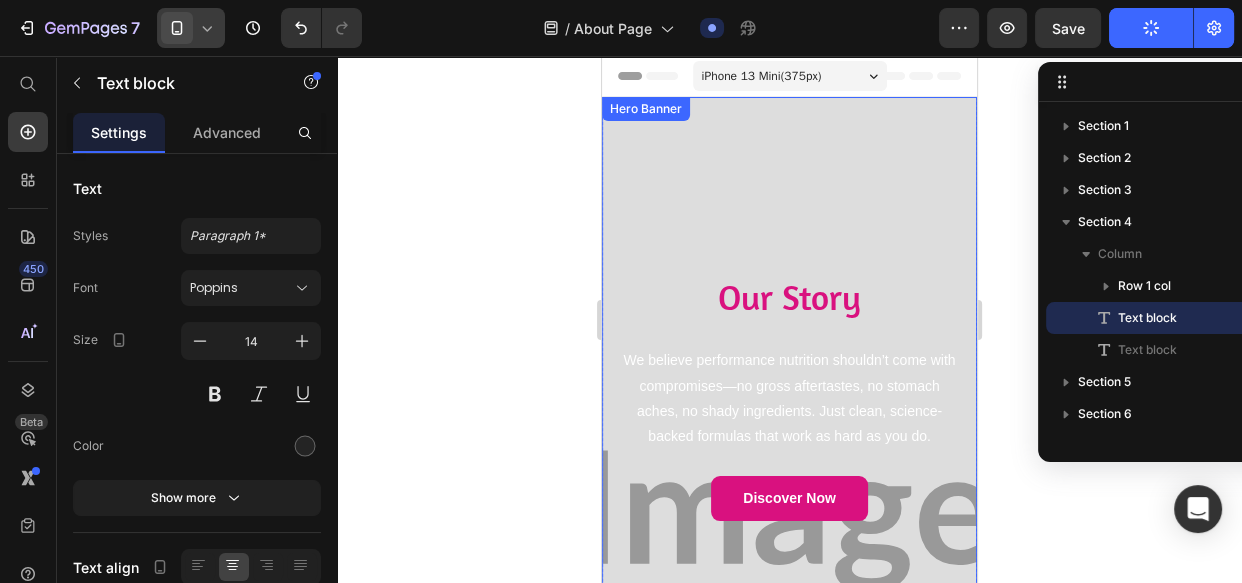 click at bounding box center [789, 521] 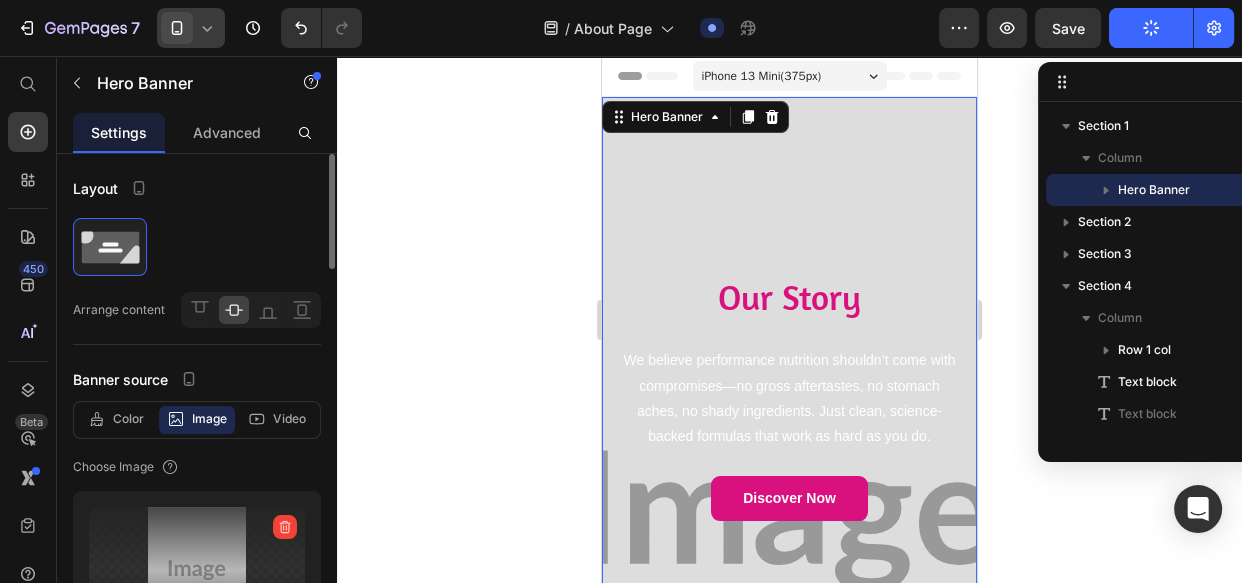 click at bounding box center (197, 570) 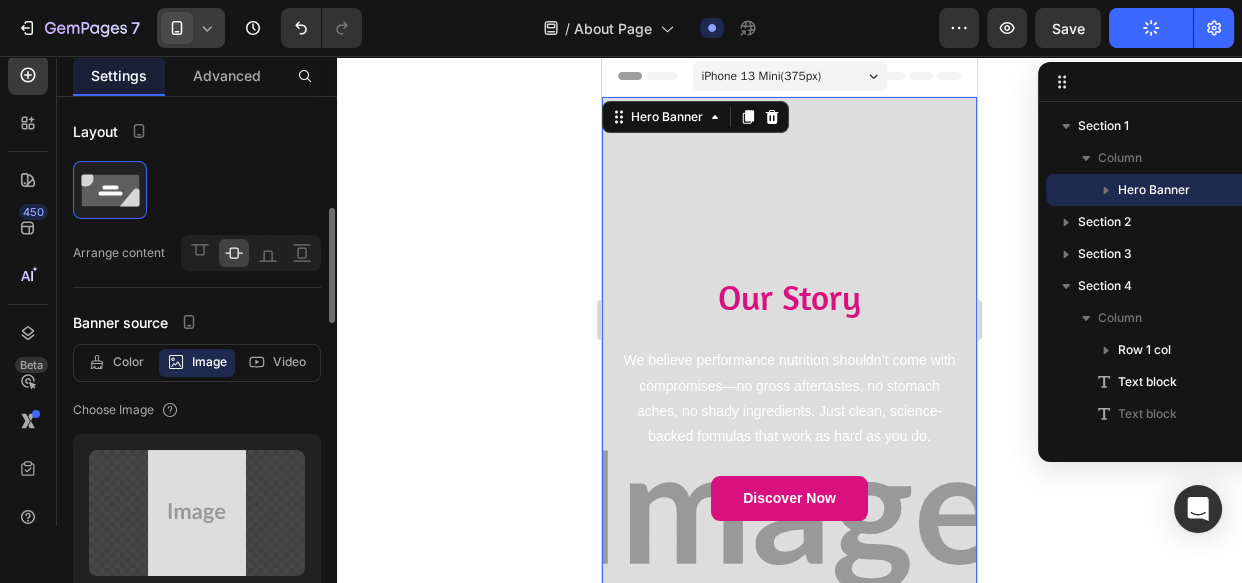 scroll, scrollTop: 90, scrollLeft: 0, axis: vertical 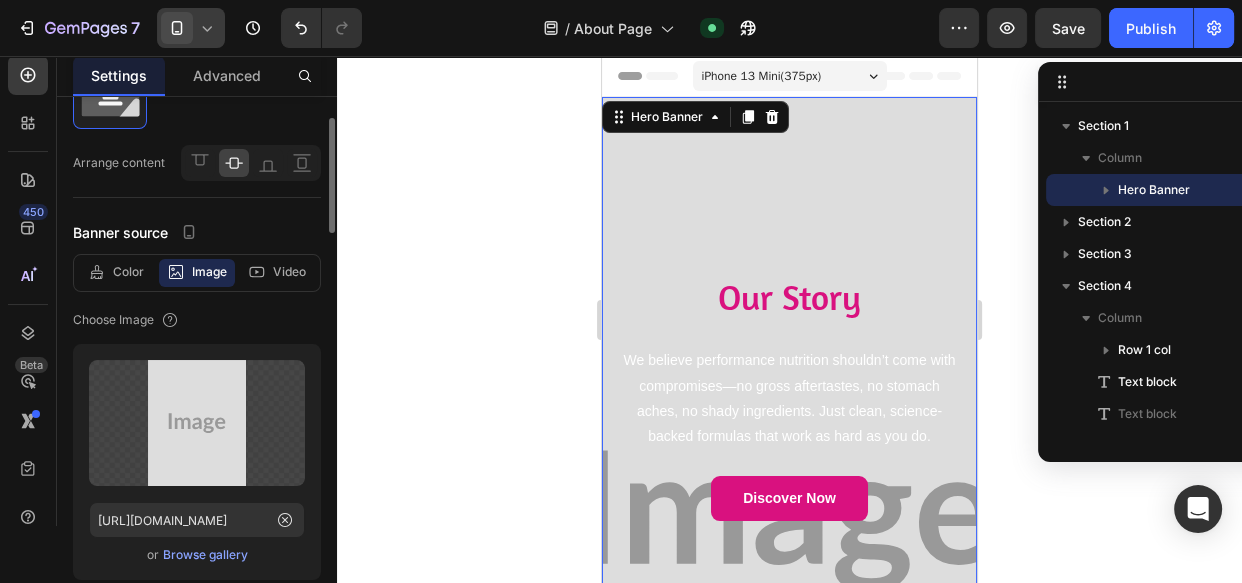 click on "Browse gallery" at bounding box center (205, 555) 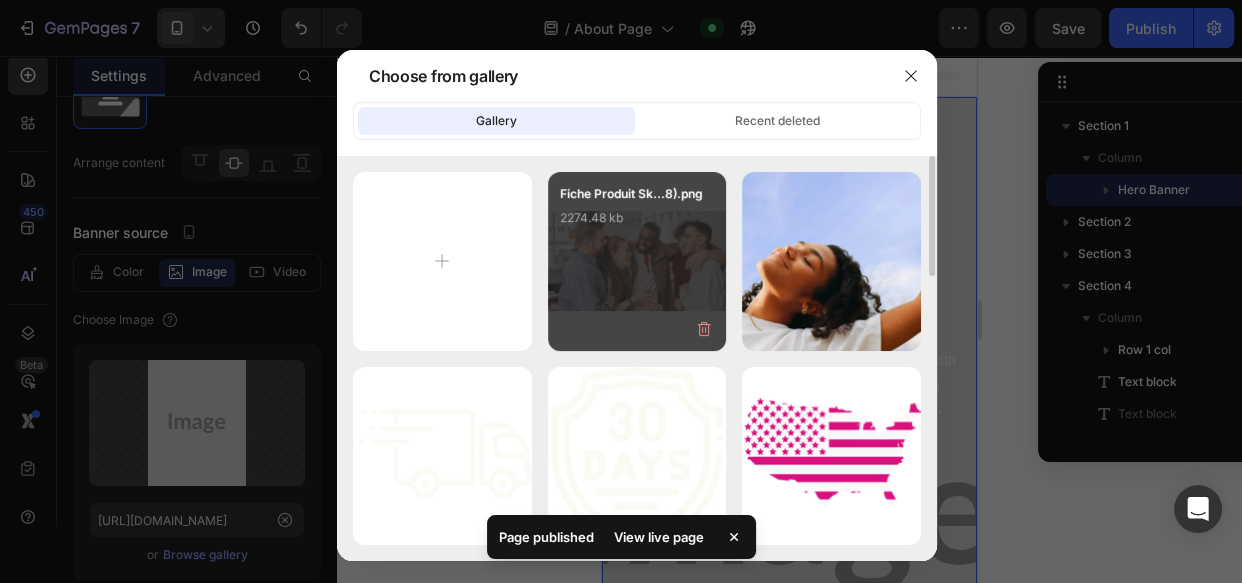 click on "Fiche Produit Sk...8).png 2274.48 kb" at bounding box center (637, 224) 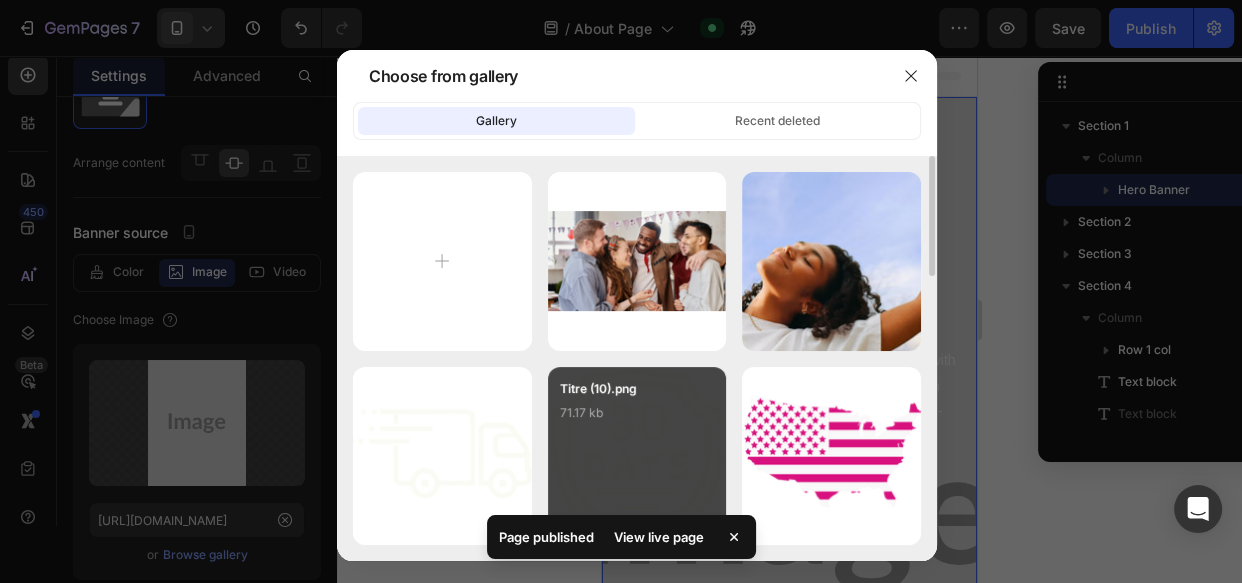 type on "https://cdn.shopify.com/s/files/1/0586/3129/1013/files/gempages_574853901321241829-eb0bb69e-b1da-477c-aa55-ea1aa0f09721.png" 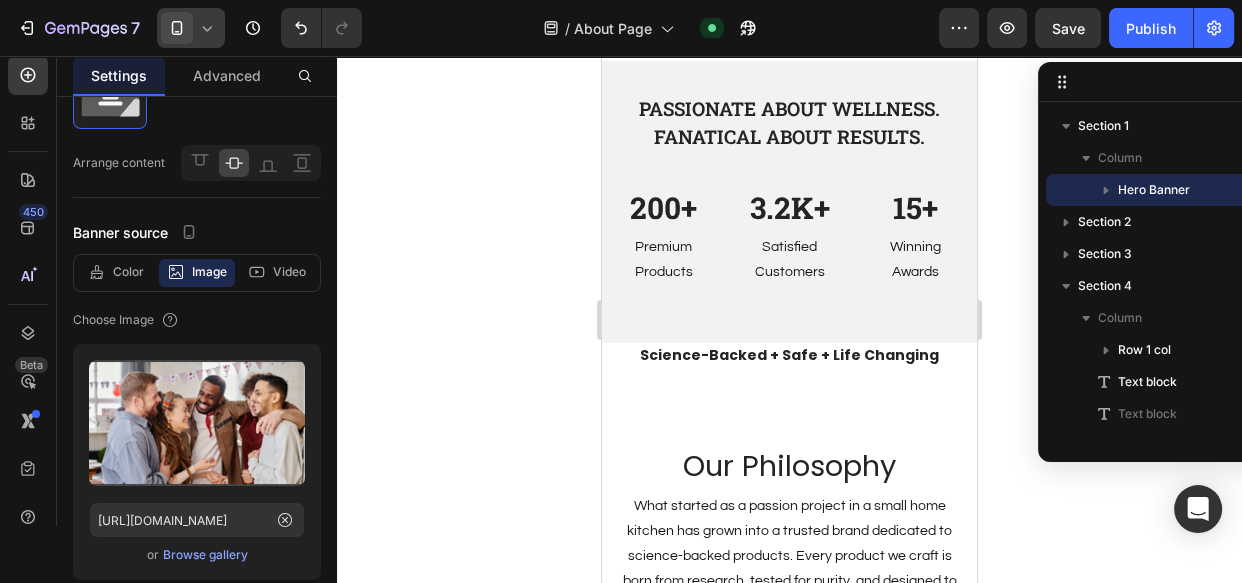 scroll, scrollTop: 1454, scrollLeft: 0, axis: vertical 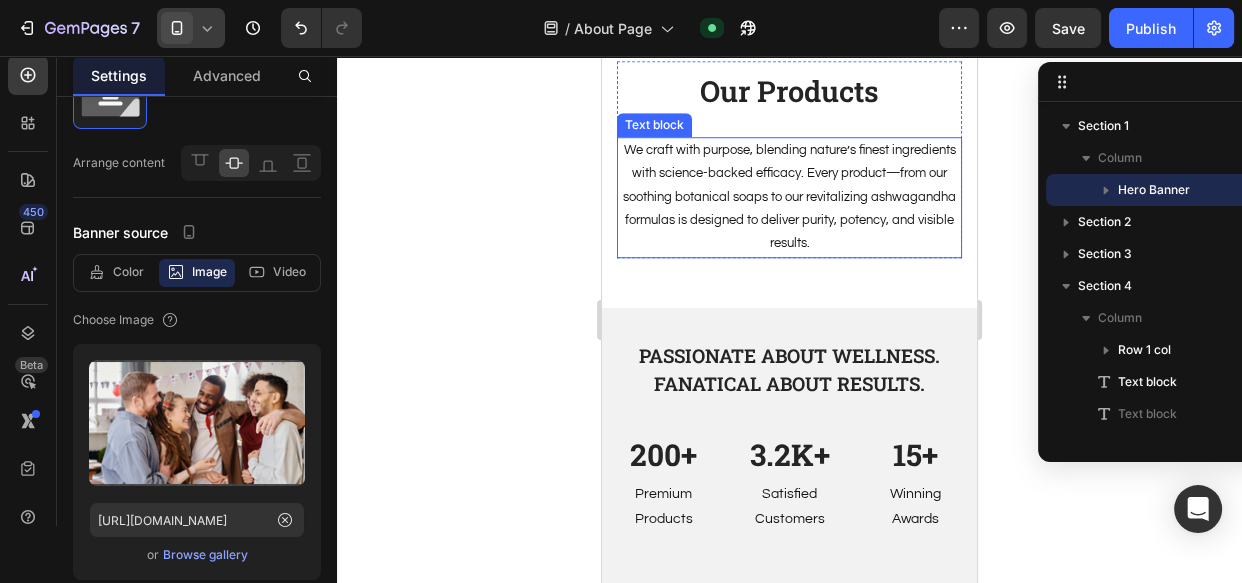 click on "We craft with purpose, blending nature’s finest ingredients with science-backed efficacy. Every product—from our soothing botanical soaps to our revitalizing ashwagandha formulas is designed to deliver purity, potency, and visible results." at bounding box center [789, 197] 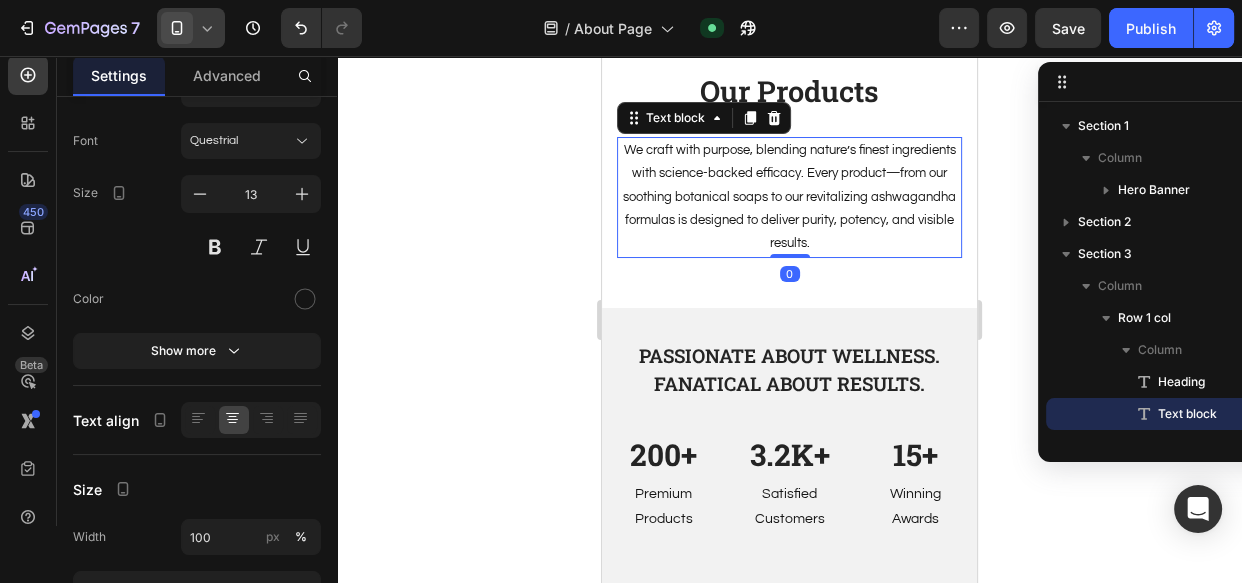 scroll, scrollTop: 0, scrollLeft: 0, axis: both 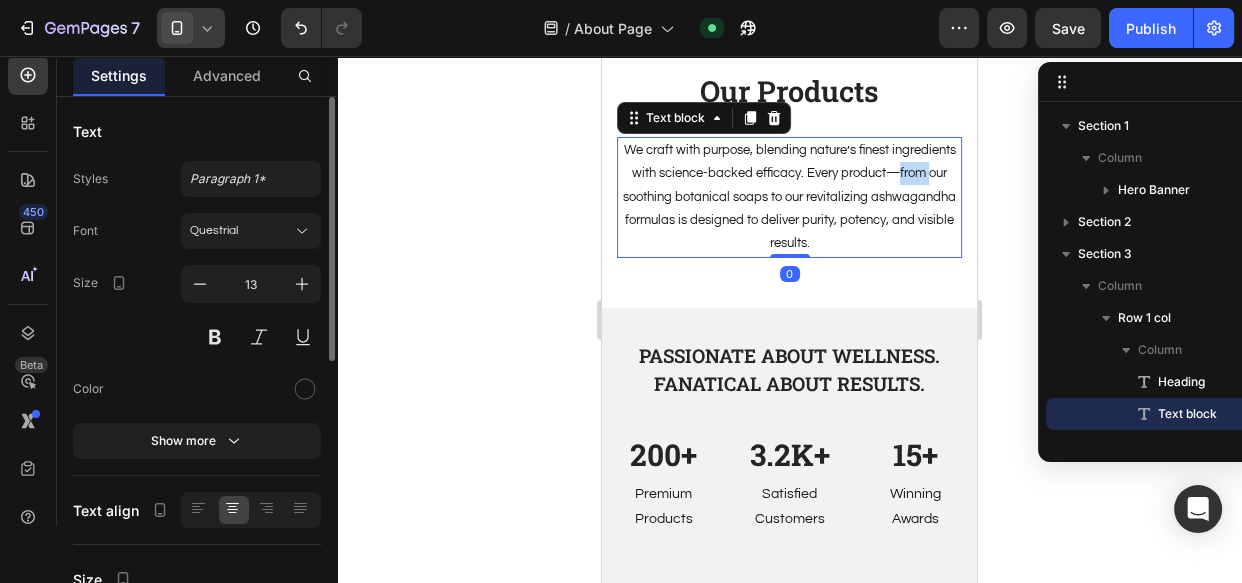 click on "We craft with purpose, blending nature’s finest ingredients with science-backed efficacy. Every product—from our soothing botanical soaps to our revitalizing ashwagandha formulas is designed to deliver purity, potency, and visible results." at bounding box center [789, 197] 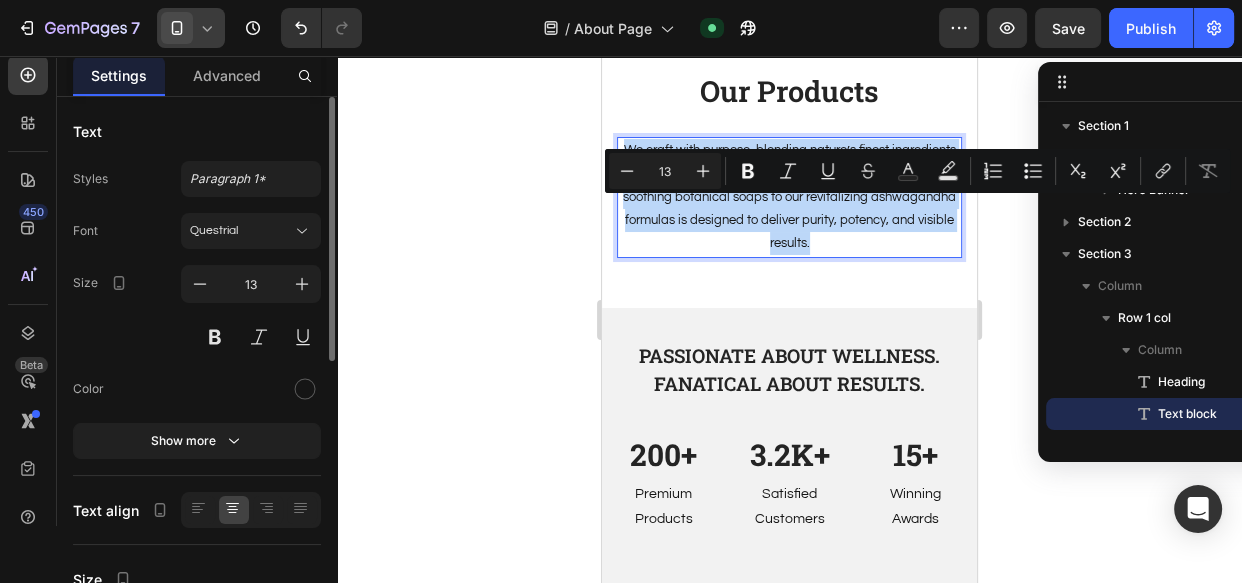 click on "We craft with purpose, blending nature’s finest ingredients with science-backed efficacy. Every product—from our soothing botanical soaps to our revitalizing ashwagandha formulas is designed to deliver purity, potency, and visible results." at bounding box center [789, 197] 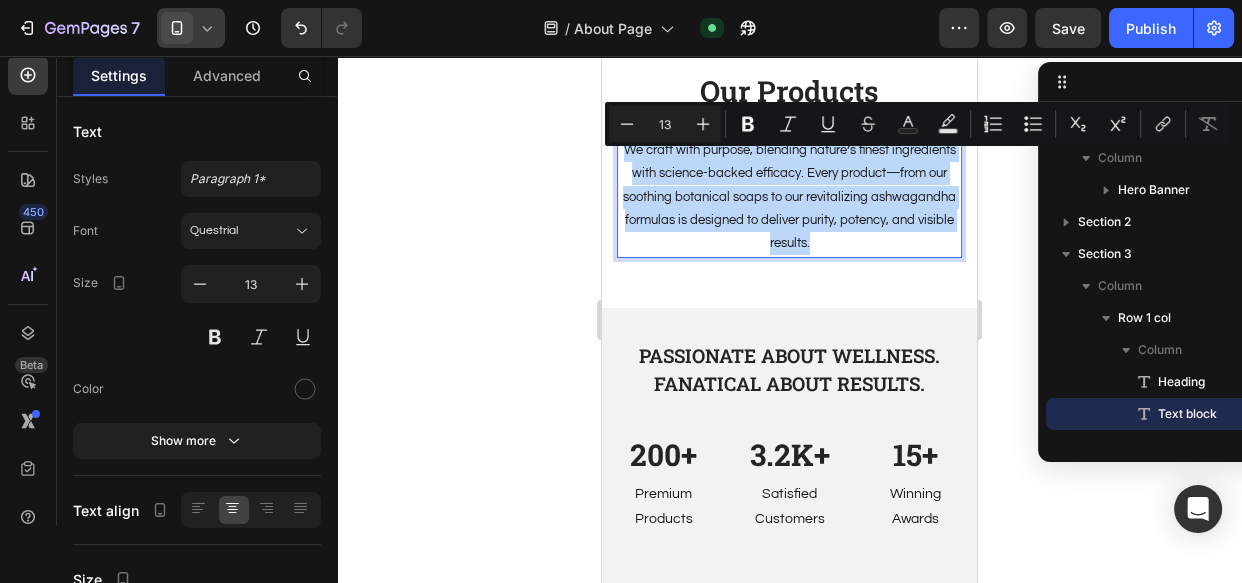click on "We craft with purpose, blending nature’s finest ingredients with science-backed efficacy. Every product—from our soothing botanical soaps to our revitalizing ashwagandha formulas is designed to deliver purity, potency, and visible results." at bounding box center (789, 197) 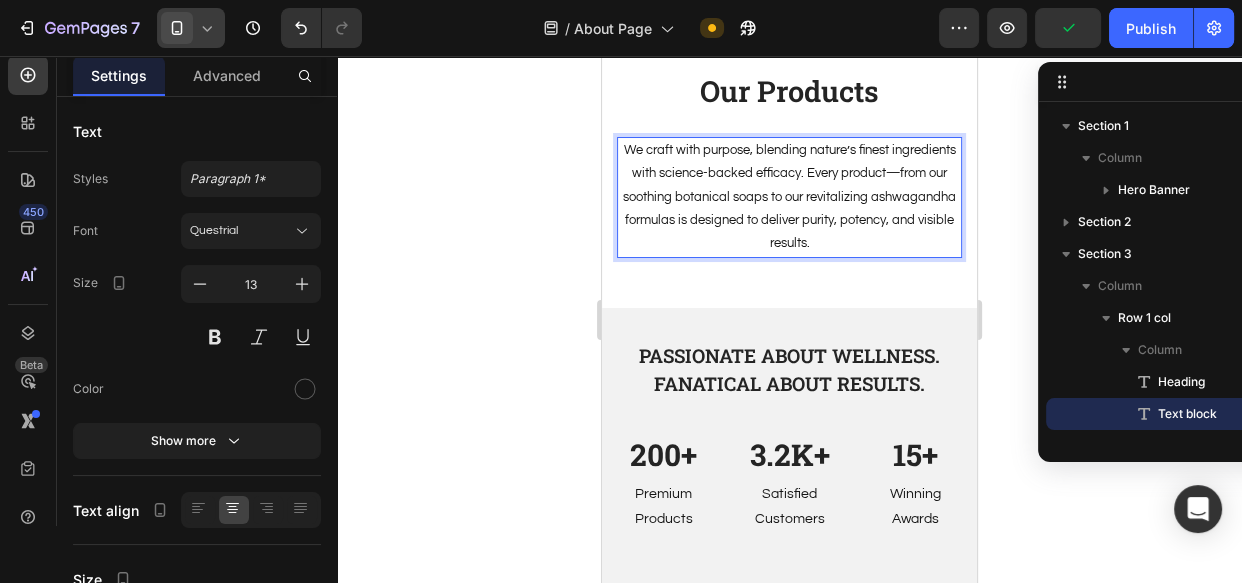 click on "We craft with purpose, blending nature’s finest ingredients with science-backed efficacy. Every product—from our soothing botanical soaps to our revitalizing ashwagandha formulas is designed to deliver purity, potency, and visible results." at bounding box center (789, 197) 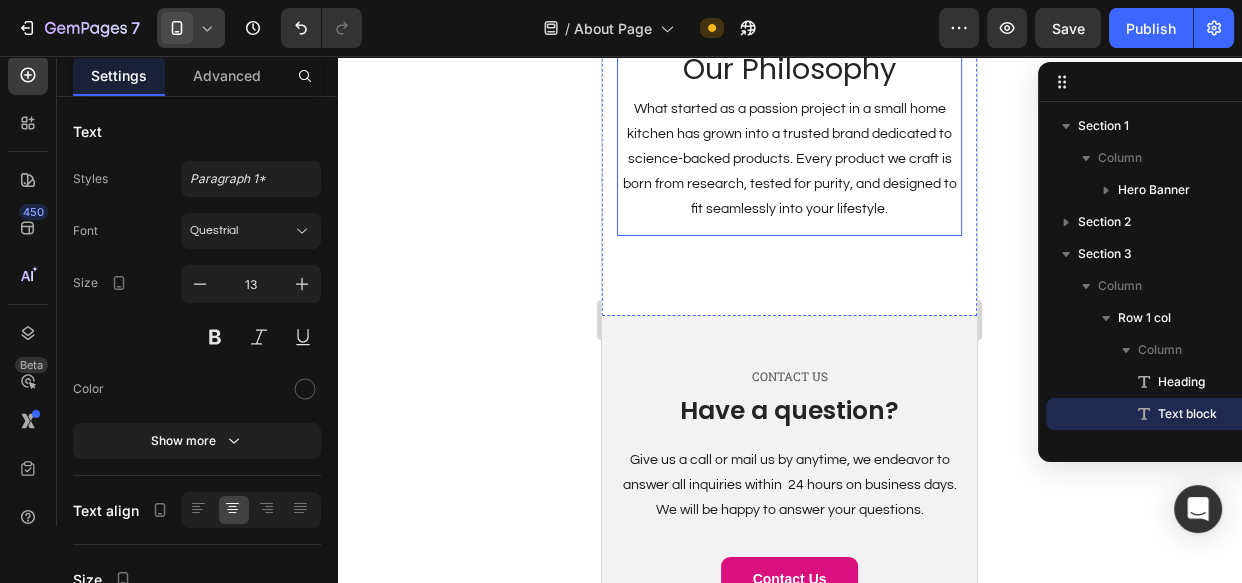 scroll, scrollTop: 2429, scrollLeft: 0, axis: vertical 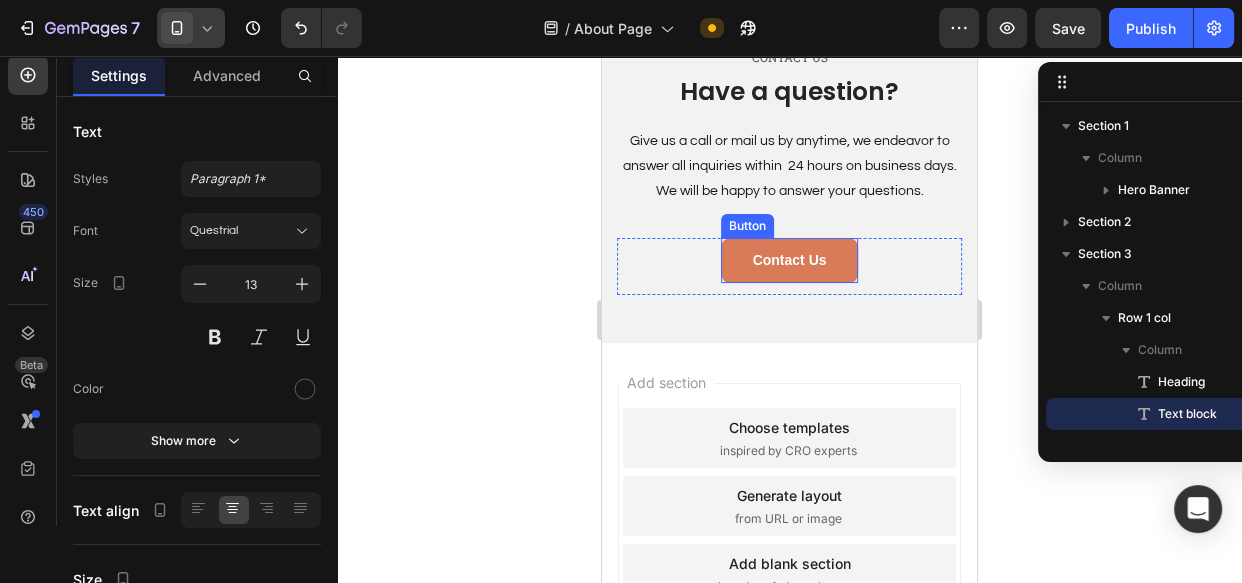 click on "Contact Us" at bounding box center [790, 260] 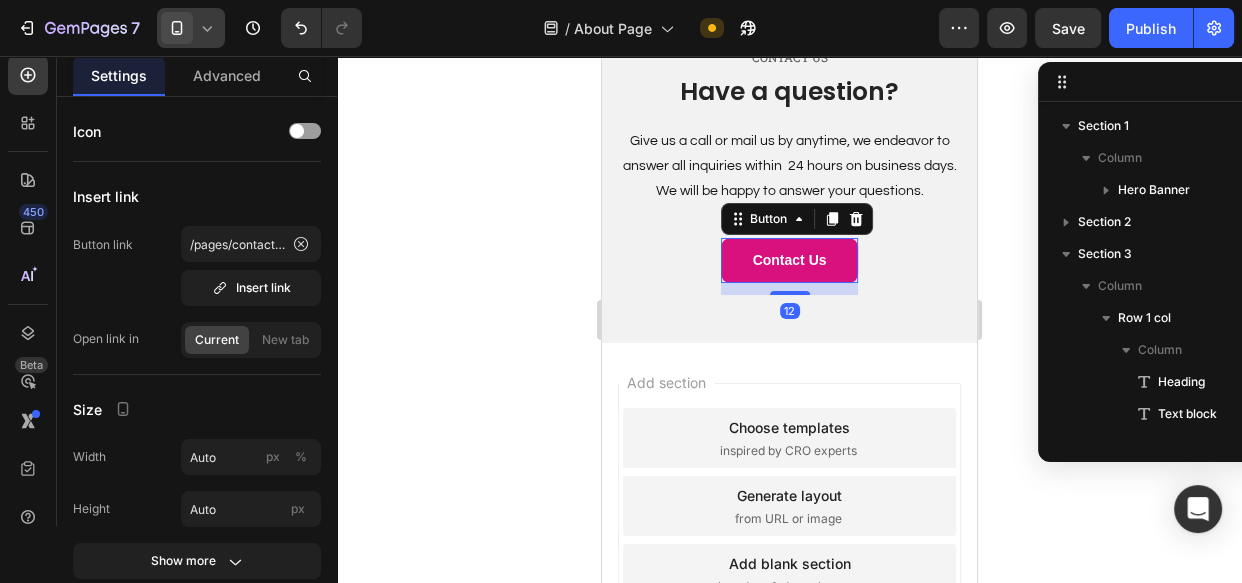 scroll, scrollTop: 565, scrollLeft: 0, axis: vertical 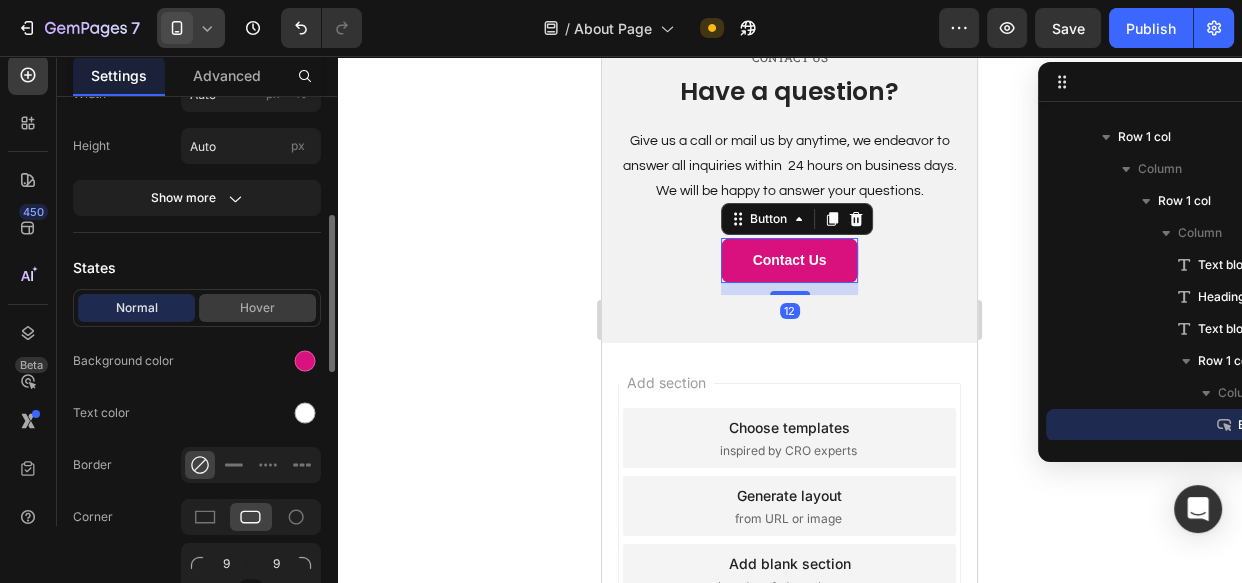 click on "Hover" at bounding box center [257, 308] 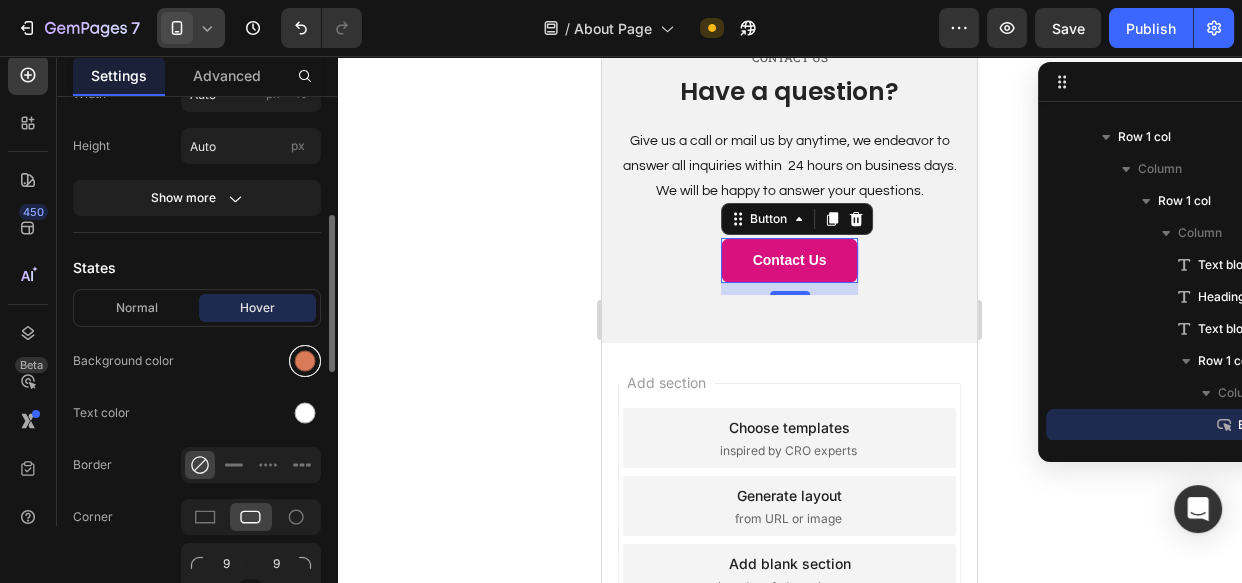 click at bounding box center (305, 361) 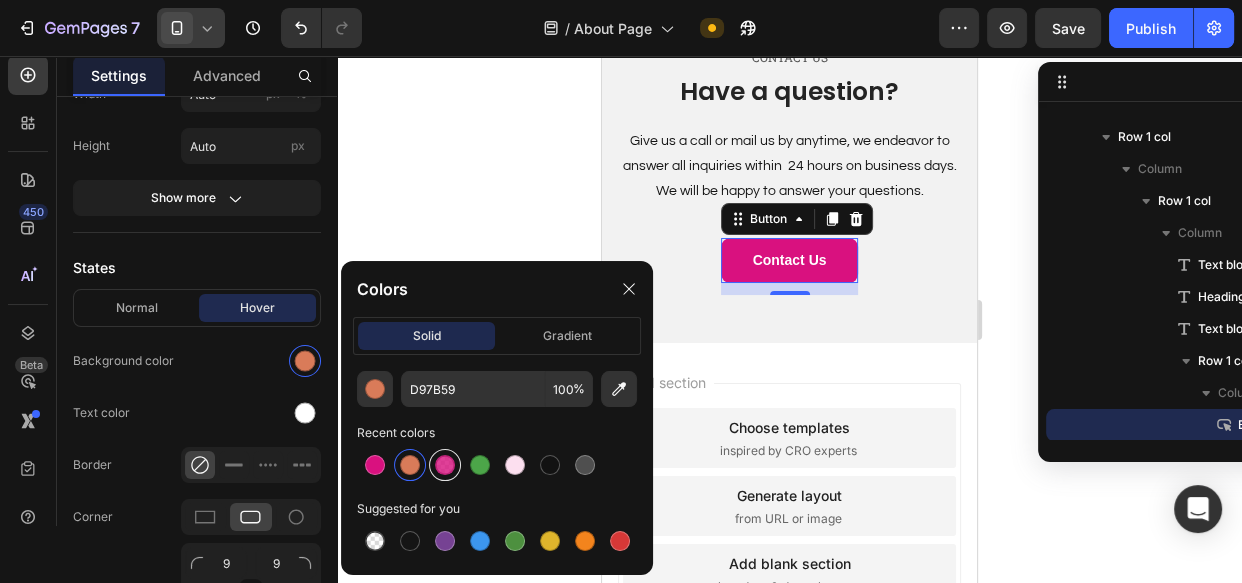 click at bounding box center (445, 465) 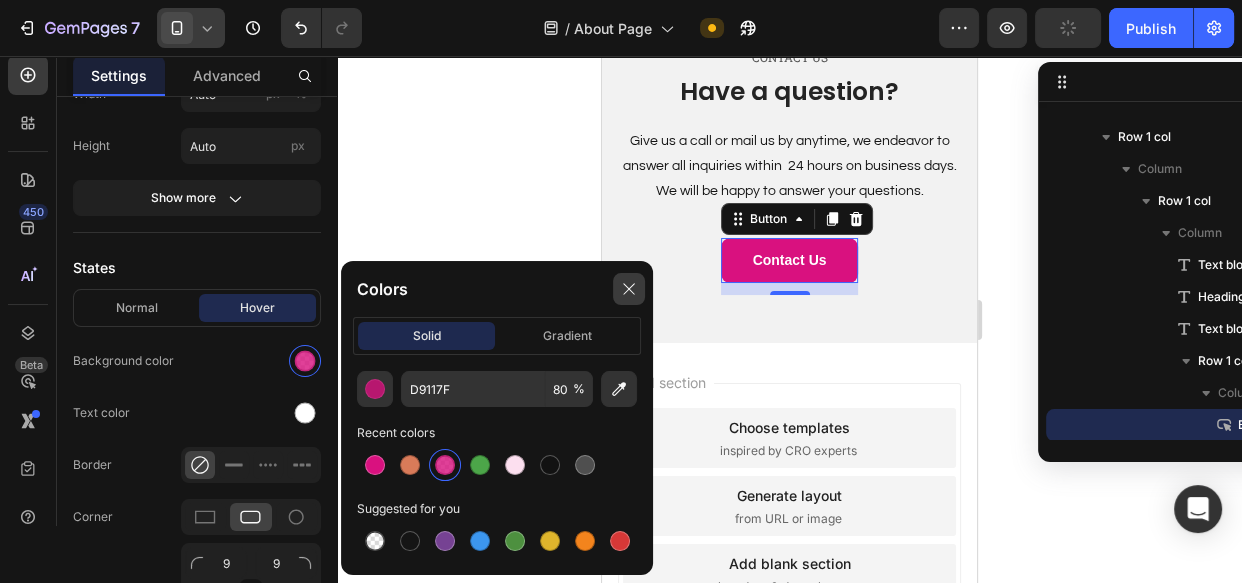 click 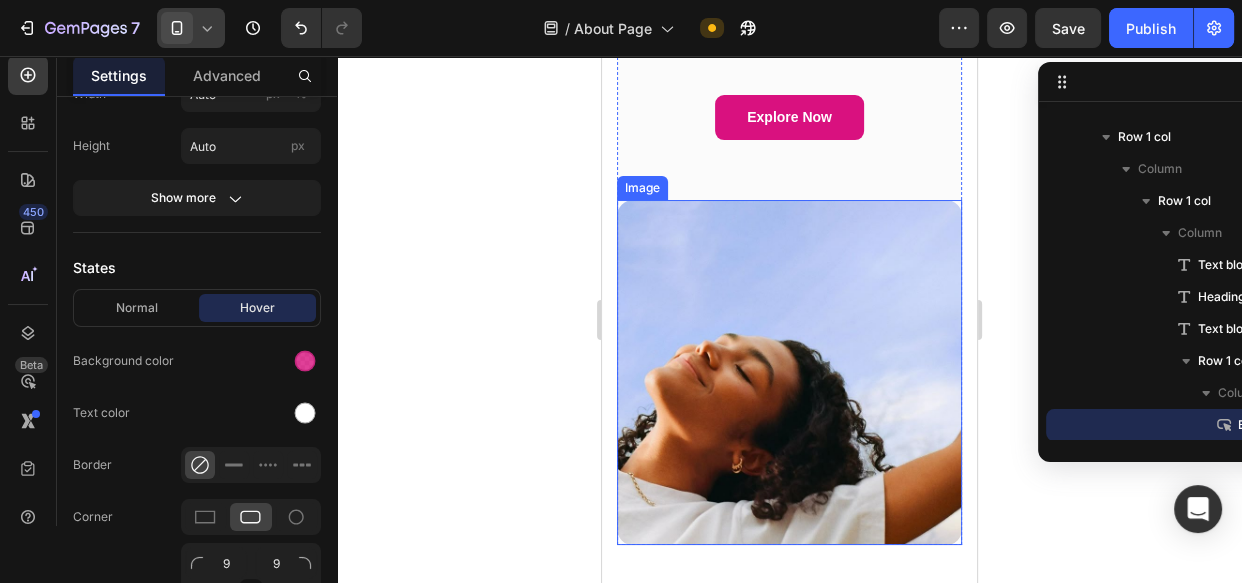 scroll, scrollTop: 883, scrollLeft: 0, axis: vertical 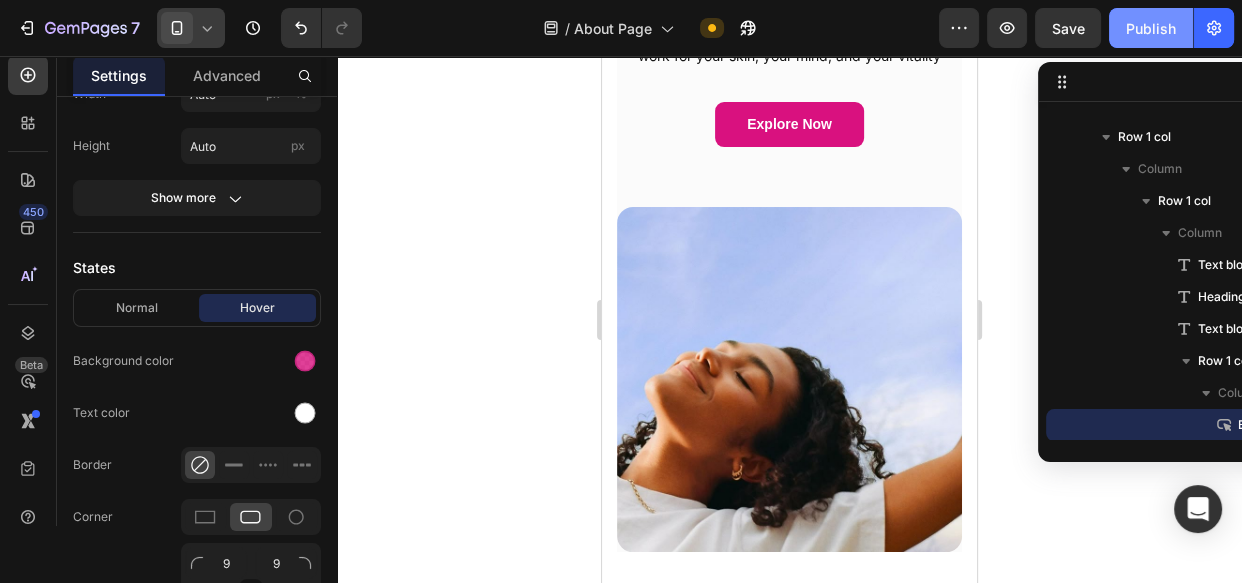 click on "Publish" 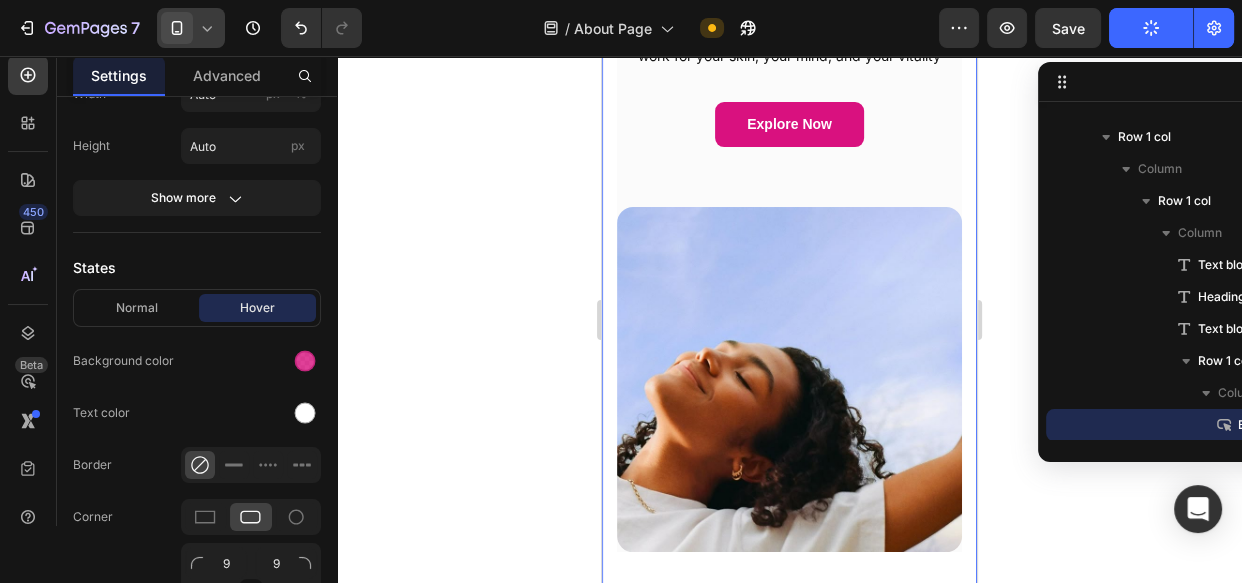 click 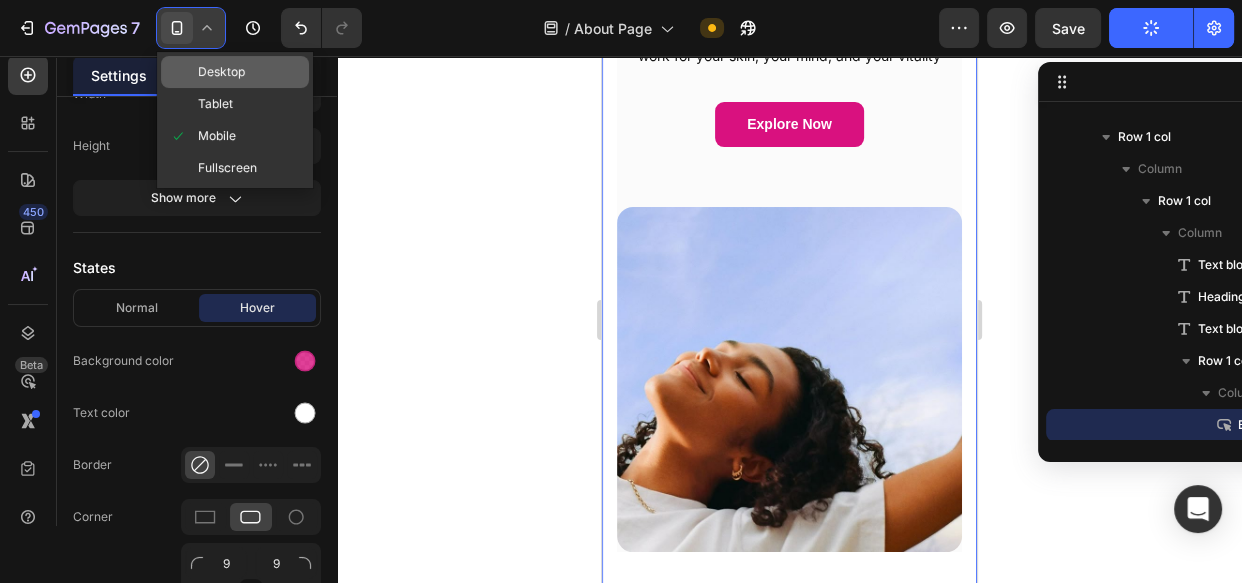 click on "Desktop" 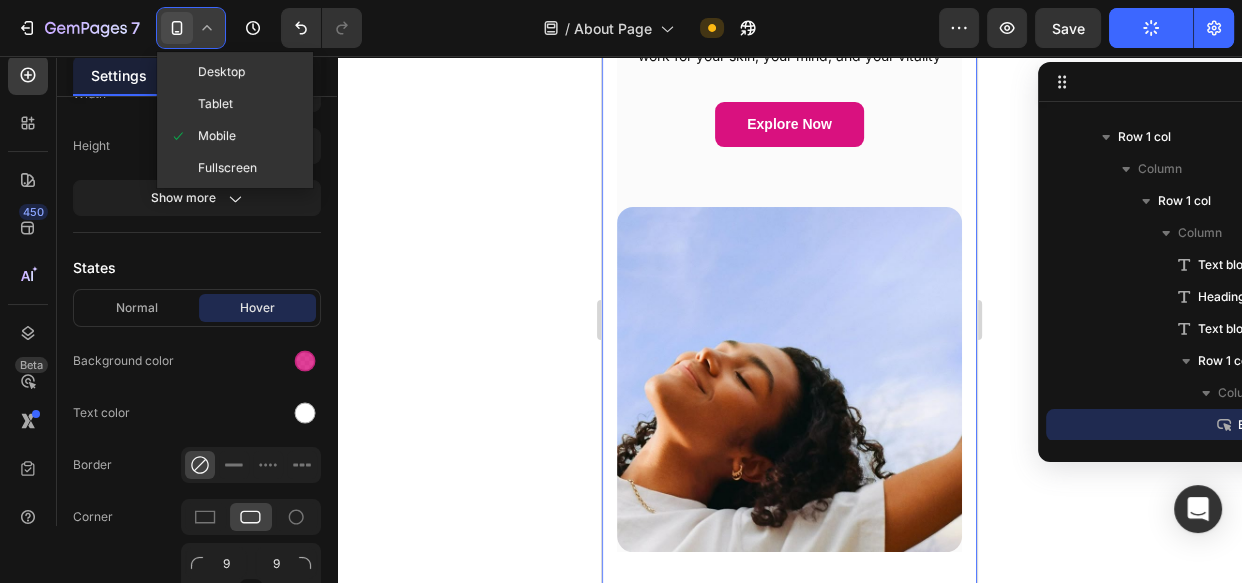 type on "16" 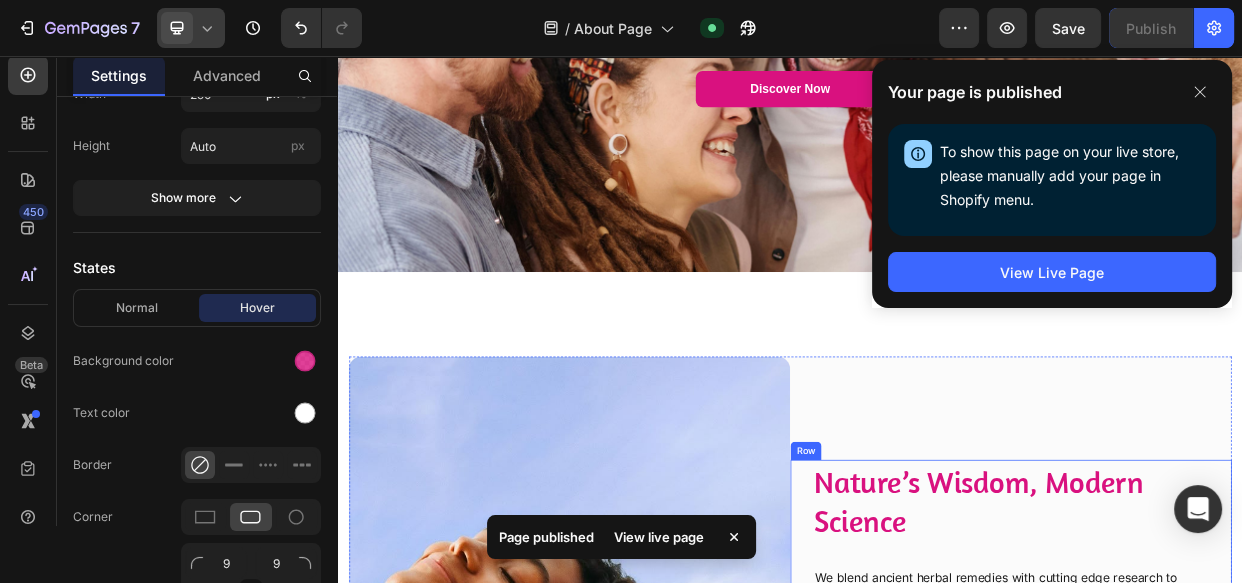scroll, scrollTop: 0, scrollLeft: 0, axis: both 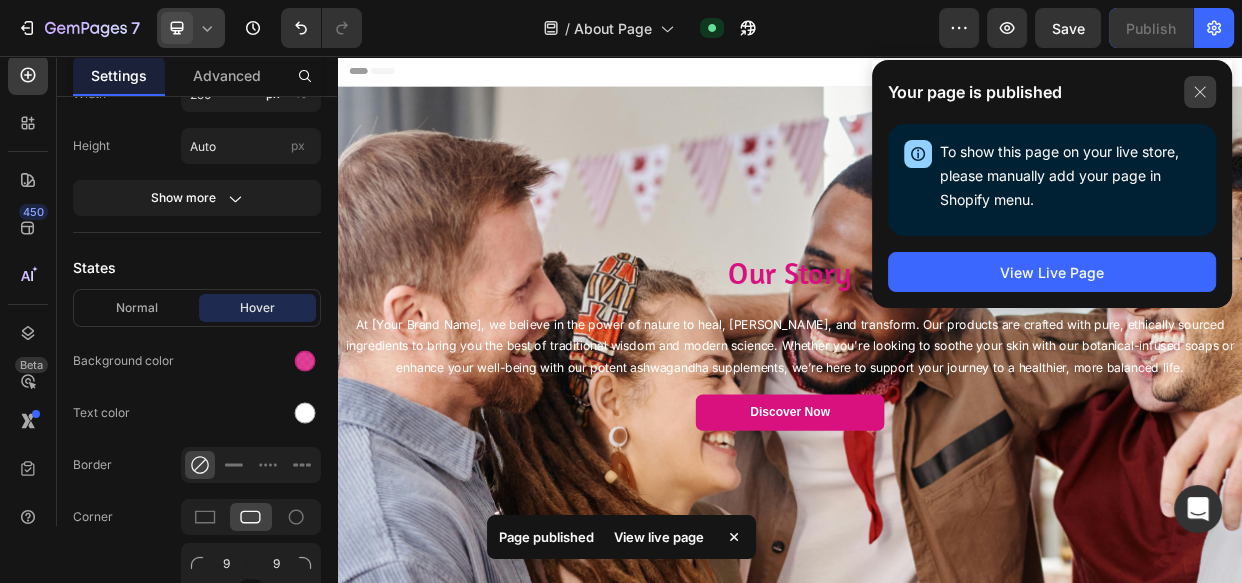 click 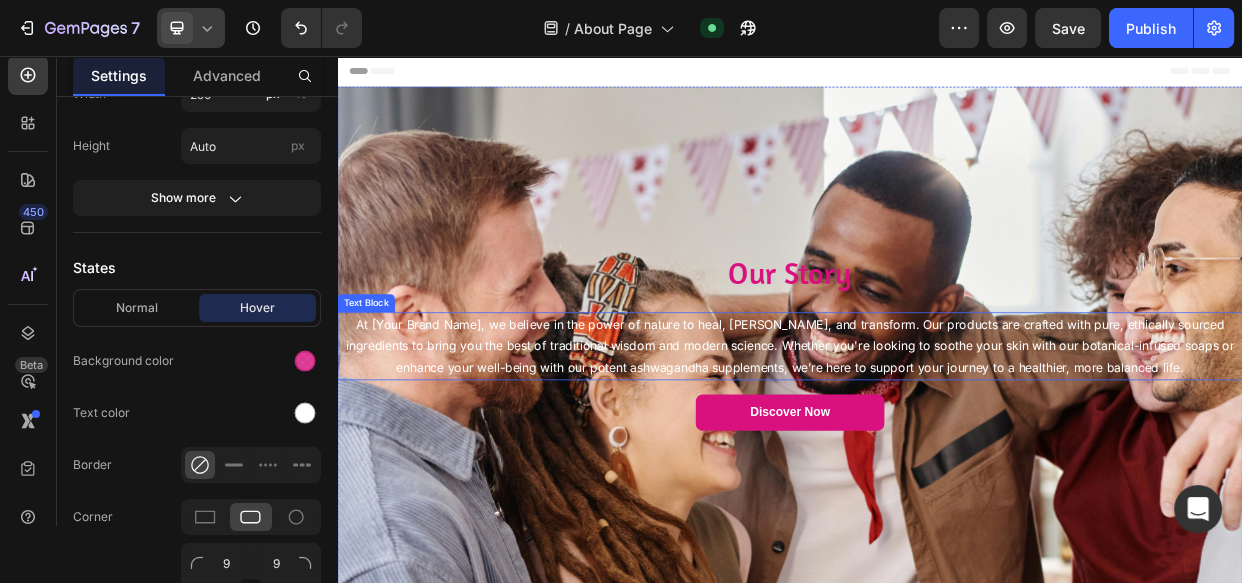 click on "At [Your Brand Name], we believe in the power of nature to heal, nourish, and transform. Our products are crafted with pure, ethically sourced ingredients to bring you the best of traditional wisdom and modern science. Whether you're looking to soothe your skin with our botanical-infused soaps or enhance your well-being with our potent ashwagandha supplements, we’re here to support your journey to a healthier, more balanced life." at bounding box center (937, 441) 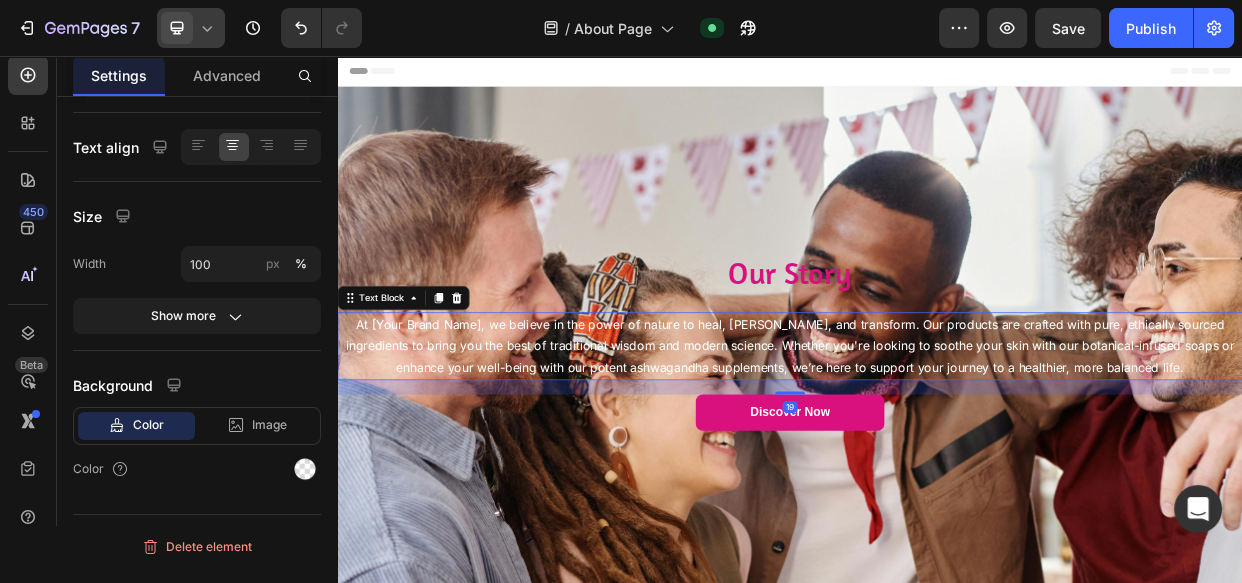 scroll, scrollTop: 0, scrollLeft: 0, axis: both 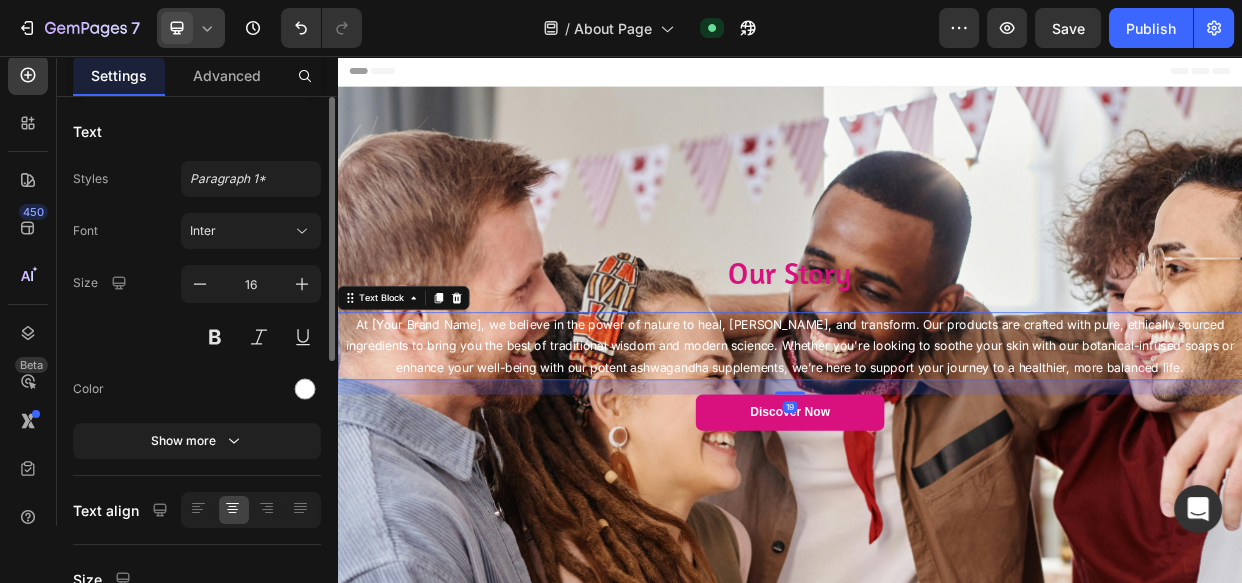 click on "At [Your Brand Name], we believe in the power of nature to heal, nourish, and transform. Our products are crafted with pure, ethically sourced ingredients to bring you the best of traditional wisdom and modern science. Whether you're looking to soothe your skin with our botanical-infused soaps or enhance your well-being with our potent ashwagandha supplements, we’re here to support your journey to a healthier, more balanced life." at bounding box center [937, 441] 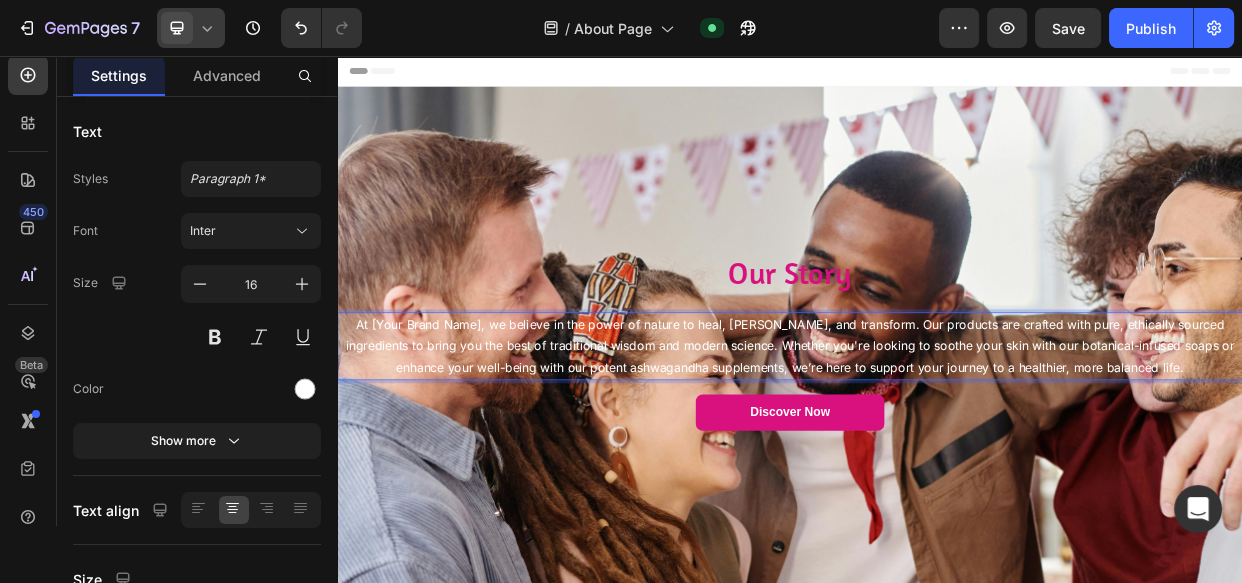 click on "At [Your Brand Name], we believe in the power of nature to heal, nourish, and transform. Our products are crafted with pure, ethically sourced ingredients to bring you the best of traditional wisdom and modern science. Whether you're looking to soothe your skin with our botanical-infused soaps or enhance your well-being with our potent ashwagandha supplements, we’re here to support your journey to a healthier, more balanced life." at bounding box center (937, 441) 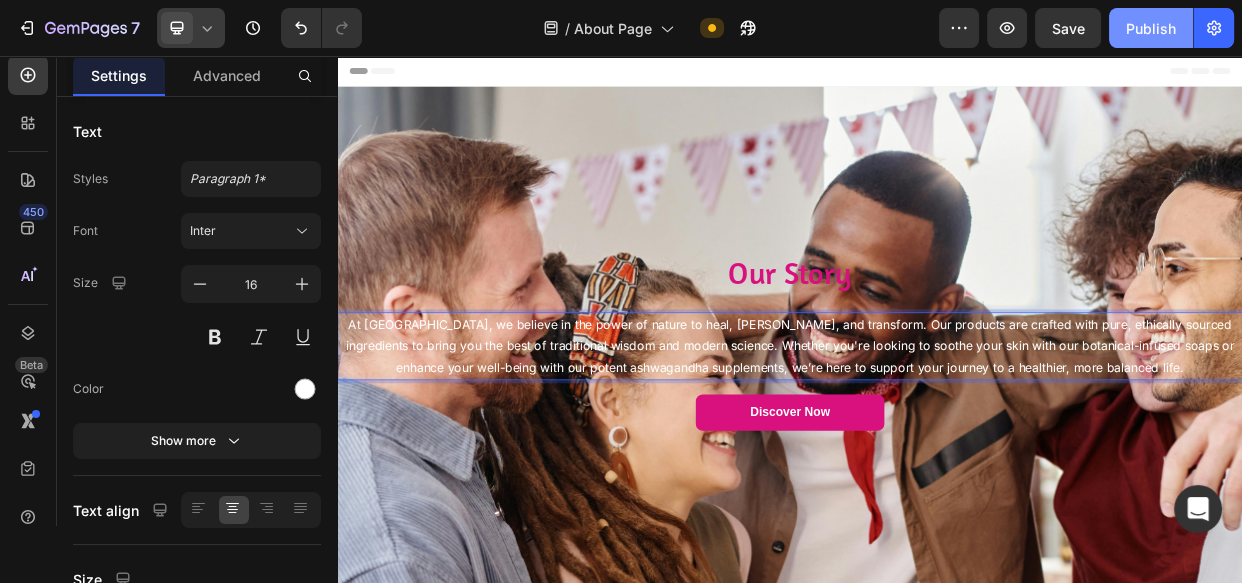 click on "Publish" at bounding box center (1151, 28) 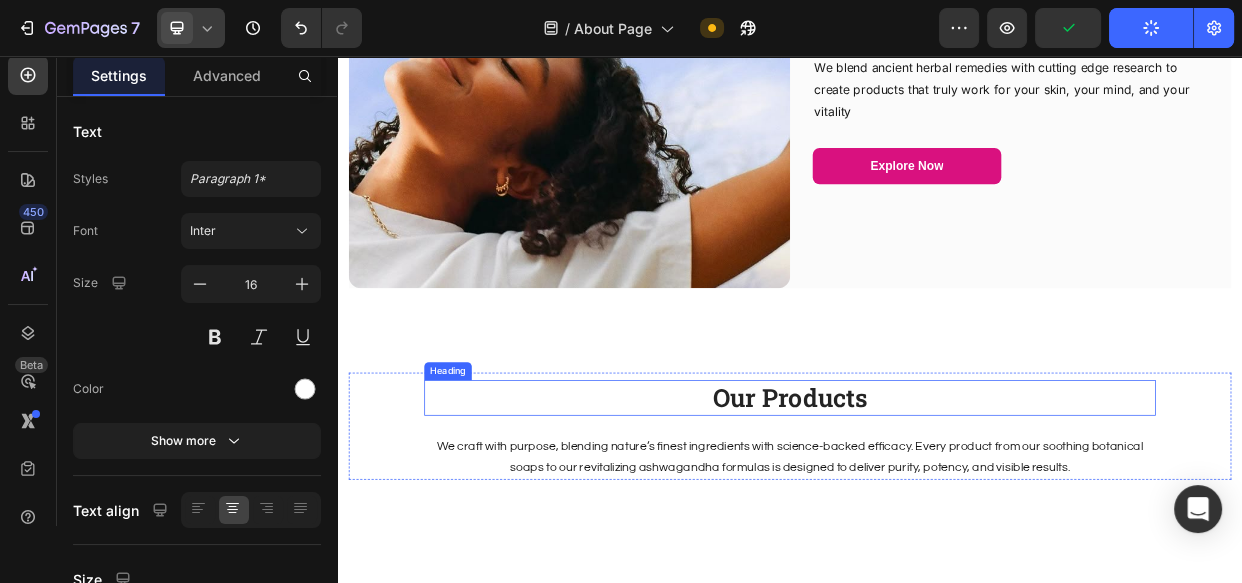 scroll, scrollTop: 909, scrollLeft: 0, axis: vertical 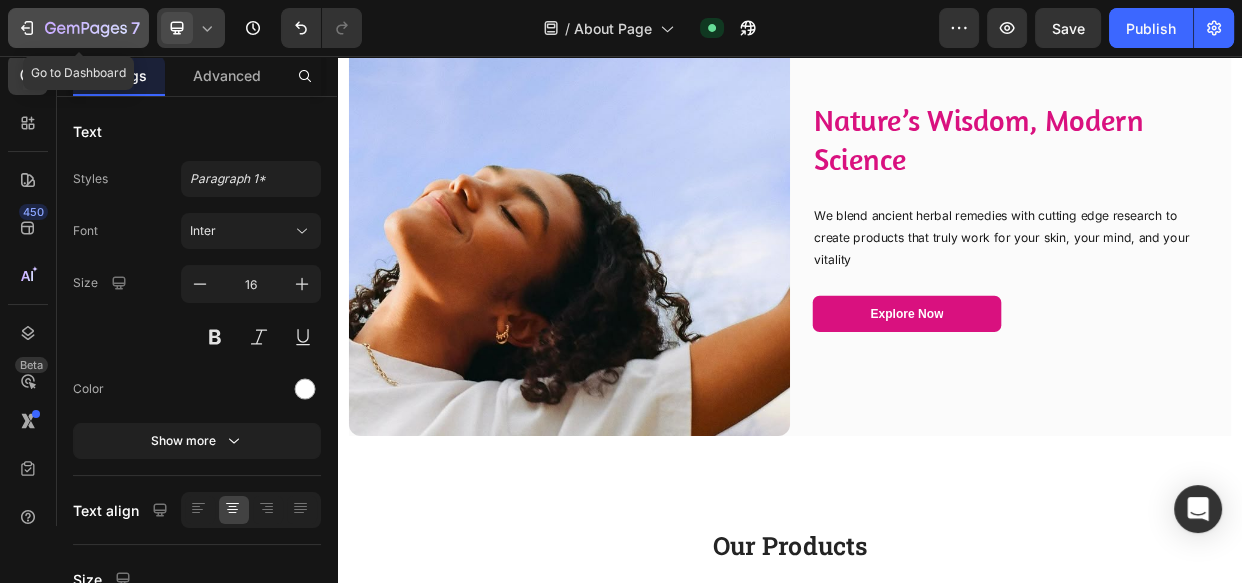 click 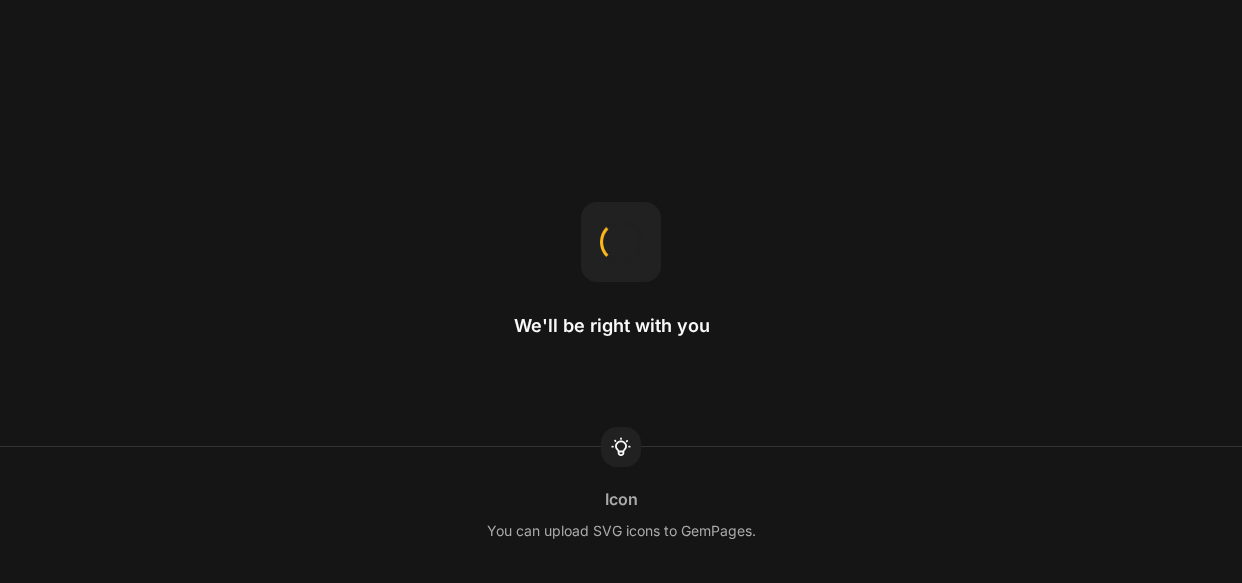 scroll, scrollTop: 0, scrollLeft: 0, axis: both 